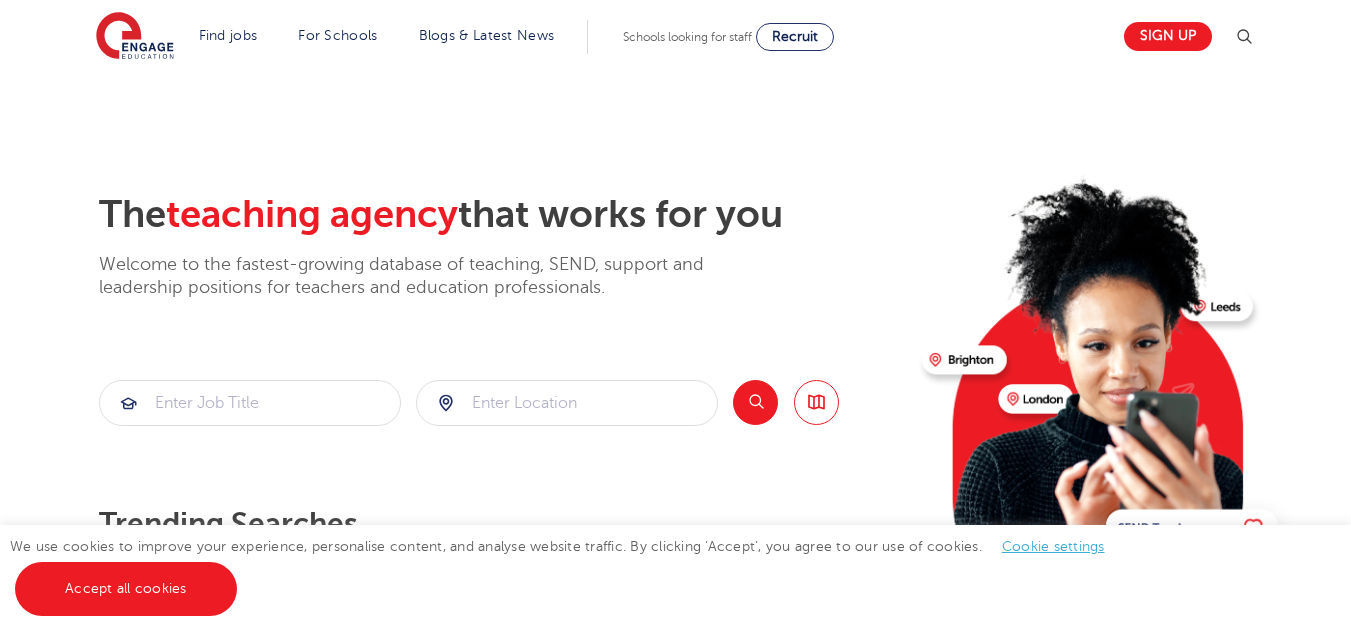 scroll, scrollTop: 0, scrollLeft: 0, axis: both 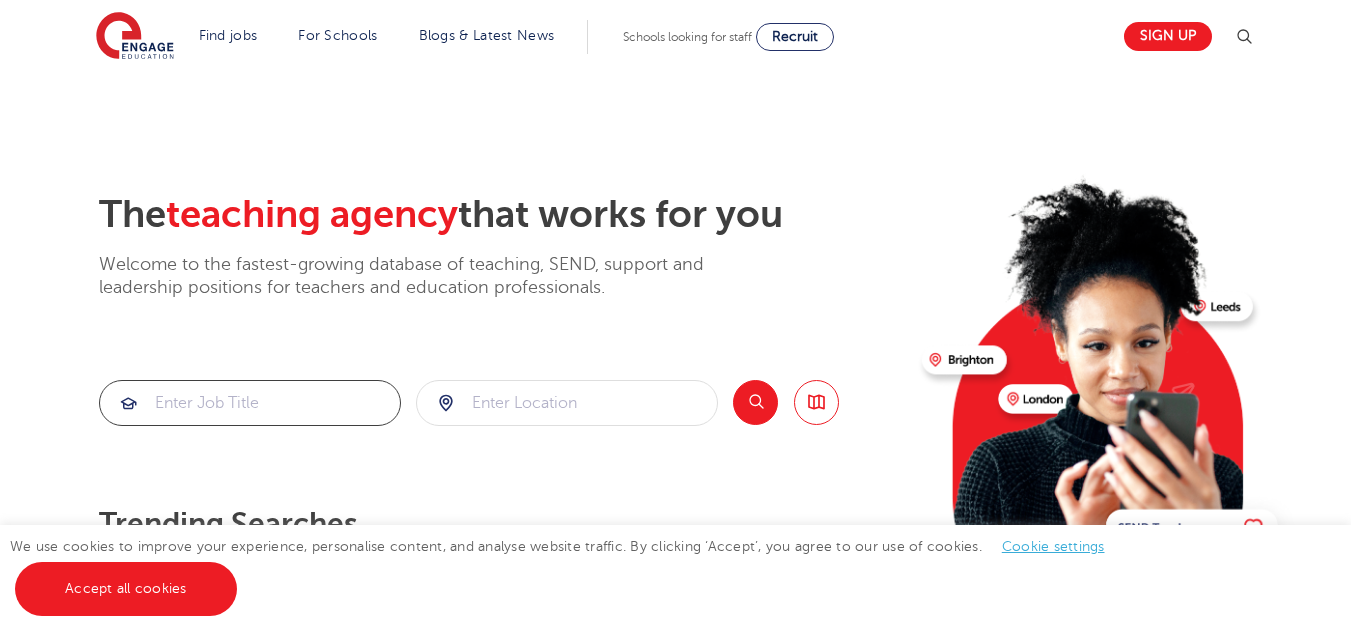 click at bounding box center [250, 403] 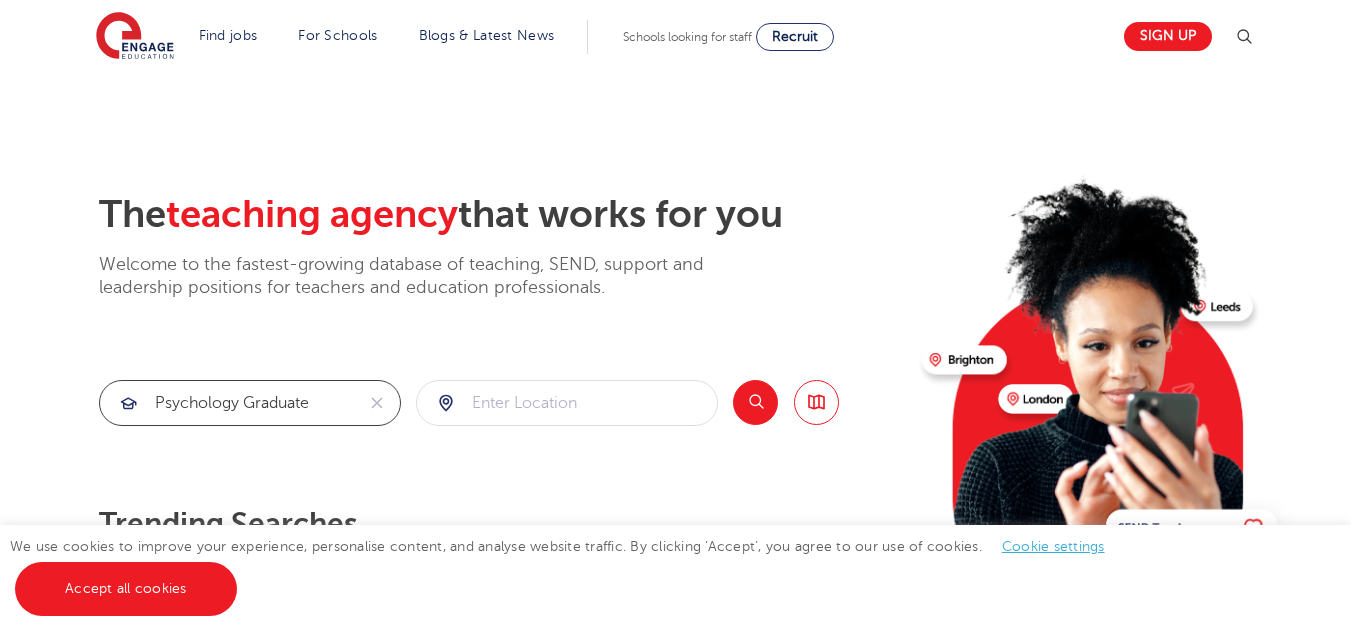 type on "psychology graduate" 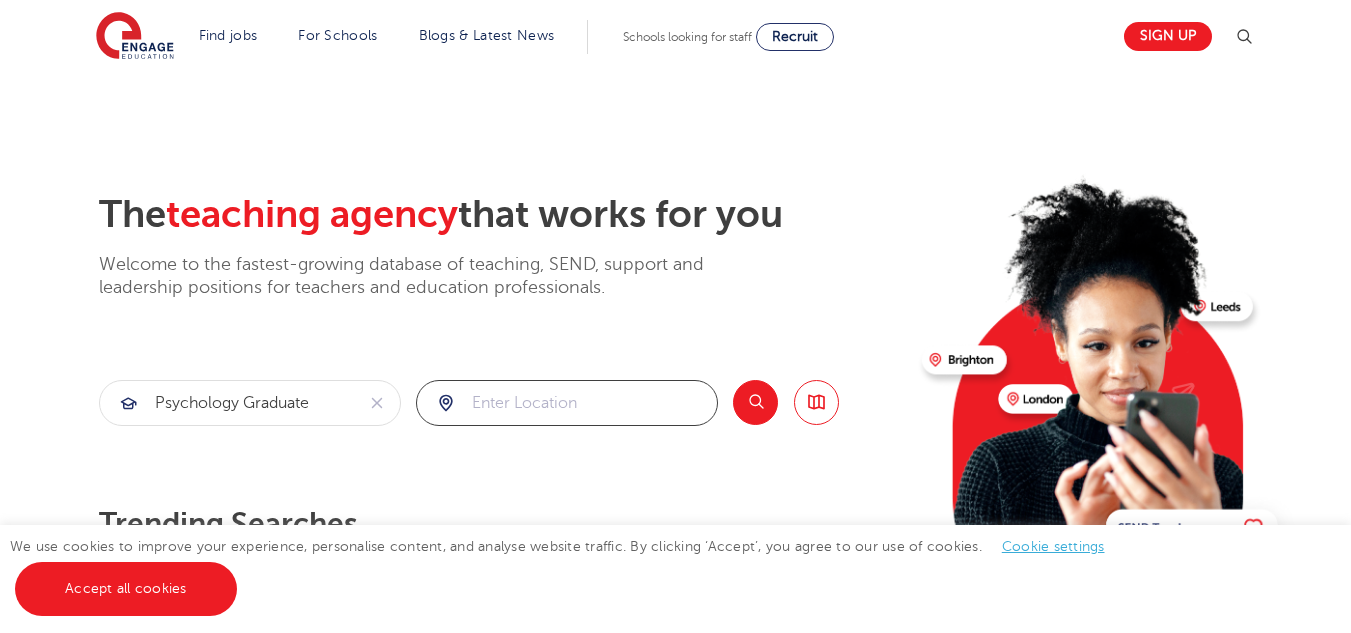 click at bounding box center [567, 403] 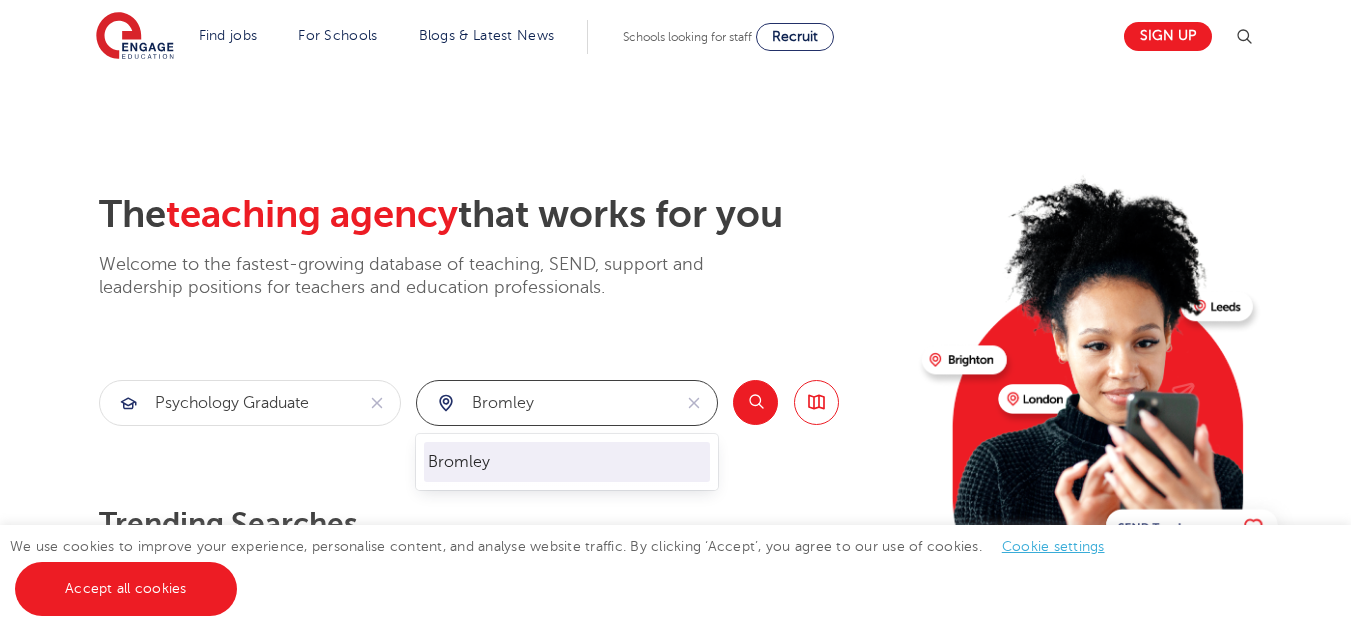click on "Bromley" at bounding box center (567, 462) 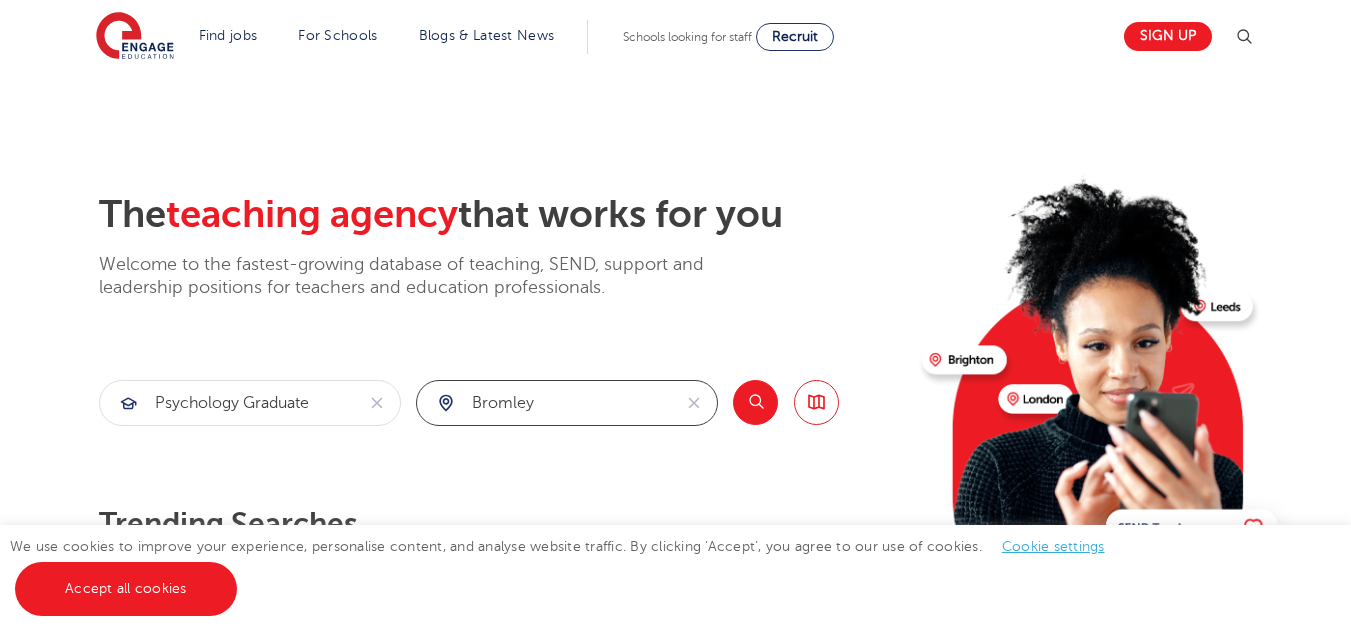 type on "Bromley" 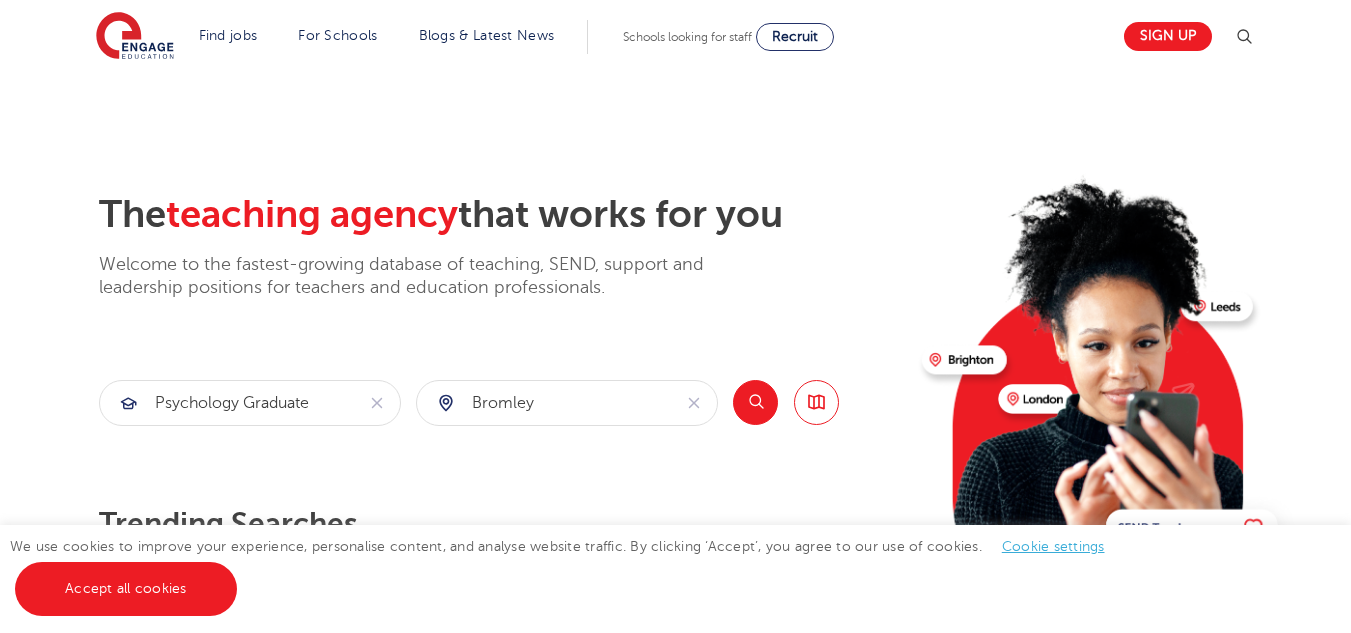 click on "Search" at bounding box center [755, 402] 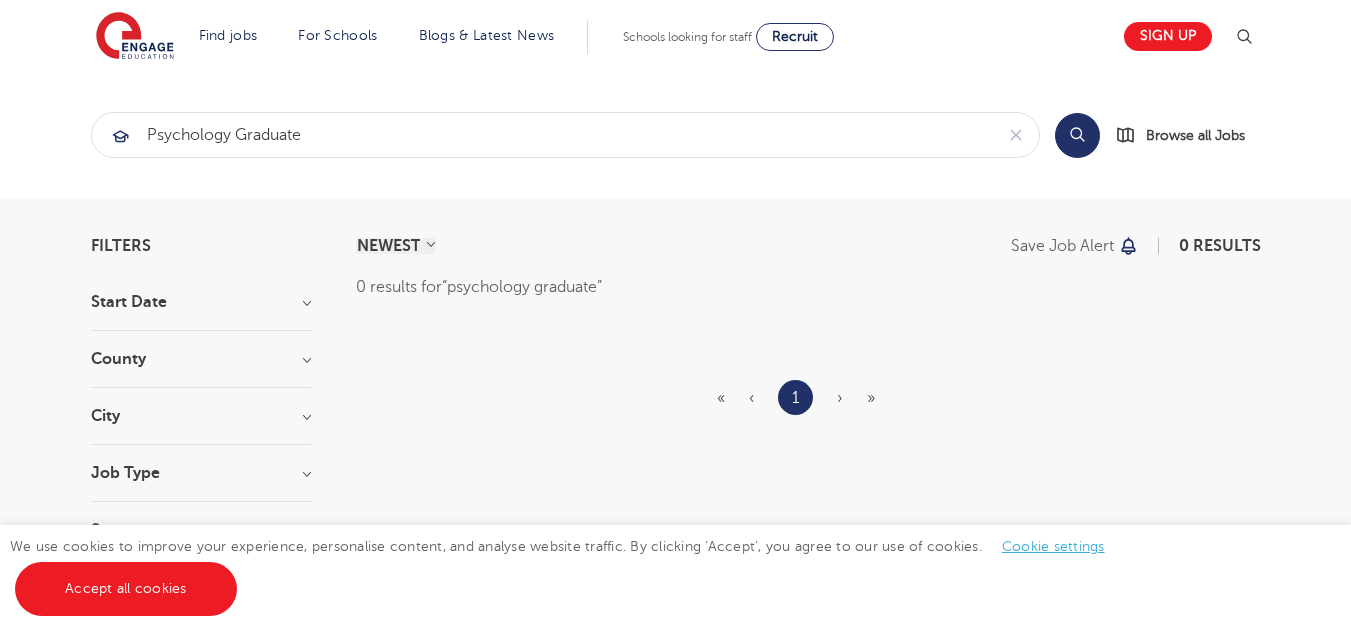 scroll, scrollTop: 0, scrollLeft: 0, axis: both 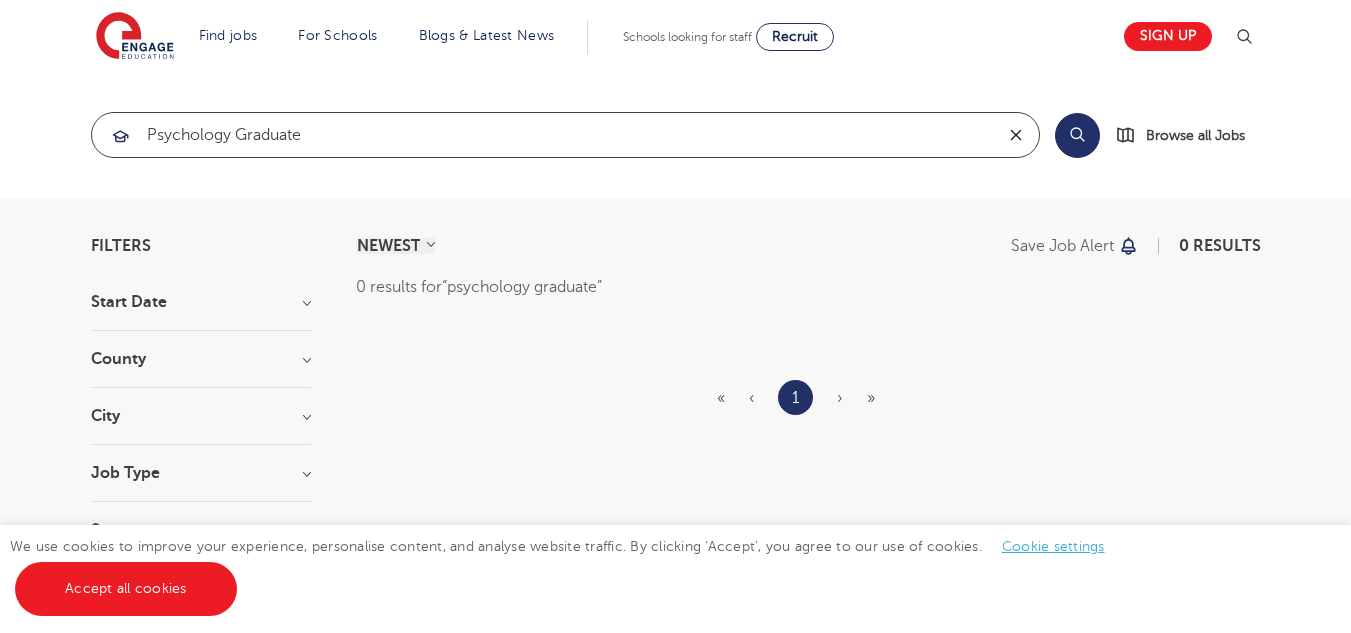 click 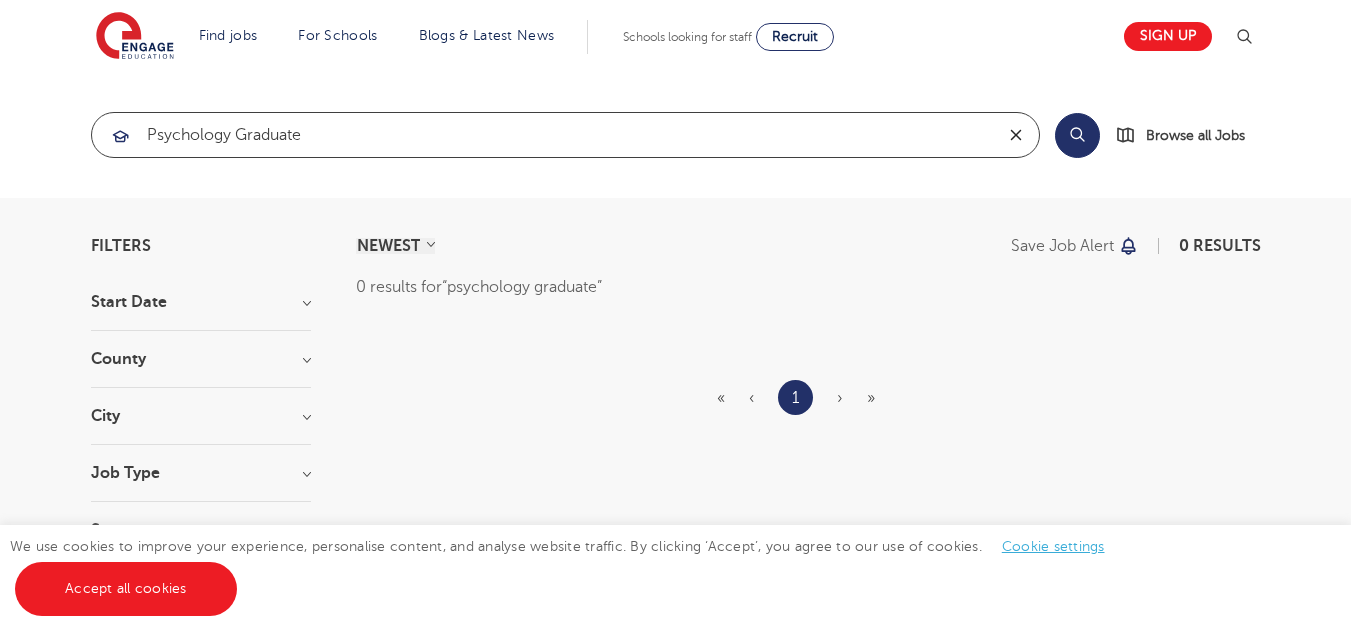 type 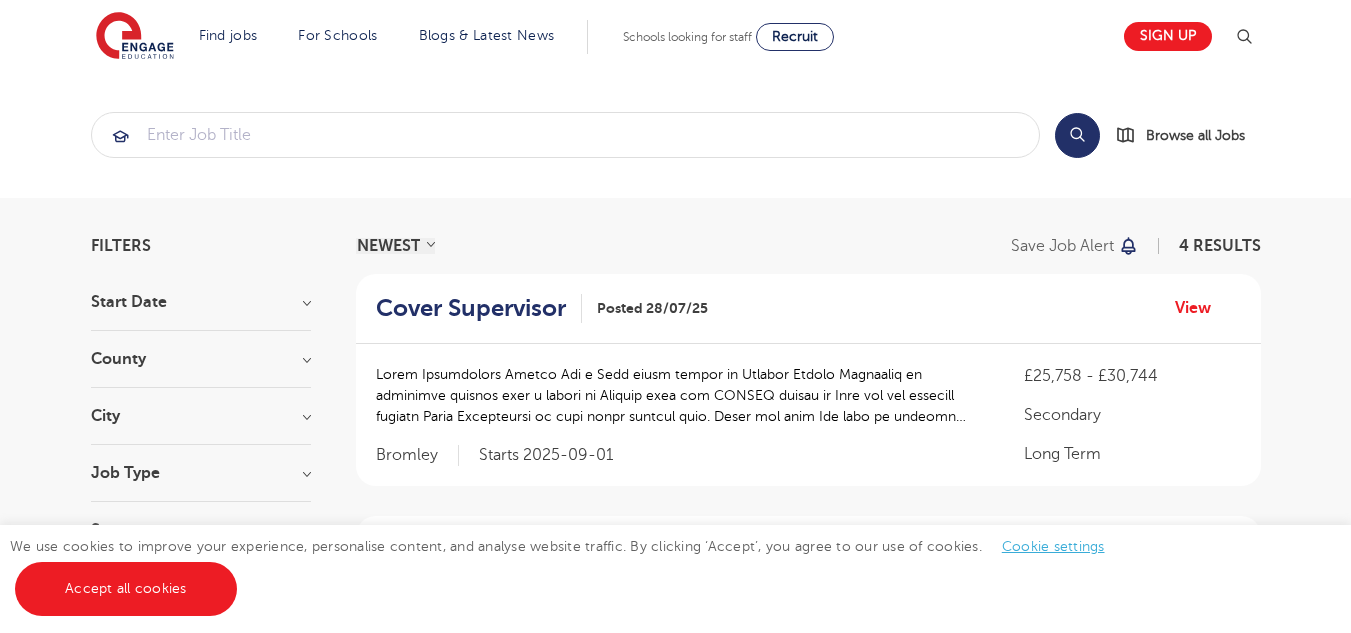 click on "Search
Browse all Jobs" at bounding box center [675, 135] 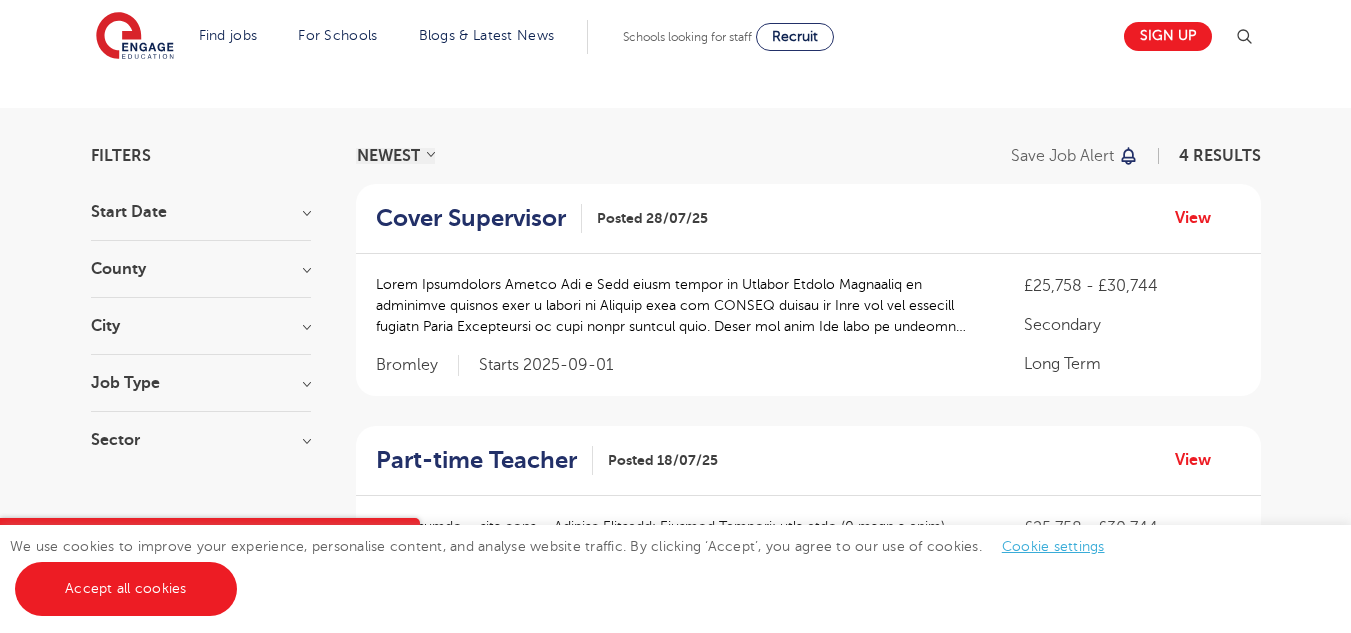 scroll, scrollTop: 89, scrollLeft: 0, axis: vertical 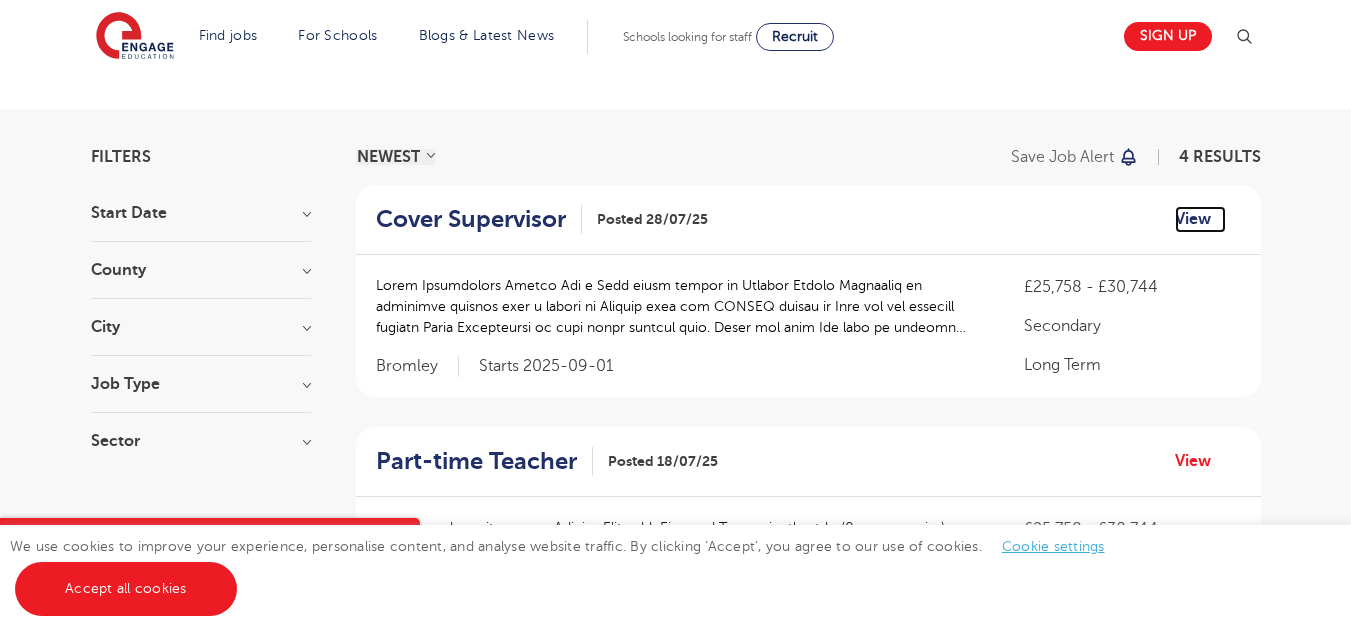 click on "View" at bounding box center [1200, 219] 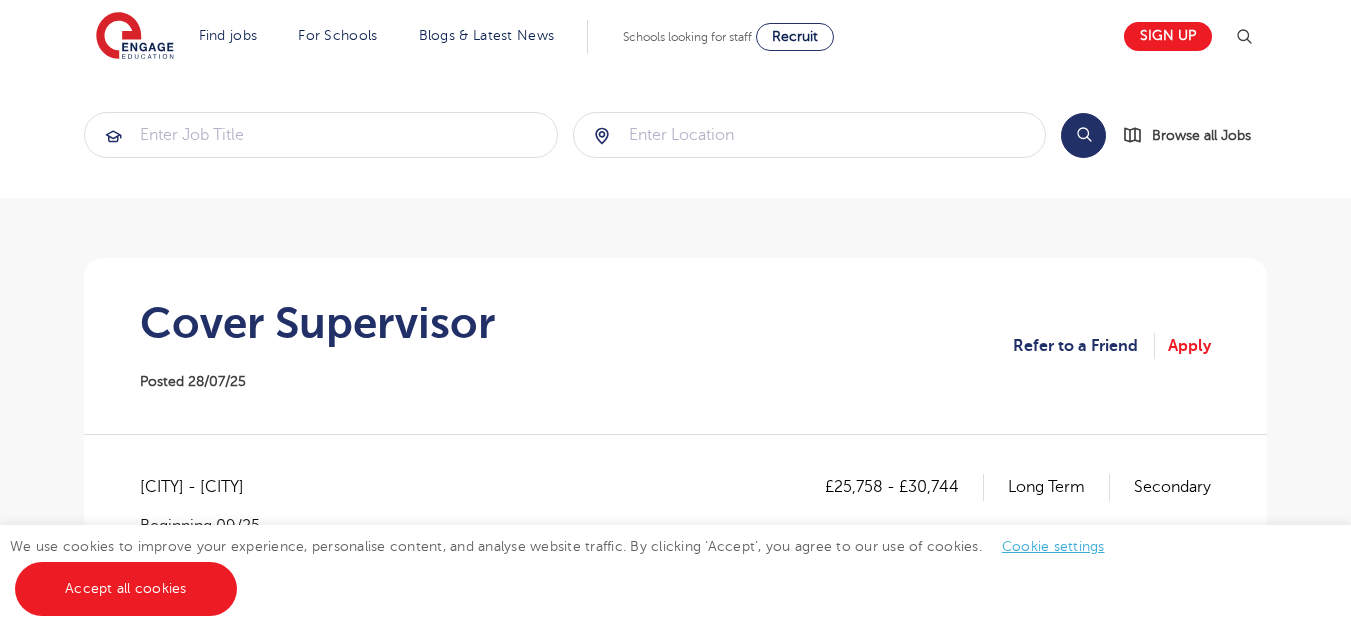 scroll, scrollTop: 154, scrollLeft: 0, axis: vertical 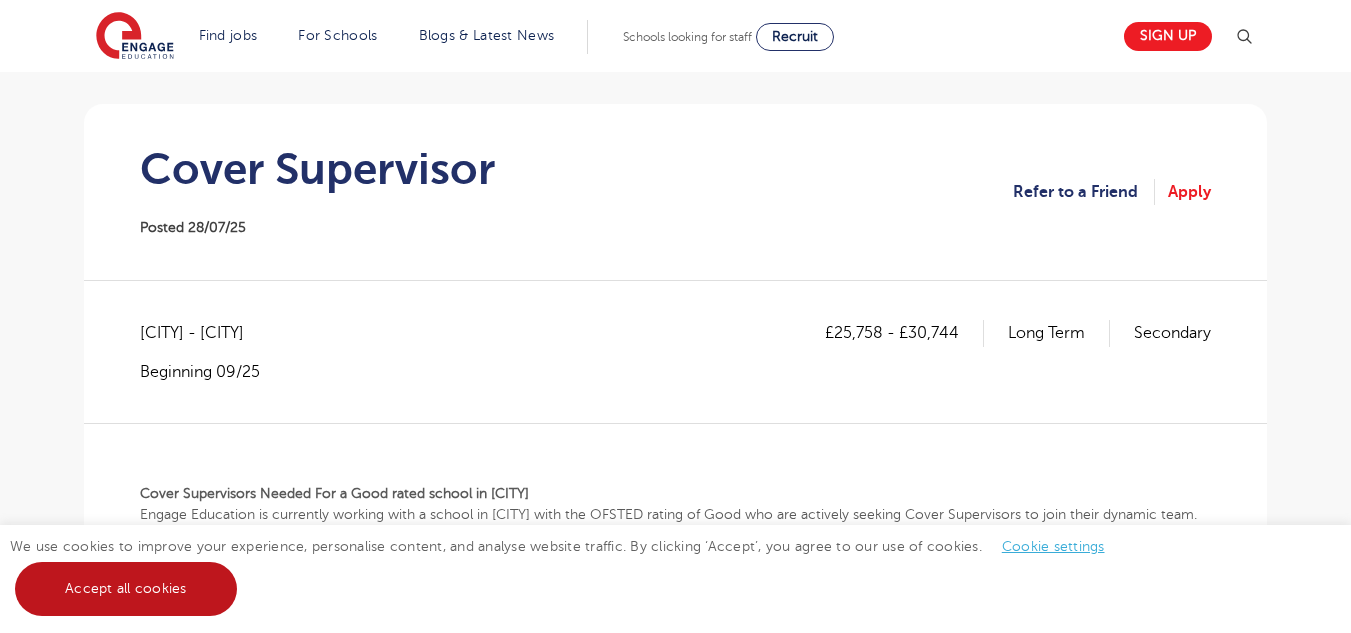 click on "Accept all cookies" at bounding box center (126, 589) 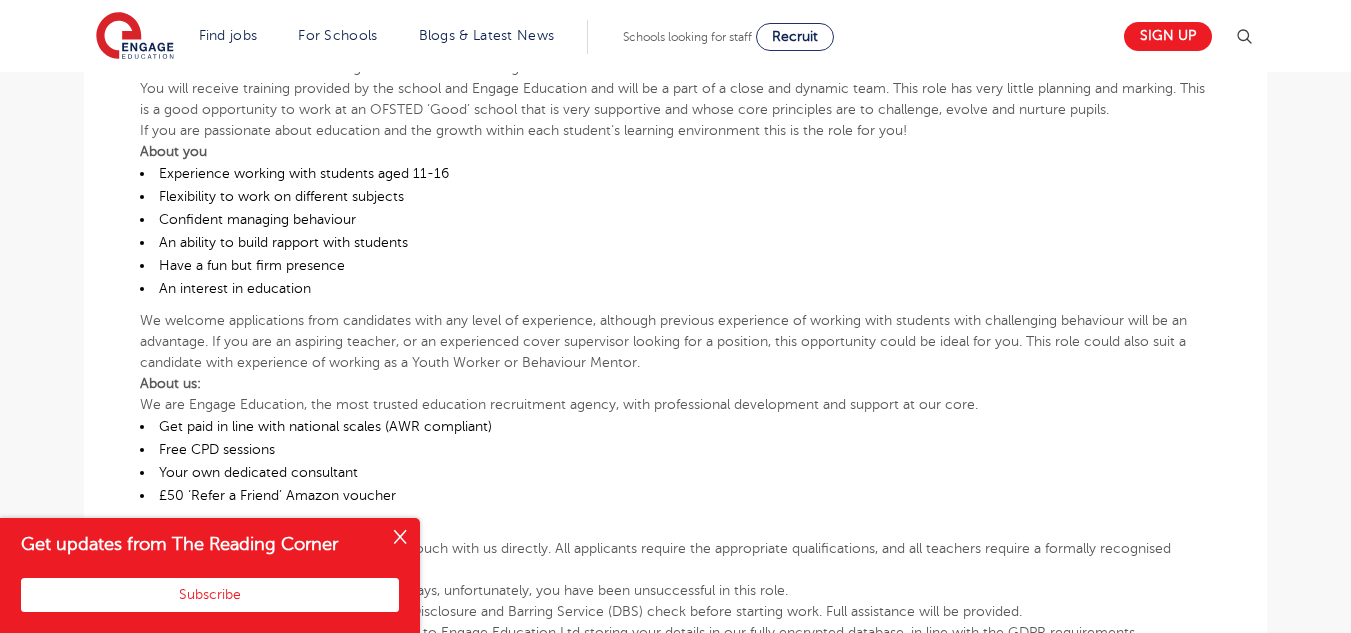 scroll, scrollTop: 731, scrollLeft: 0, axis: vertical 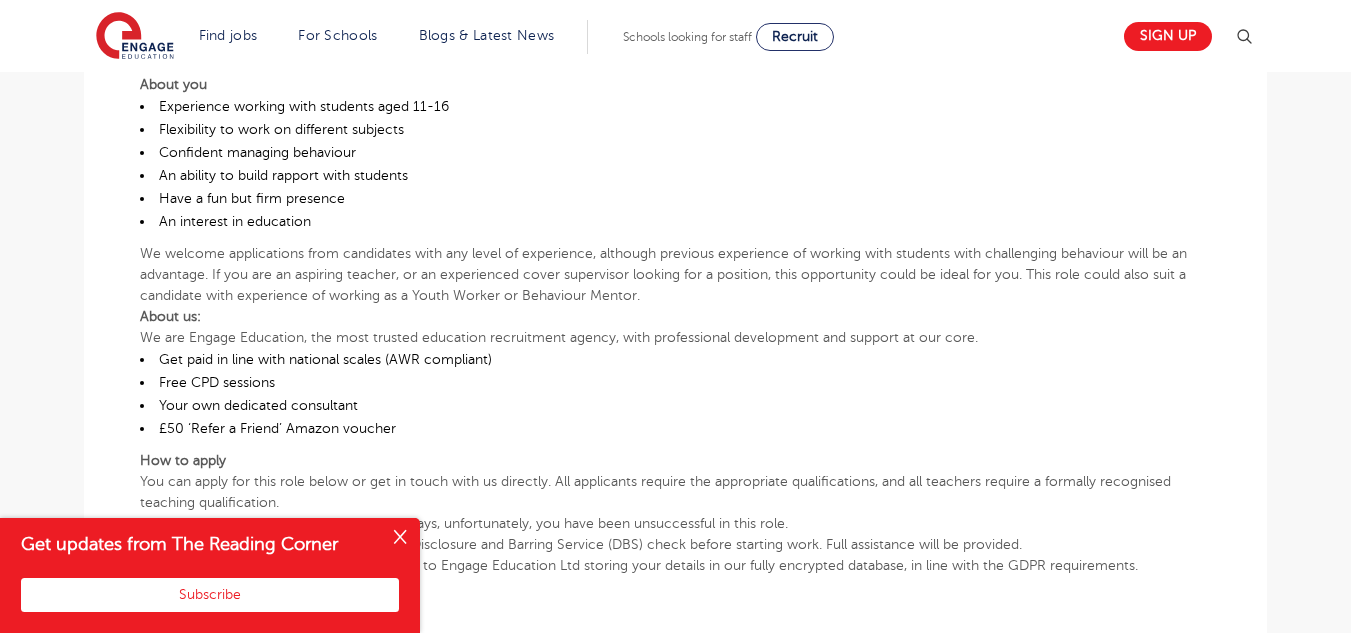 click at bounding box center [400, 538] 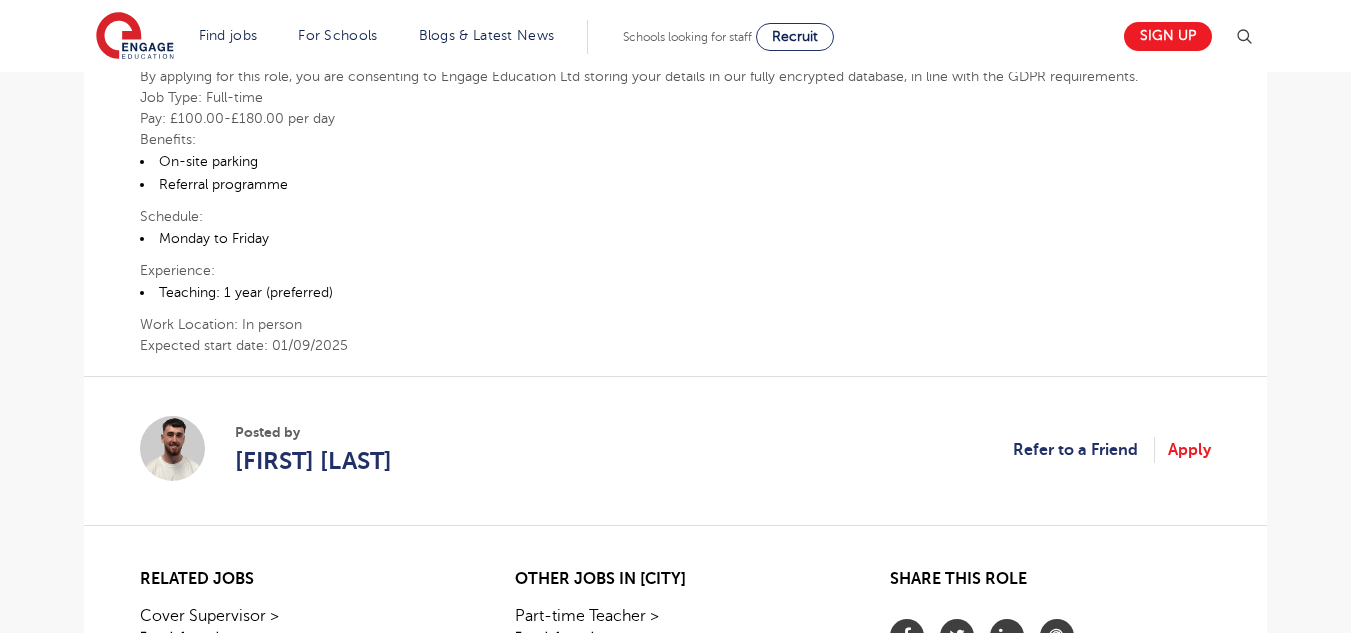 scroll, scrollTop: 1431, scrollLeft: 0, axis: vertical 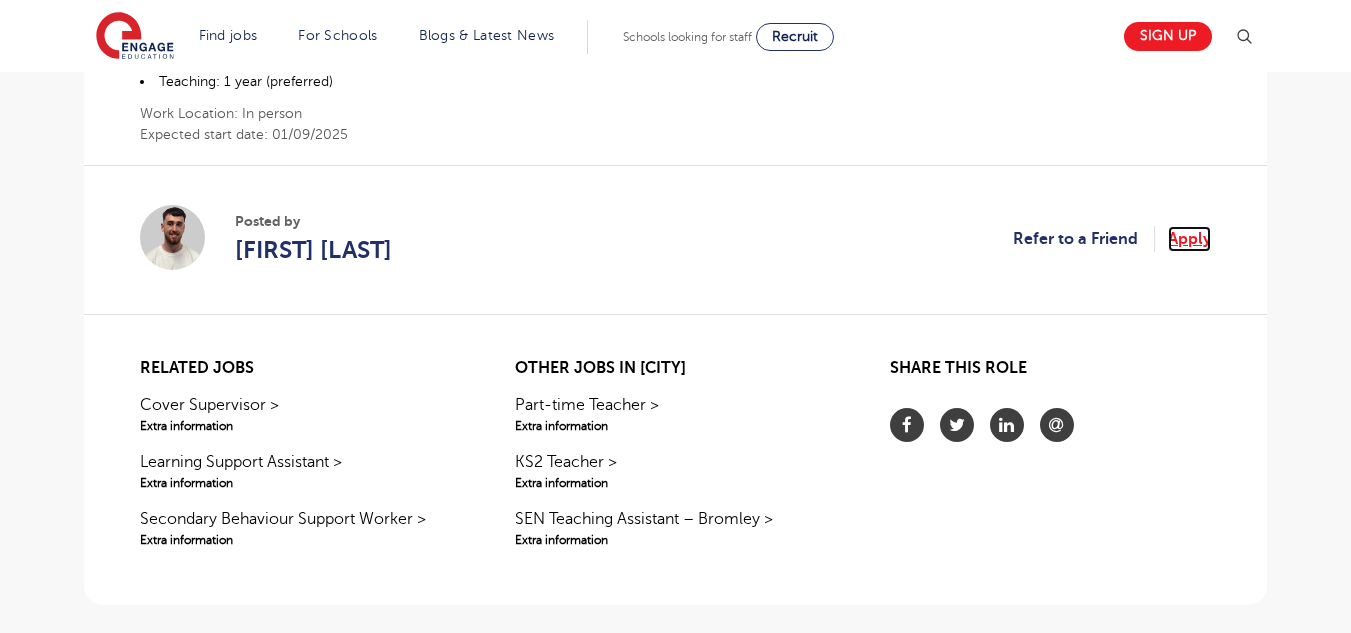 click on "Apply" at bounding box center [1189, 239] 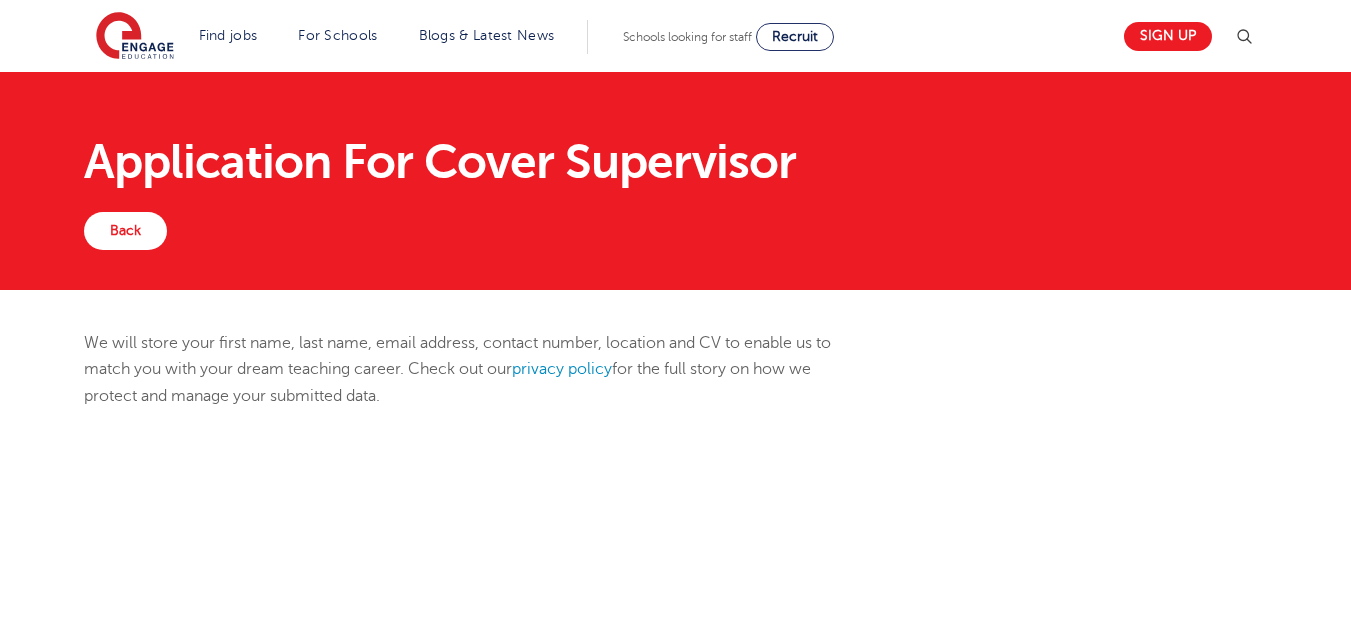scroll, scrollTop: 0, scrollLeft: 0, axis: both 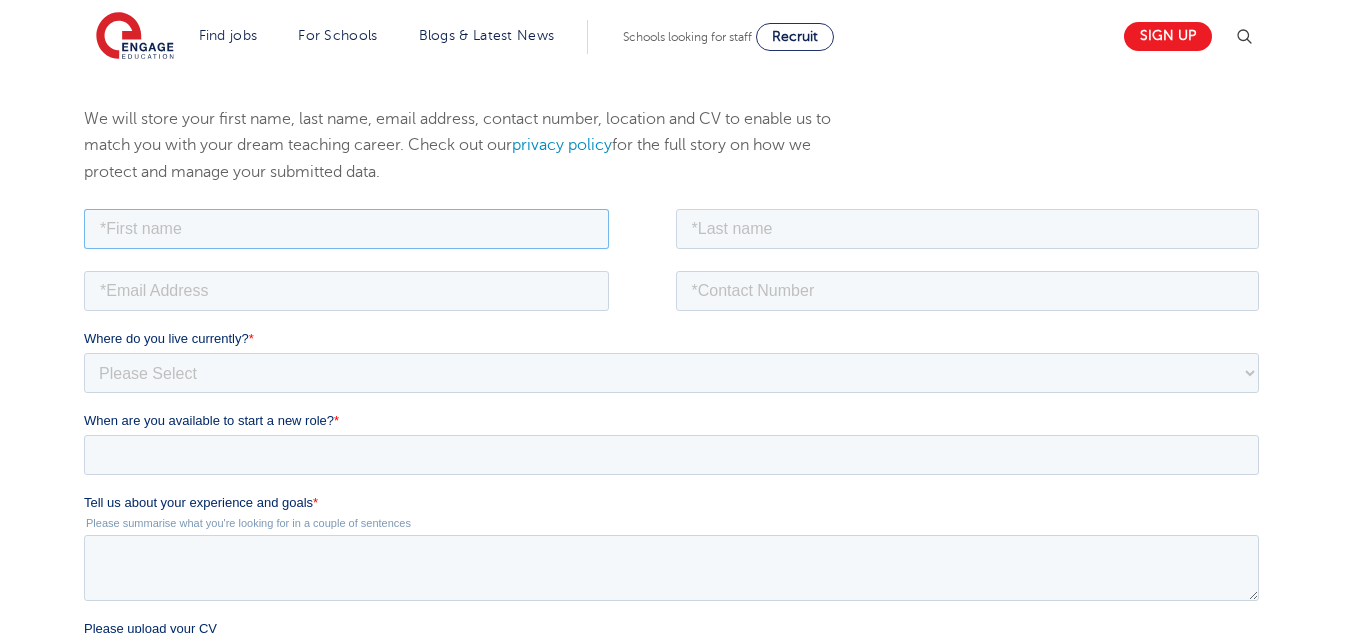 click at bounding box center [346, 228] 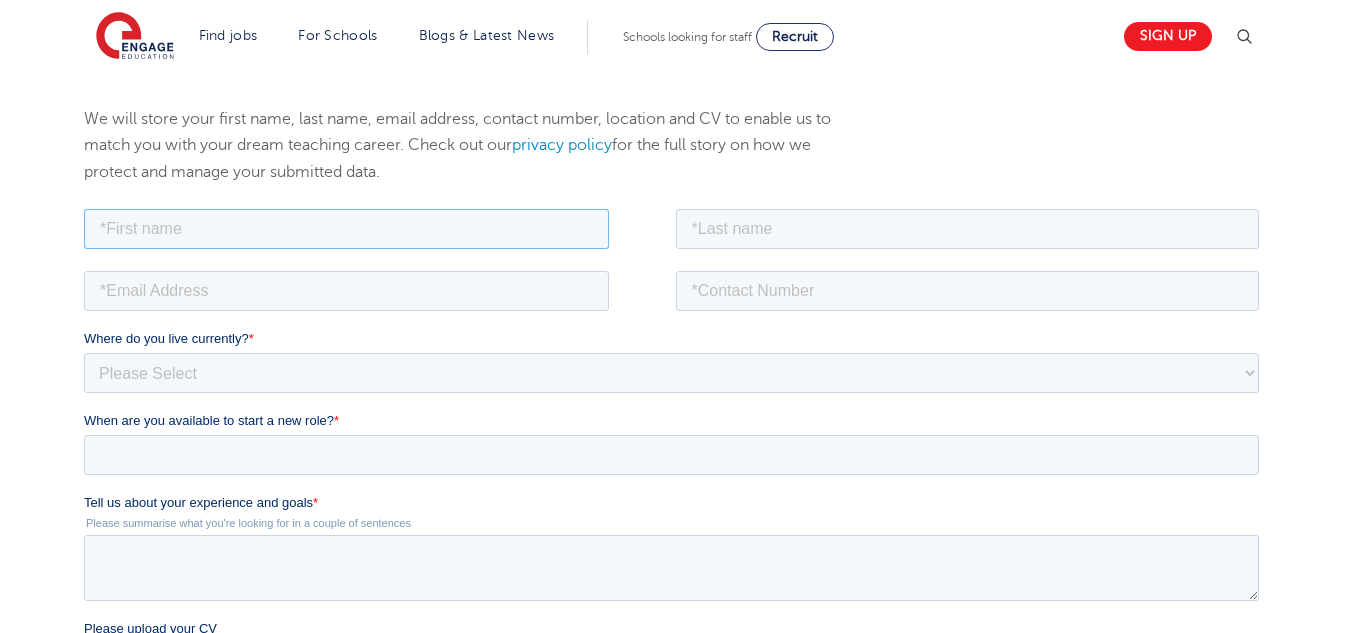 type on "Nakshatra" 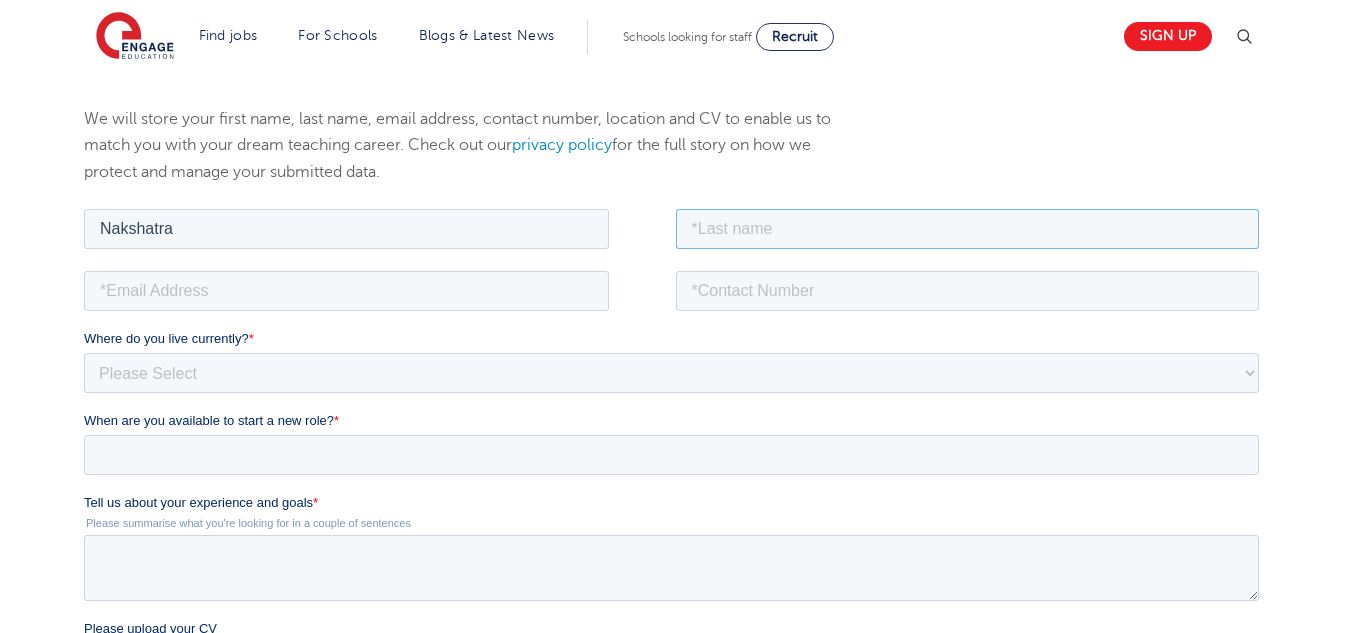 type on "Raghavan" 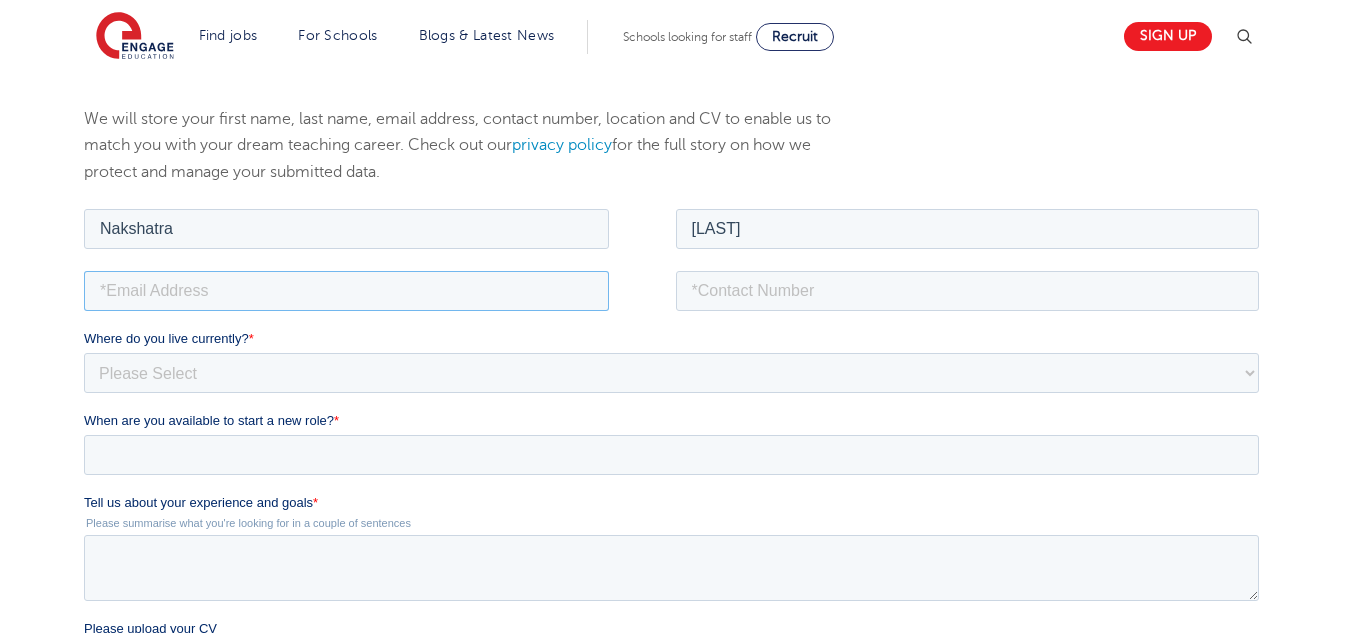 type on "nakshatra.raghavan@gmail.com" 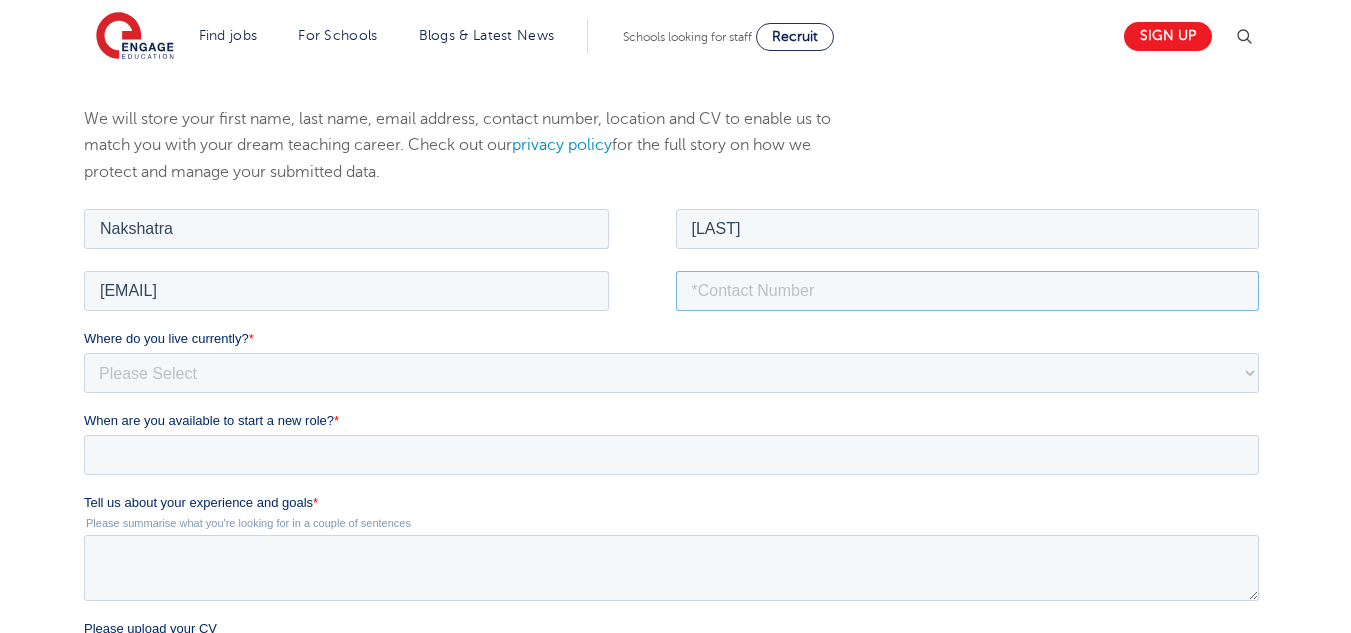 type on "07823569070" 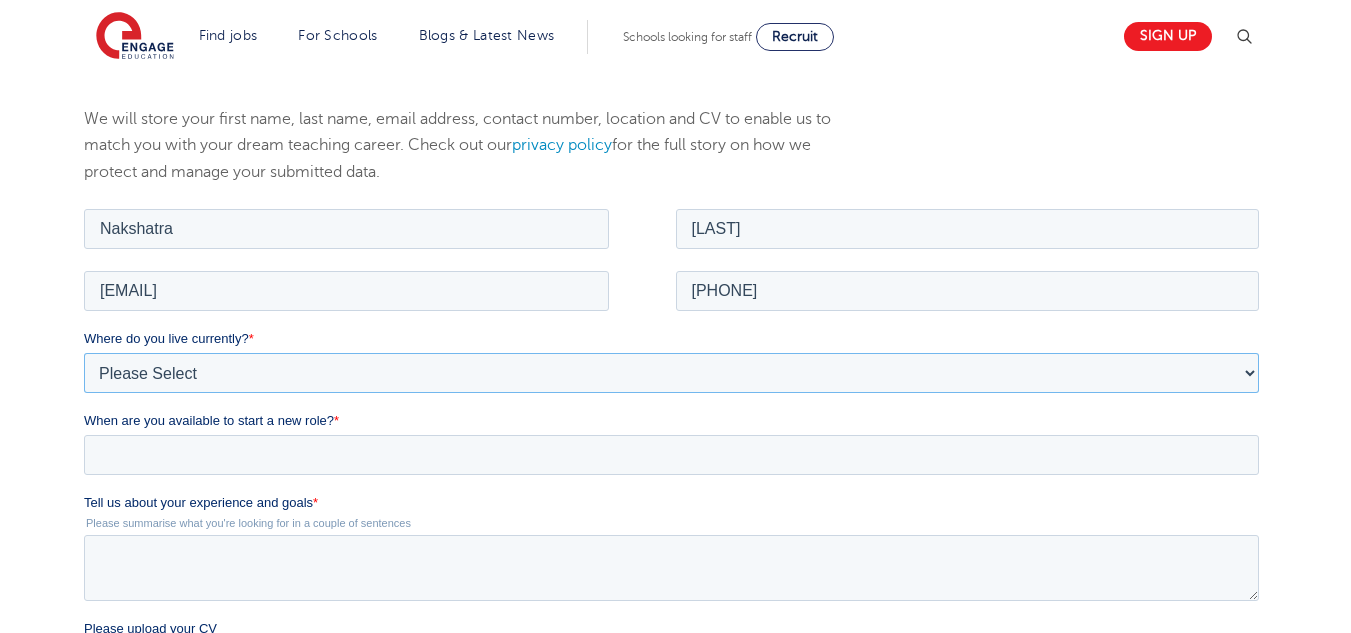 click on "Please Select UK Canada Ireland Australia New Zealand Europe USA South Africa Jamaica Africa Asia Middle East South America Caribbean" at bounding box center [671, 372] 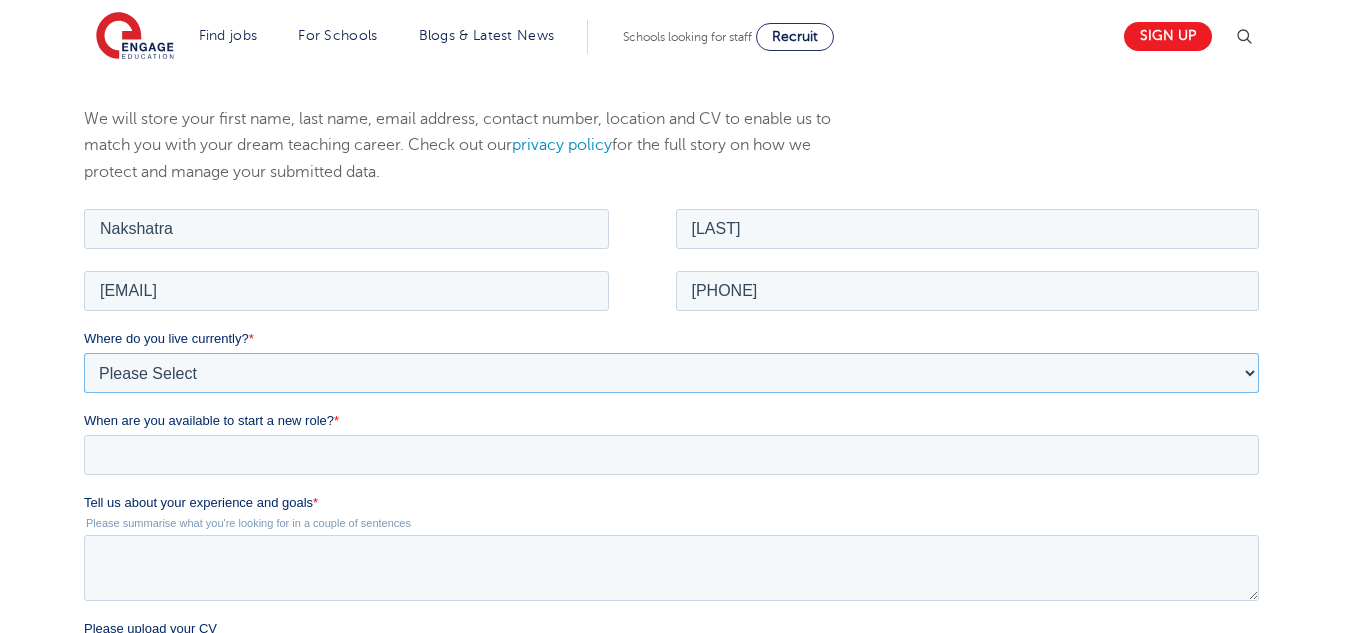 select on "UK" 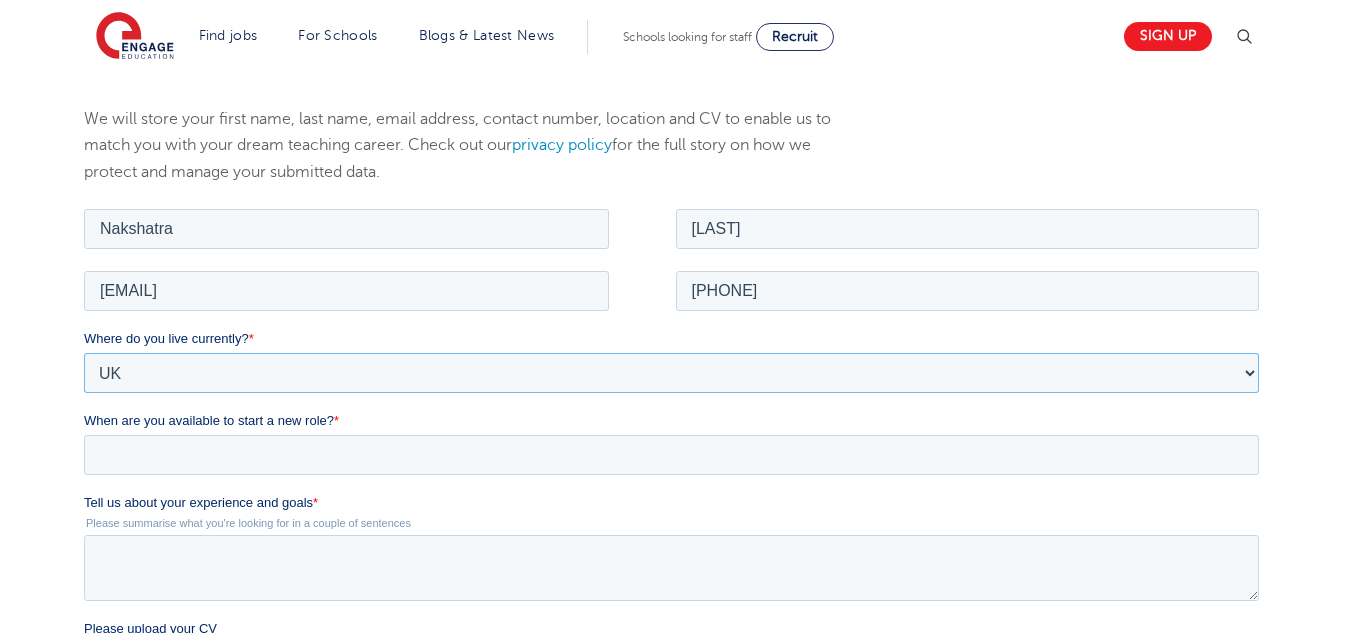 click on "Please Select UK Canada Ireland Australia New Zealand Europe USA South Africa Jamaica Africa Asia Middle East South America Caribbean" at bounding box center [671, 372] 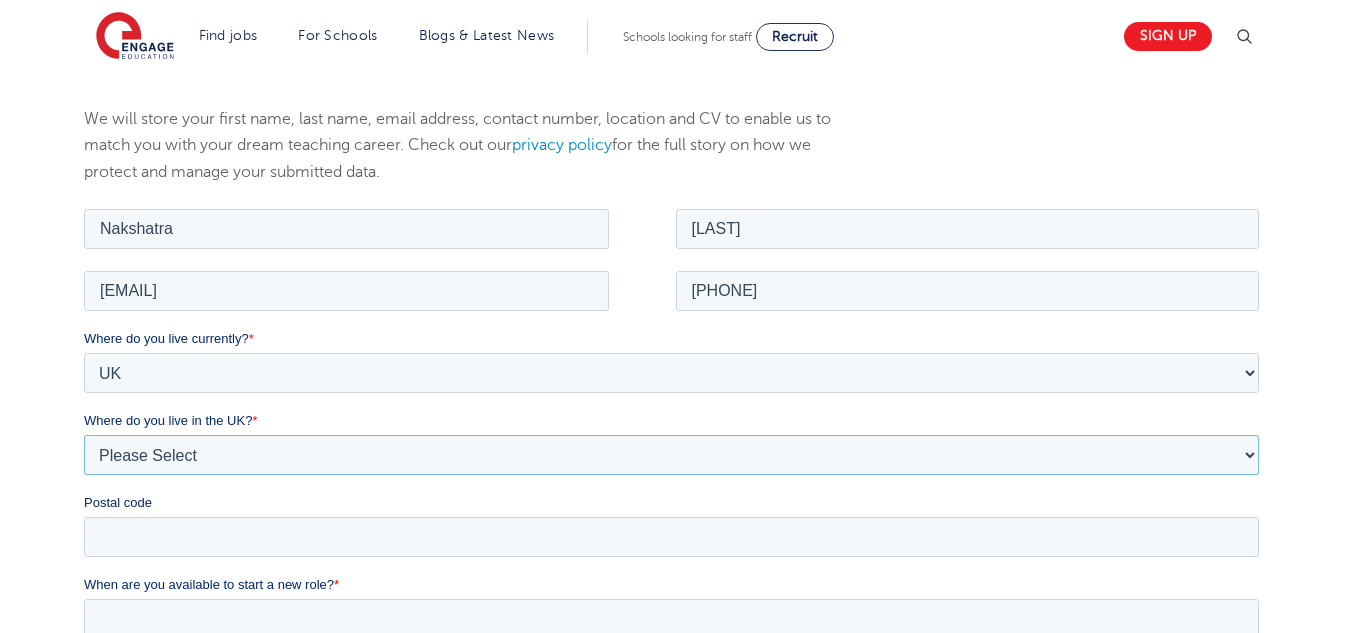 click on "Please Select Overseas Barnsley Bedfordshire Berkshire Bournemouth Bracknell Forest Bradford Brighton and Hove Bristol Buckinghamshire Calderdale Cambridgeshire Cheshire City of London City of Plymouth Cornwall County Durham Cumbria Derbyshire Devon Doncaster Dorset Durham Durham and North Yorkshire East Riding of Yorkshire East Sussex Essex Gloucestershire Hampshire Herefordshire Hertfordshire Hull Isle of Wight Kent Kirklees Lancashire Leeds Leicestershire Lincolnshire London Luton Luton South Luton Town Centre Manchester Medway Merseyside Milton Keynes Norfolk Northamptonshire North Somerset Northumberland North Yorkshire Nottinghamshire Oxfordshire Peterborough Poole Portsmouth Reading Rotherham Rutland Sheffield Shropshire Slough Somerset Southampton Southend On Sea South Yorkshire Staffordshire Suffolk Surrey Thurrock Torbay Tyne and Wear Wakefield Warwickshire West Berkshire West Midlands West Sussex West Yorkshire Wiltshire Windsor and Maidenhead Wokingham Worcestershire York" at bounding box center [671, 454] 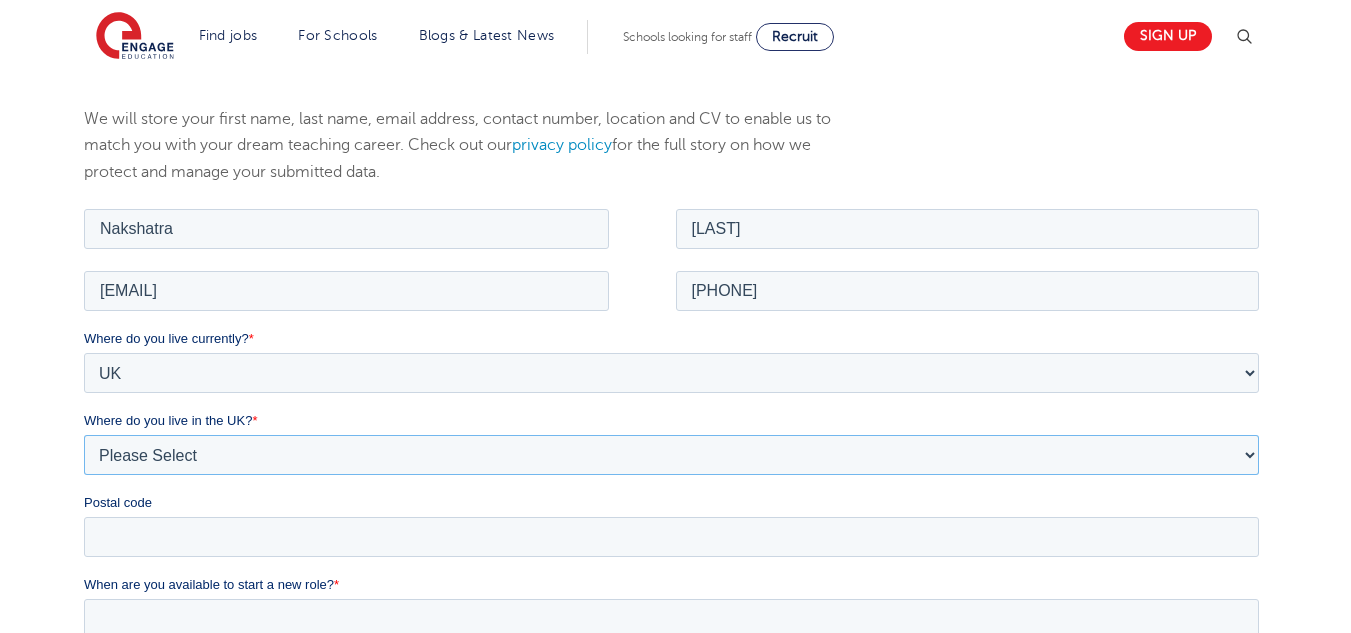 select on "London" 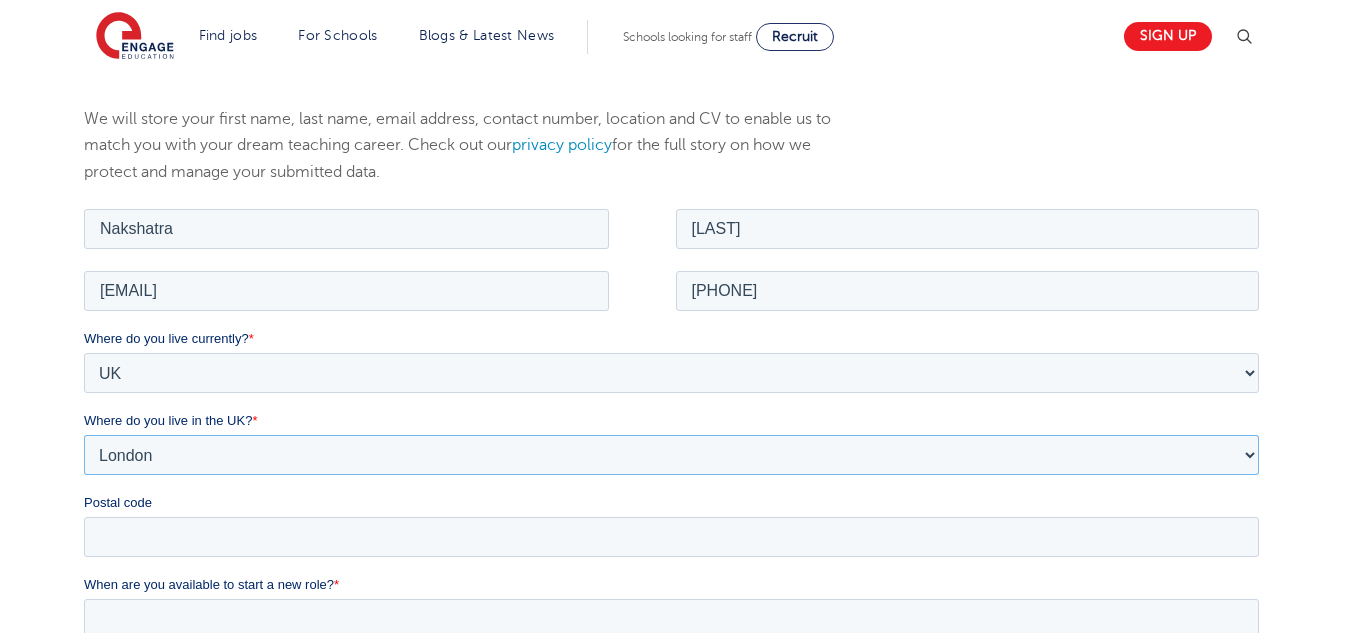 click on "Please Select Overseas Barnsley Bedfordshire Berkshire Bournemouth Bracknell Forest Bradford Brighton and Hove Bristol Buckinghamshire Calderdale Cambridgeshire Cheshire City of London City of Plymouth Cornwall County Durham Cumbria Derbyshire Devon Doncaster Dorset Durham Durham and North Yorkshire East Riding of Yorkshire East Sussex Essex Gloucestershire Hampshire Herefordshire Hertfordshire Hull Isle of Wight Kent Kirklees Lancashire Leeds Leicestershire Lincolnshire London Luton Luton South Luton Town Centre Manchester Medway Merseyside Milton Keynes Norfolk Northamptonshire North Somerset Northumberland North Yorkshire Nottinghamshire Oxfordshire Peterborough Poole Portsmouth Reading Rotherham Rutland Sheffield Shropshire Slough Somerset Southampton Southend On Sea South Yorkshire Staffordshire Suffolk Surrey Thurrock Torbay Tyne and Wear Wakefield Warwickshire West Berkshire West Midlands West Sussex West Yorkshire Wiltshire Windsor and Maidenhead Wokingham Worcestershire York" at bounding box center [671, 454] 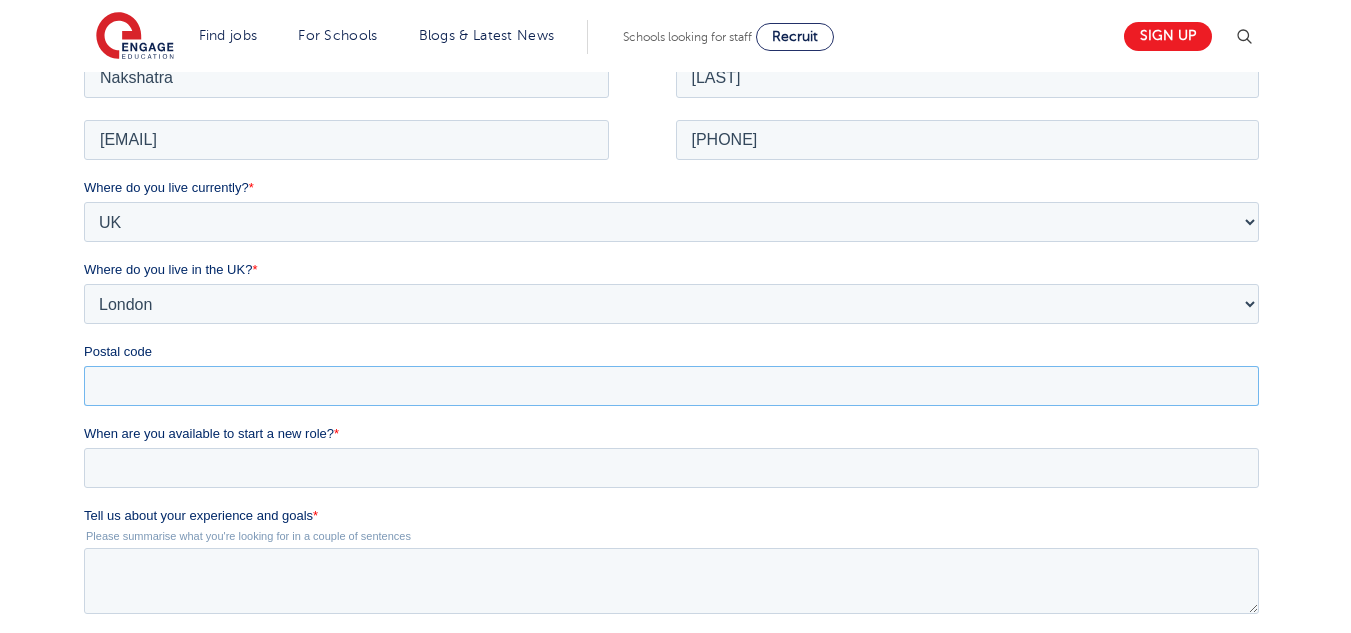 click on "Postal code" at bounding box center [671, 385] 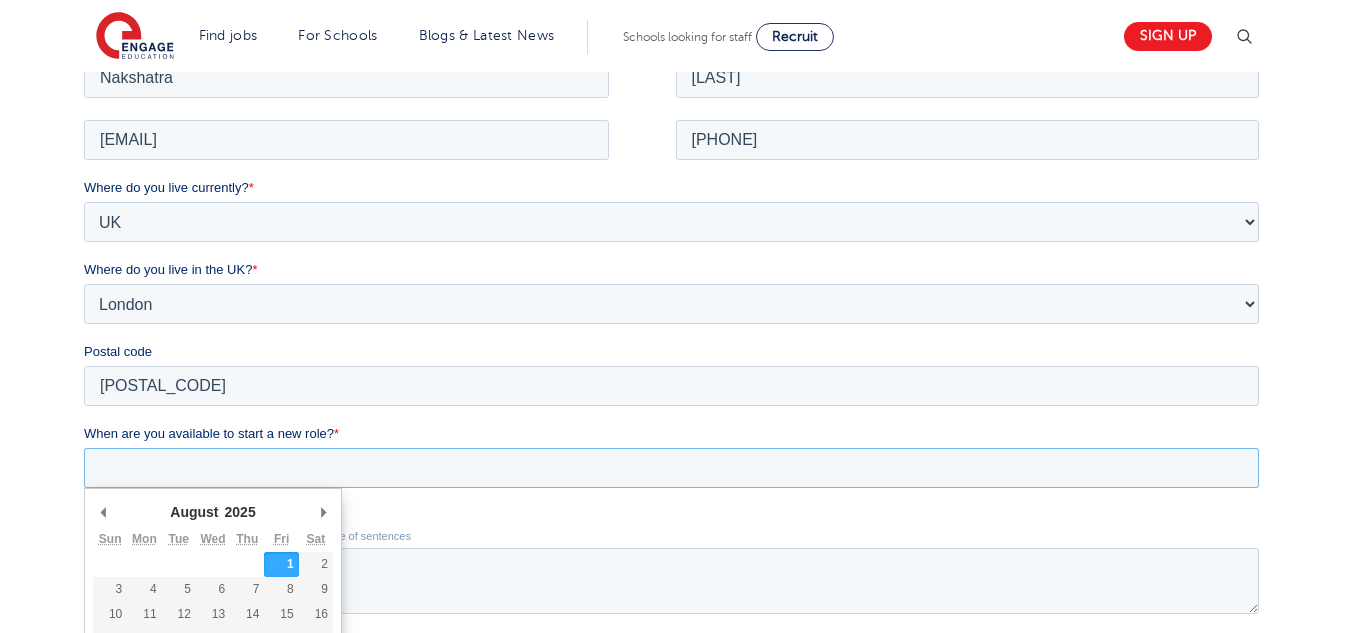 click on "When are you available to start a new role? *" at bounding box center (671, 467) 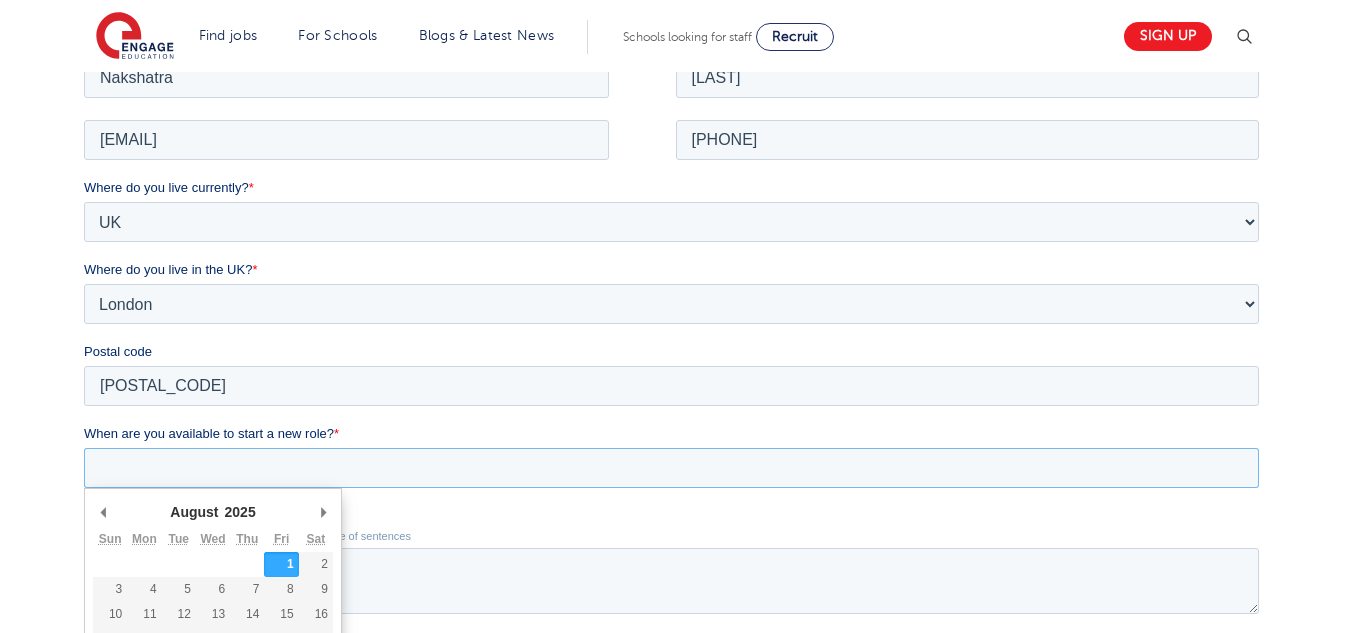 scroll, scrollTop: 492, scrollLeft: 0, axis: vertical 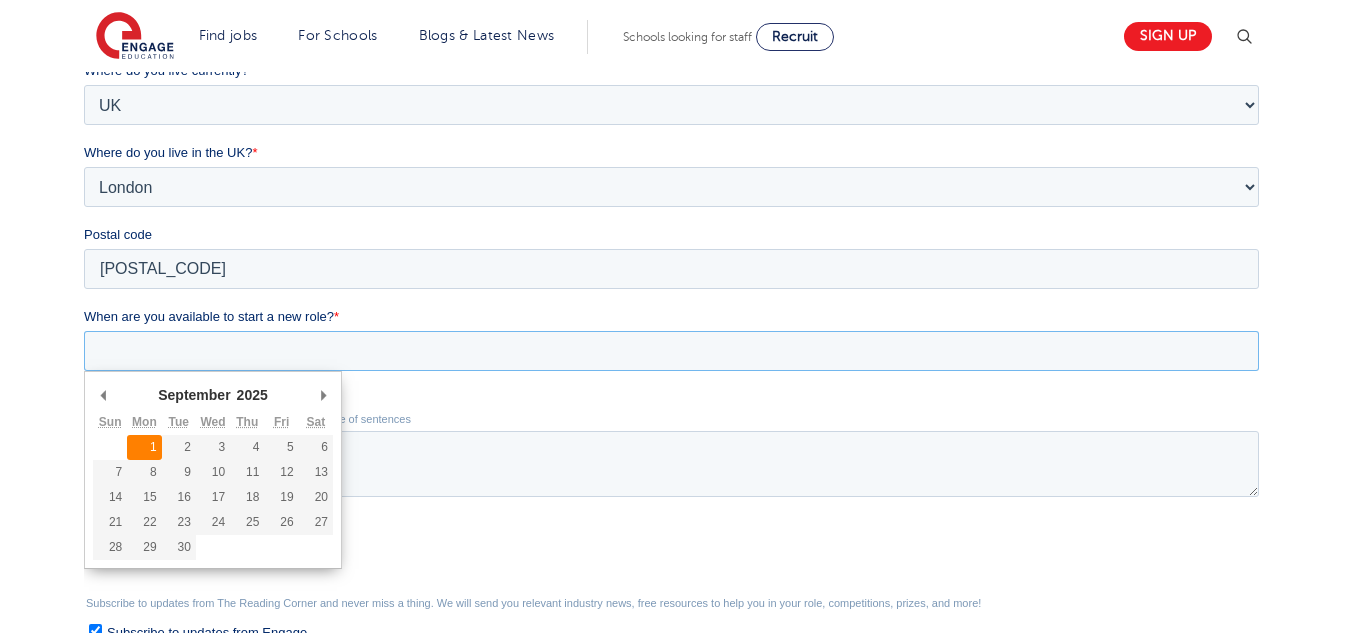 type on "2025-09-01" 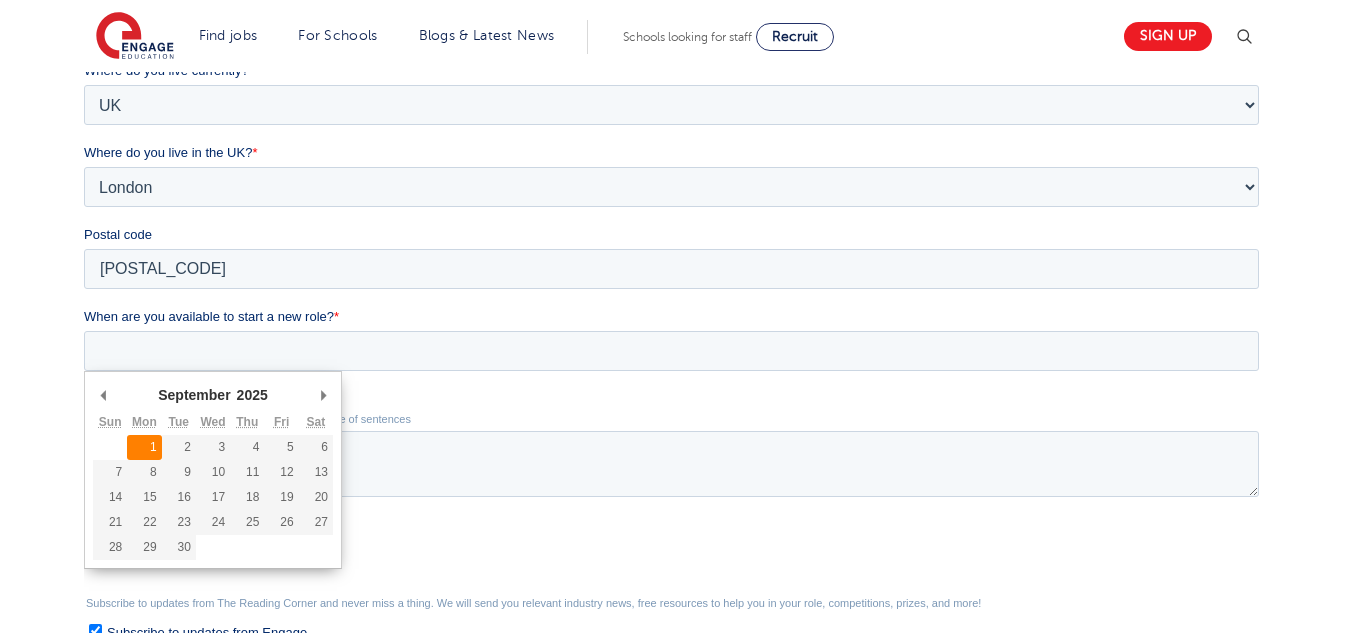 type on "2025/09/01" 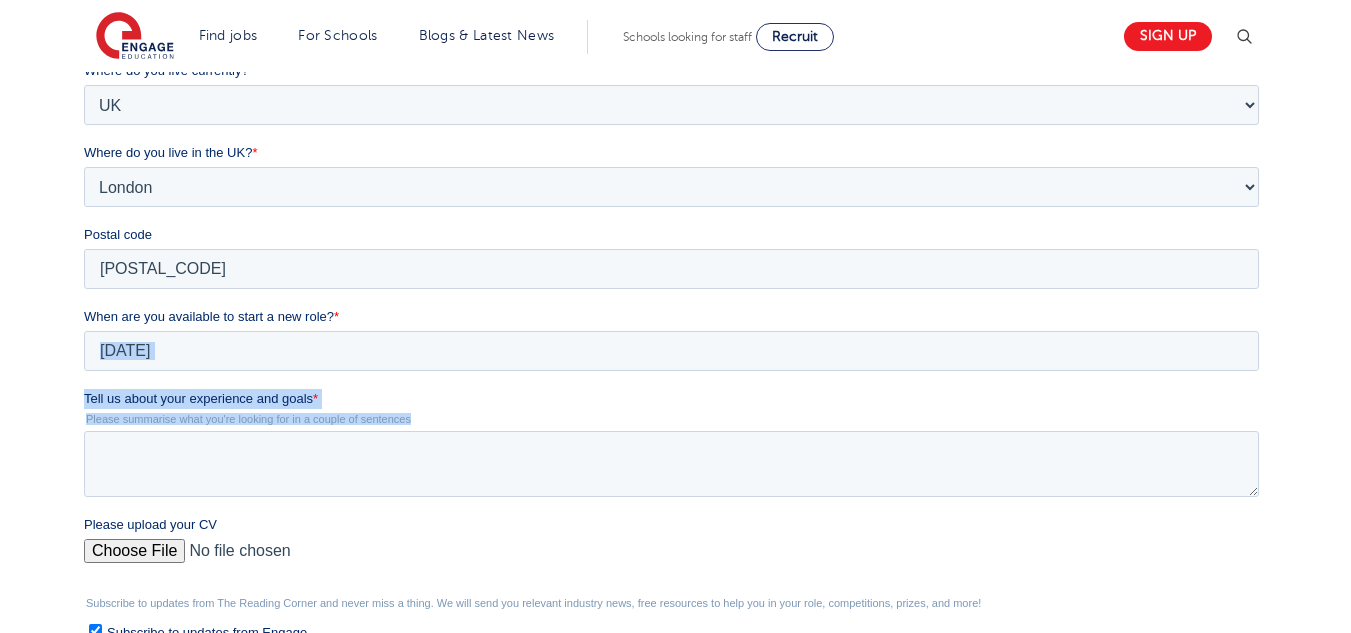 drag, startPoint x: 421, startPoint y: 416, endPoint x: 62, endPoint y: 385, distance: 360.33597 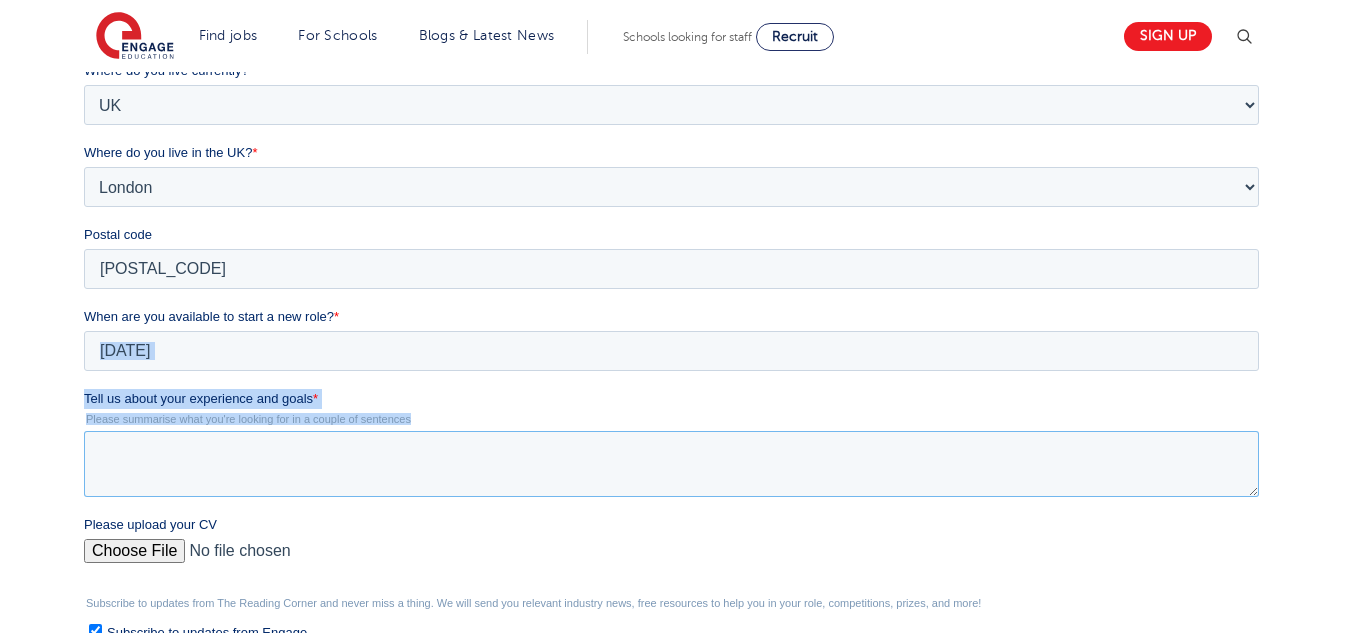 click on "Tell us about your experience and goals *" at bounding box center [671, 464] 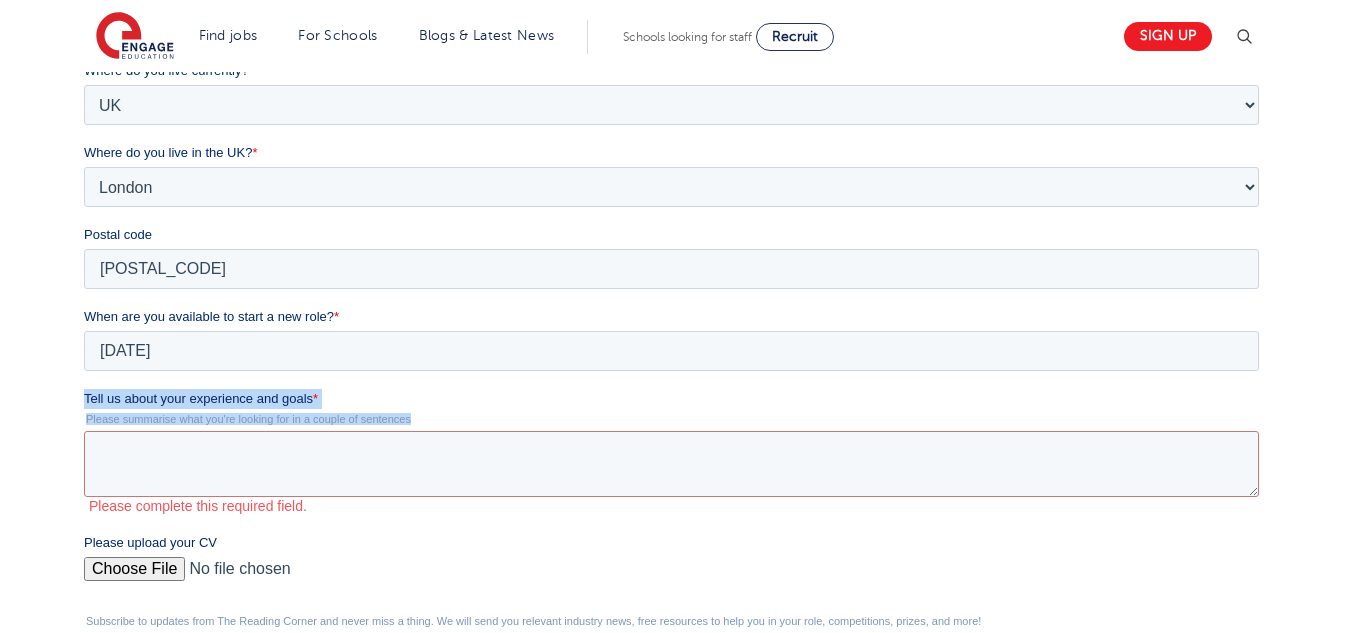 drag, startPoint x: 84, startPoint y: 396, endPoint x: 416, endPoint y: 415, distance: 332.54324 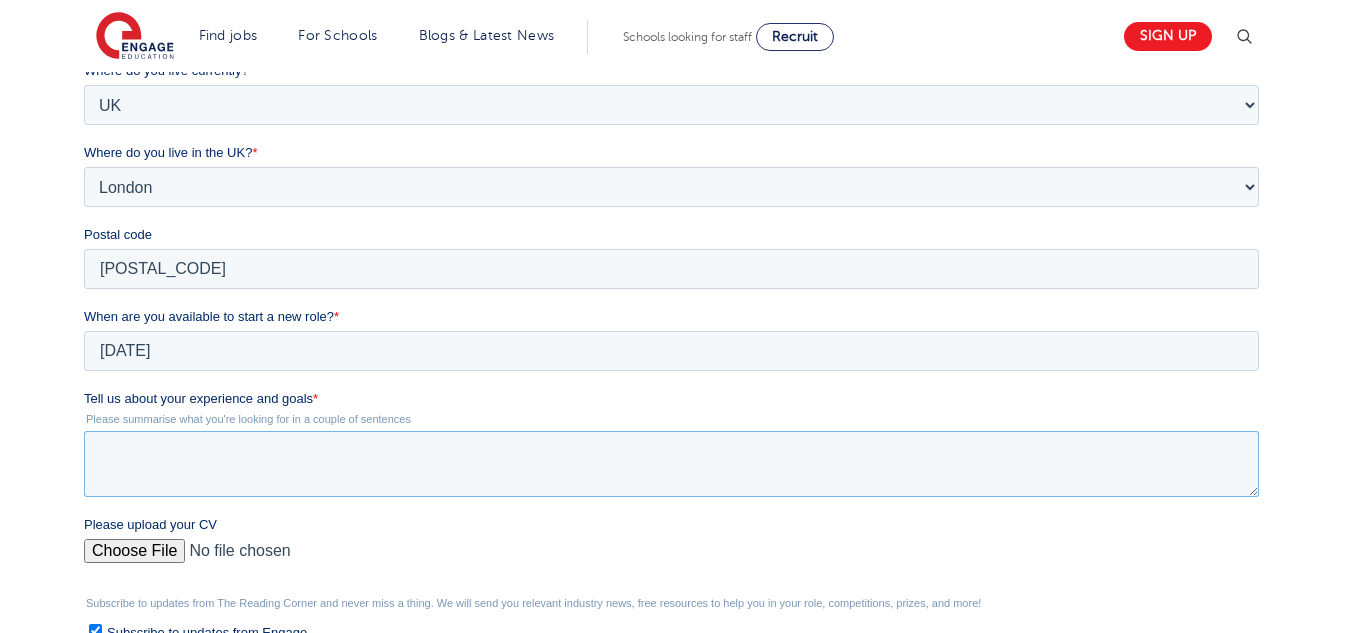 click on "Tell us about your experience and goals *" at bounding box center (671, 464) 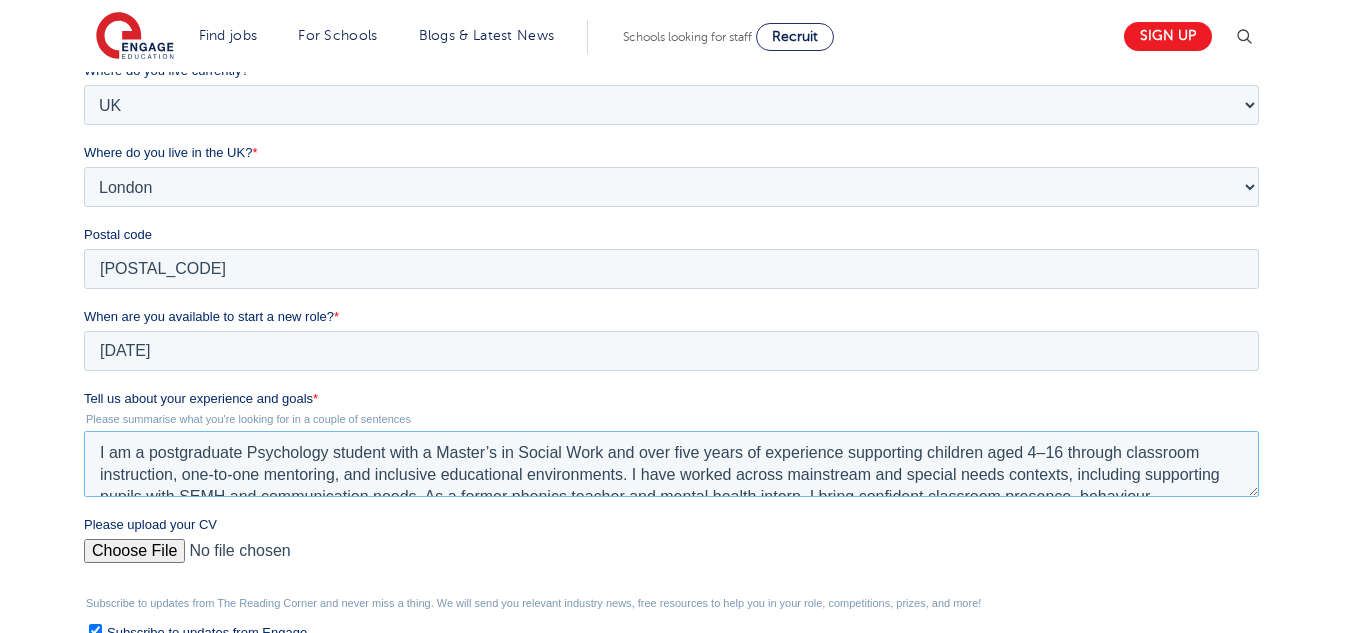scroll, scrollTop: 53, scrollLeft: 0, axis: vertical 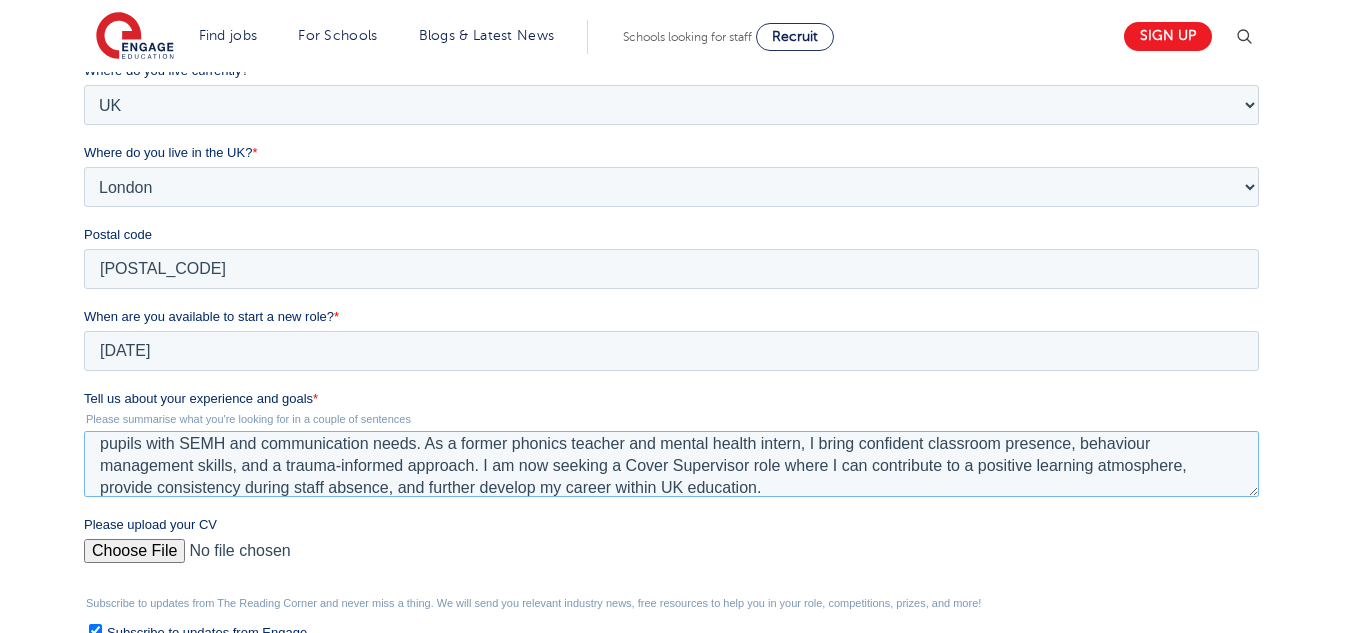 type on "I am a postgraduate Psychology student with a Master’s in Social Work and over five years of experience supporting children aged 4–16 through classroom instruction, one-to-one mentoring, and inclusive educational environments. I have worked across mainstream and special needs contexts, including supporting pupils with SEMH and communication needs. As a former phonics teacher and mental health intern, I bring confident classroom presence, behaviour management skills, and a trauma-informed approach. I am now seeking a Cover Supervisor role where I can contribute to a positive learning atmosphere, provide consistency during staff absence, and further develop my career within UK education." 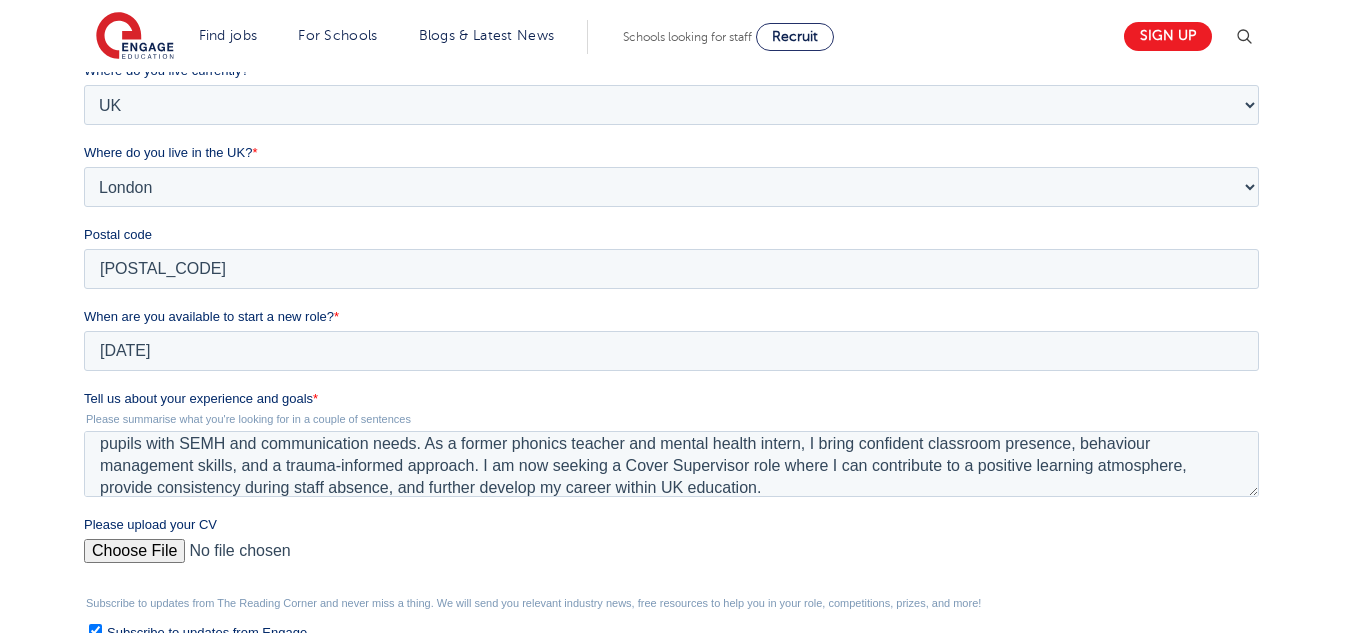 click on "Please upload your CV" at bounding box center (671, 559) 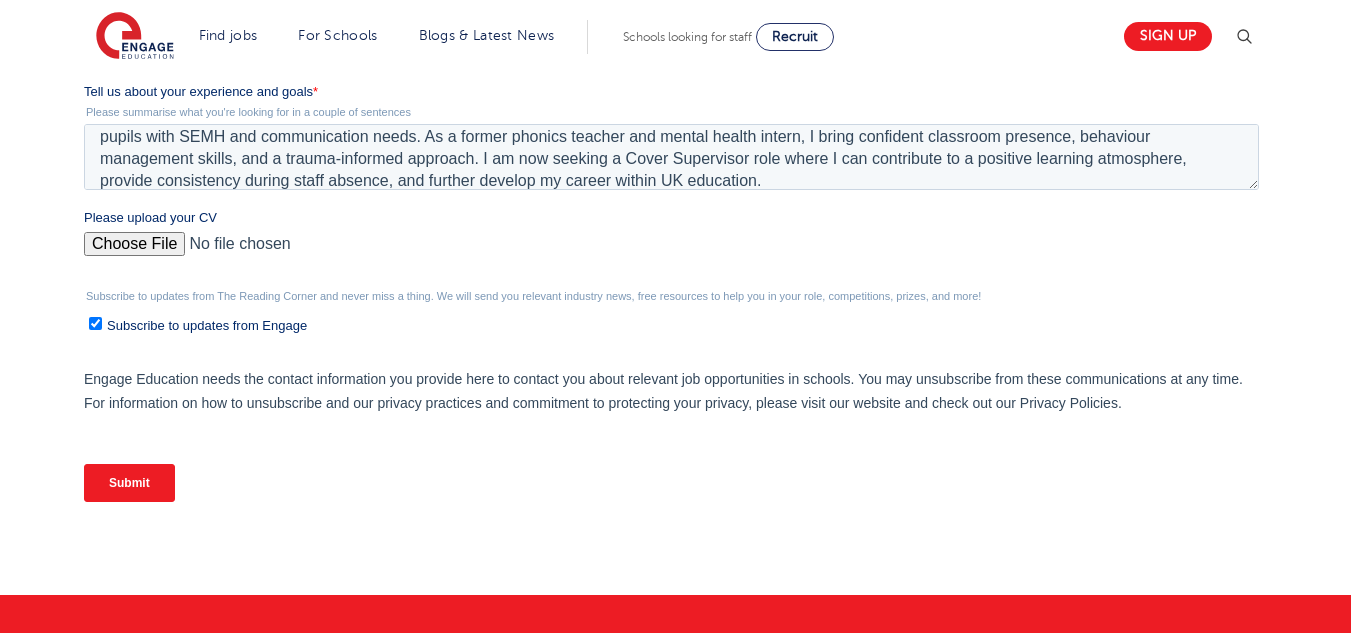 scroll, scrollTop: 801, scrollLeft: 0, axis: vertical 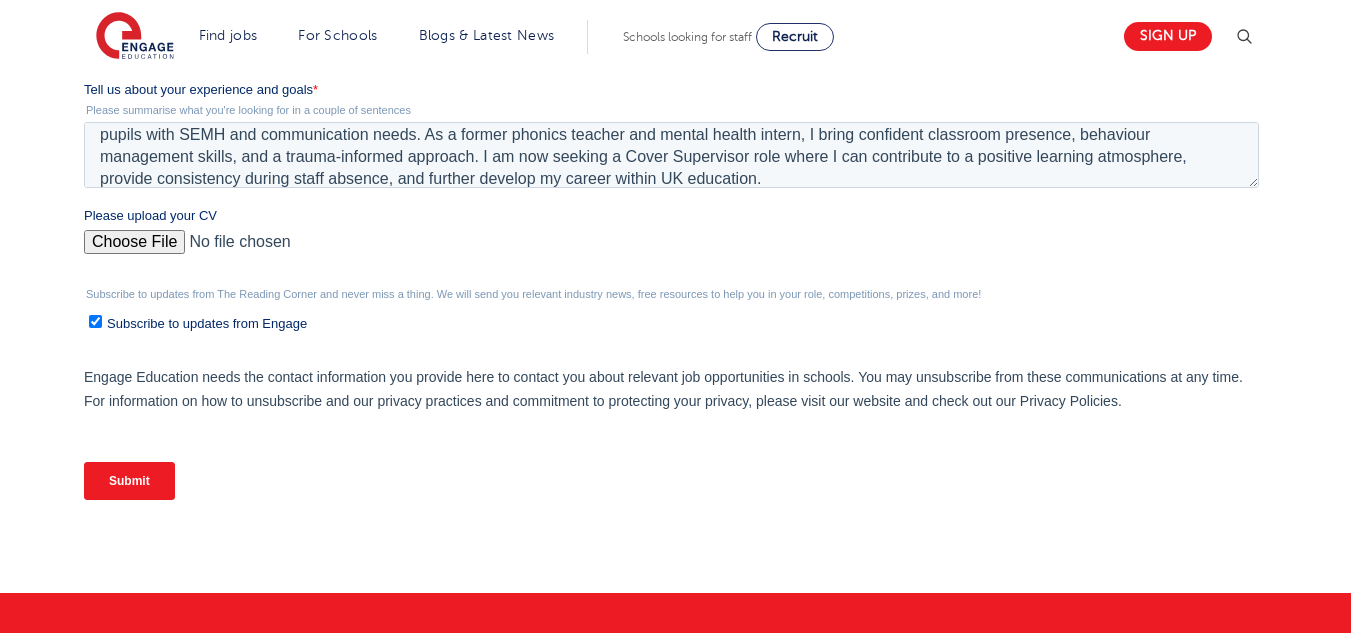 click on "Submit" at bounding box center [129, 481] 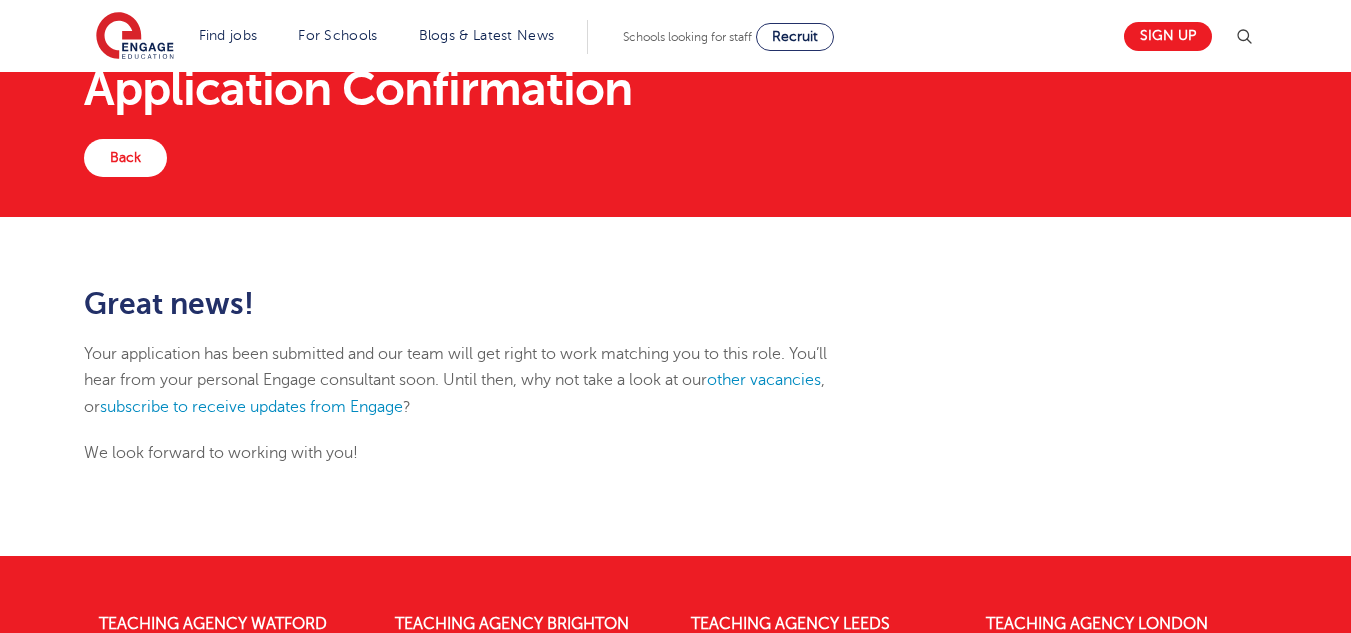 scroll, scrollTop: 0, scrollLeft: 0, axis: both 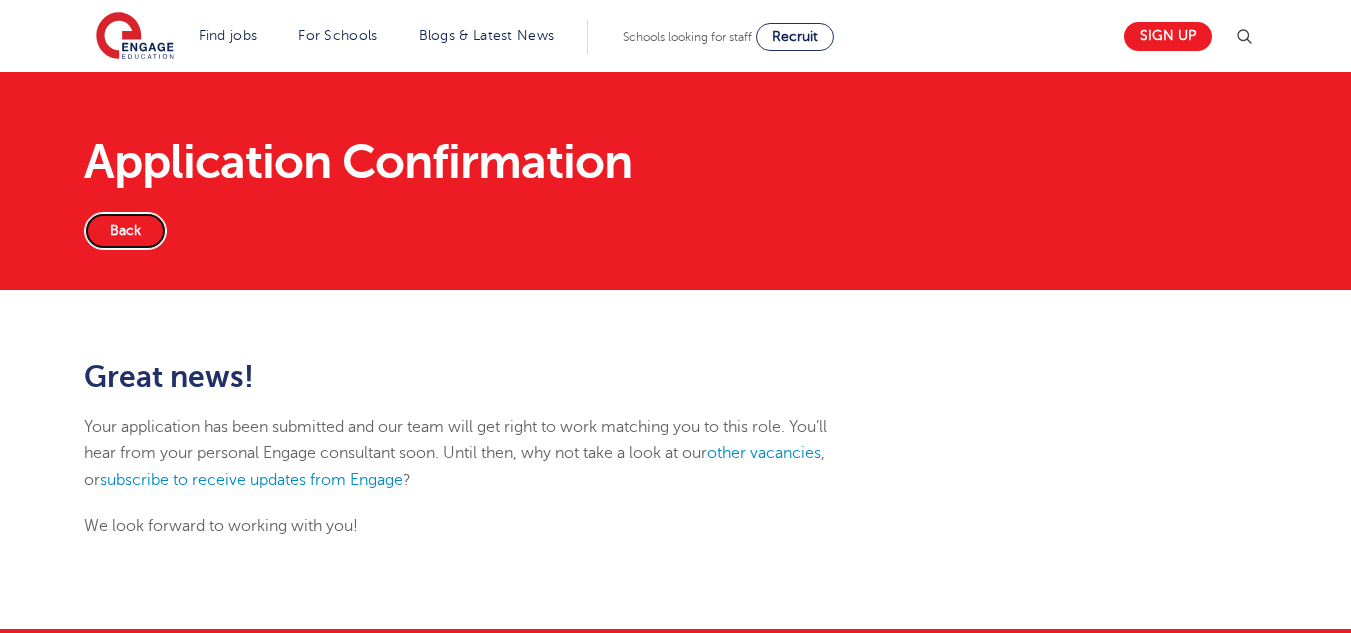 click on "Back" at bounding box center [125, 231] 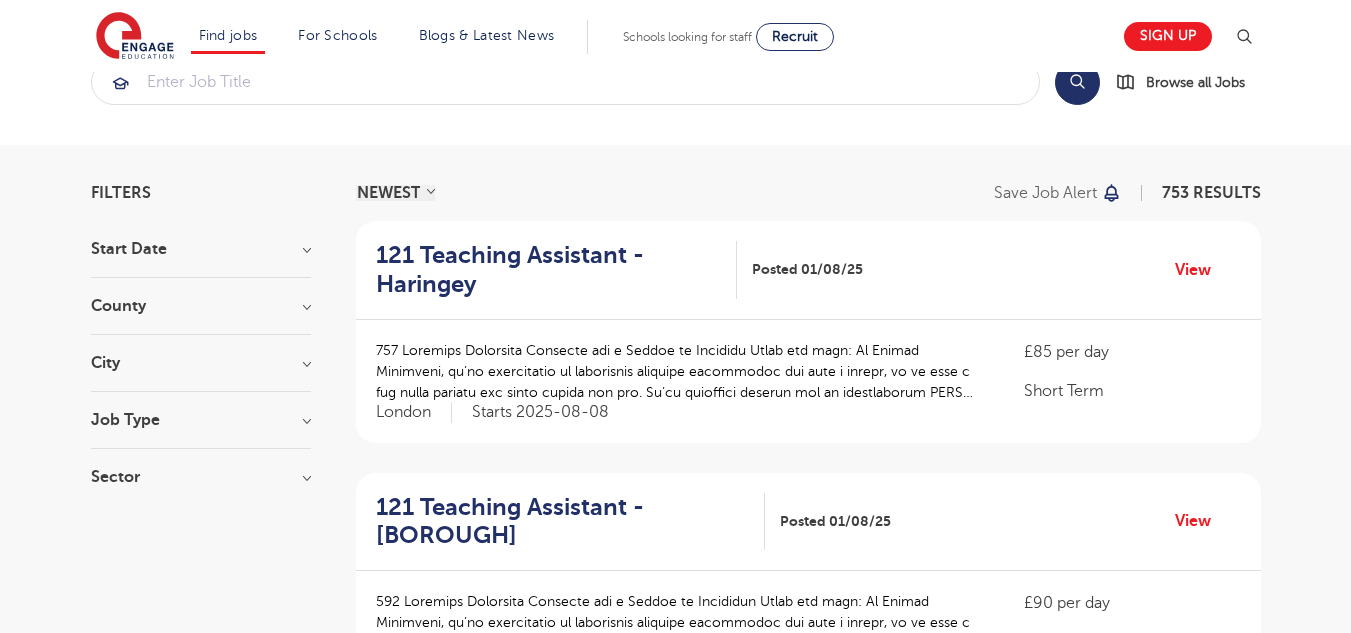 scroll, scrollTop: 0, scrollLeft: 0, axis: both 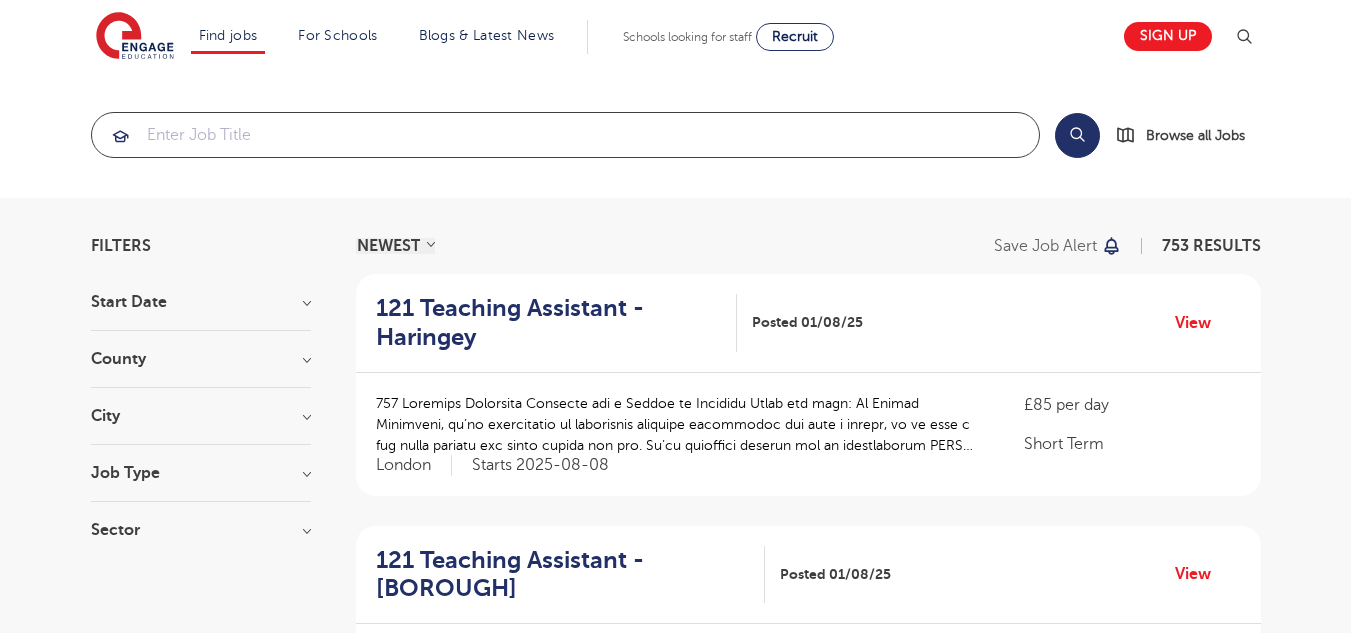 click at bounding box center [565, 135] 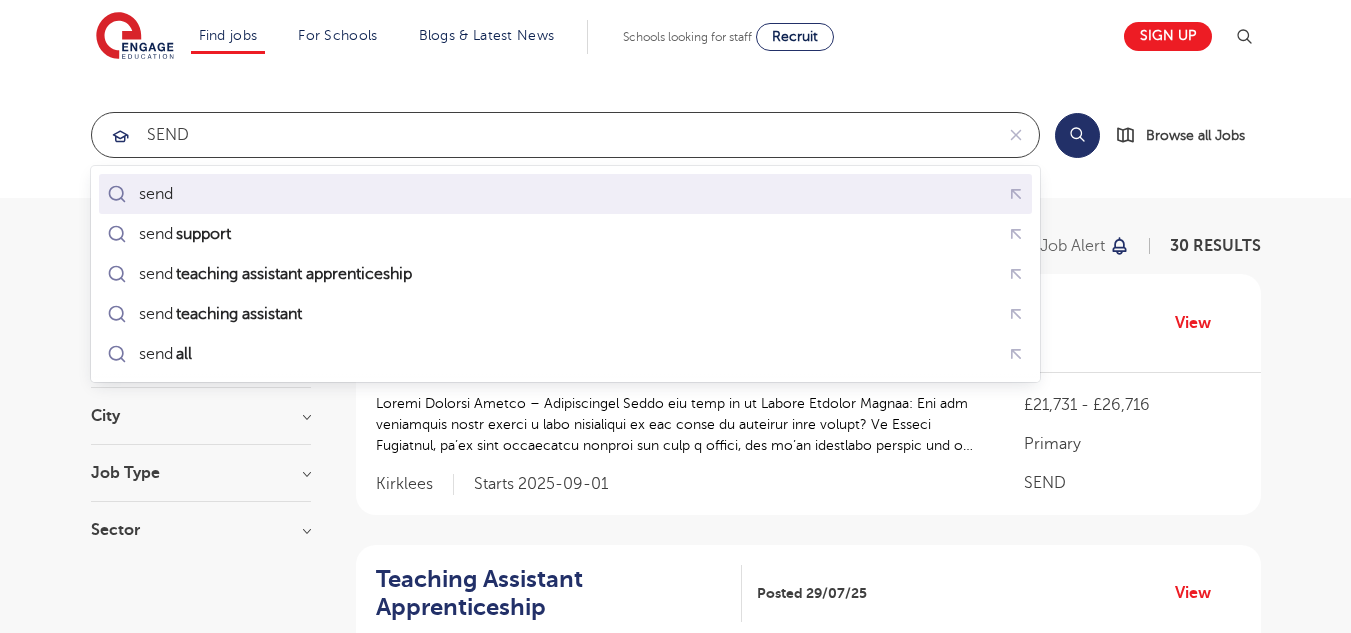 click on "send" at bounding box center [565, 194] 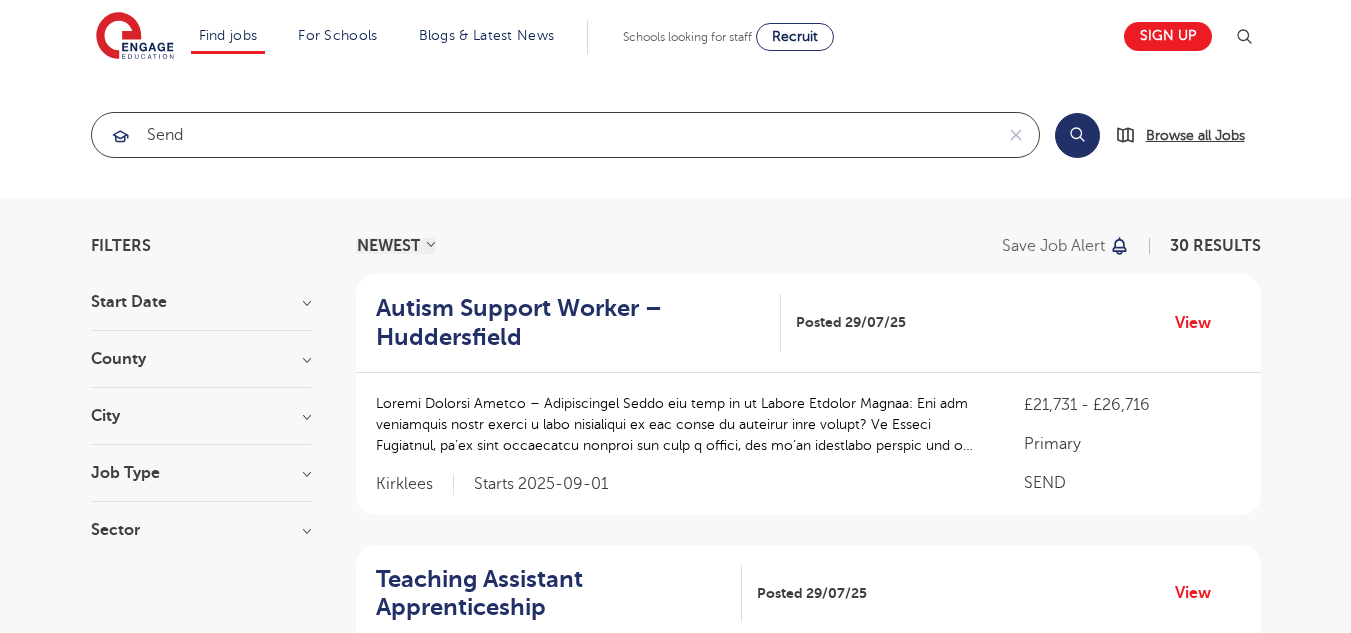 type on "send" 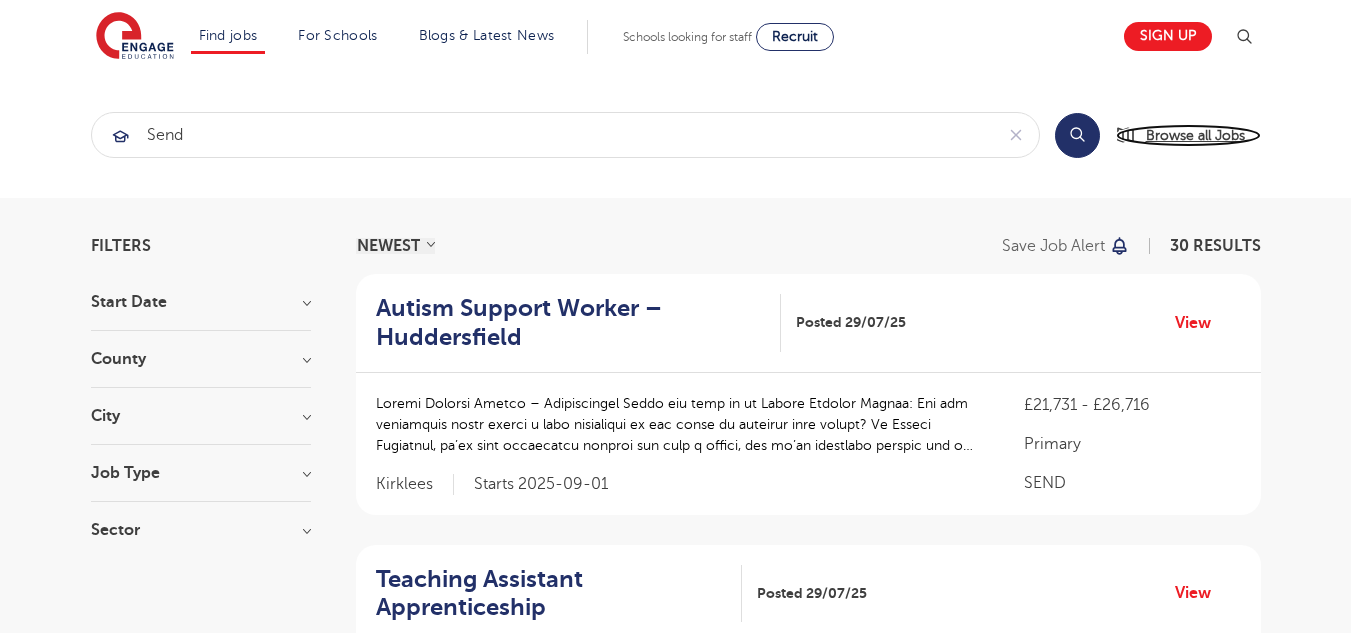 click on "Browse all Jobs" at bounding box center [1195, 135] 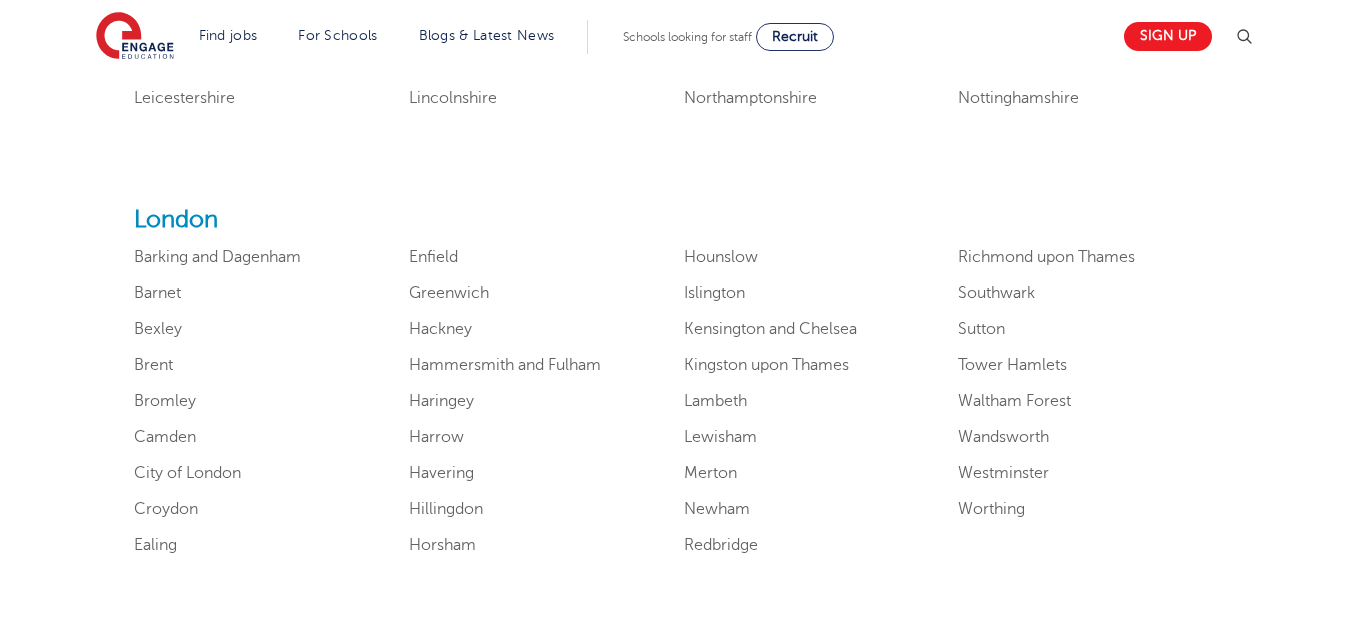 scroll, scrollTop: 1192, scrollLeft: 0, axis: vertical 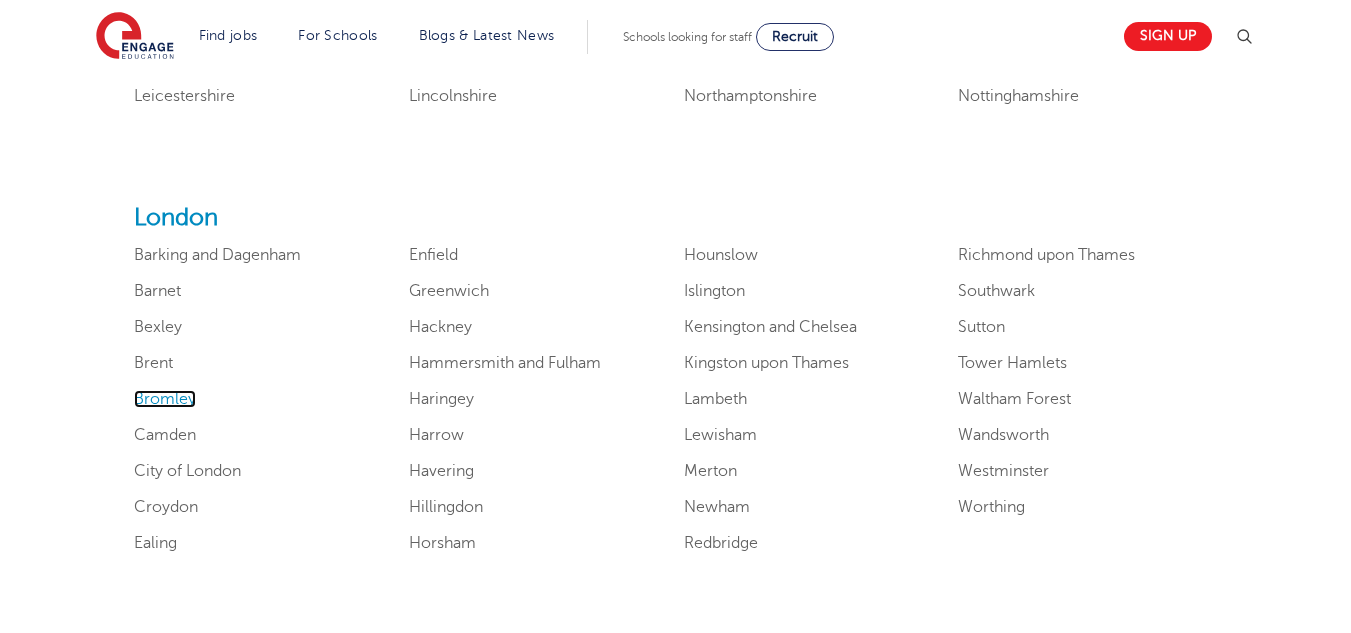 click on "Bromley" at bounding box center (165, 399) 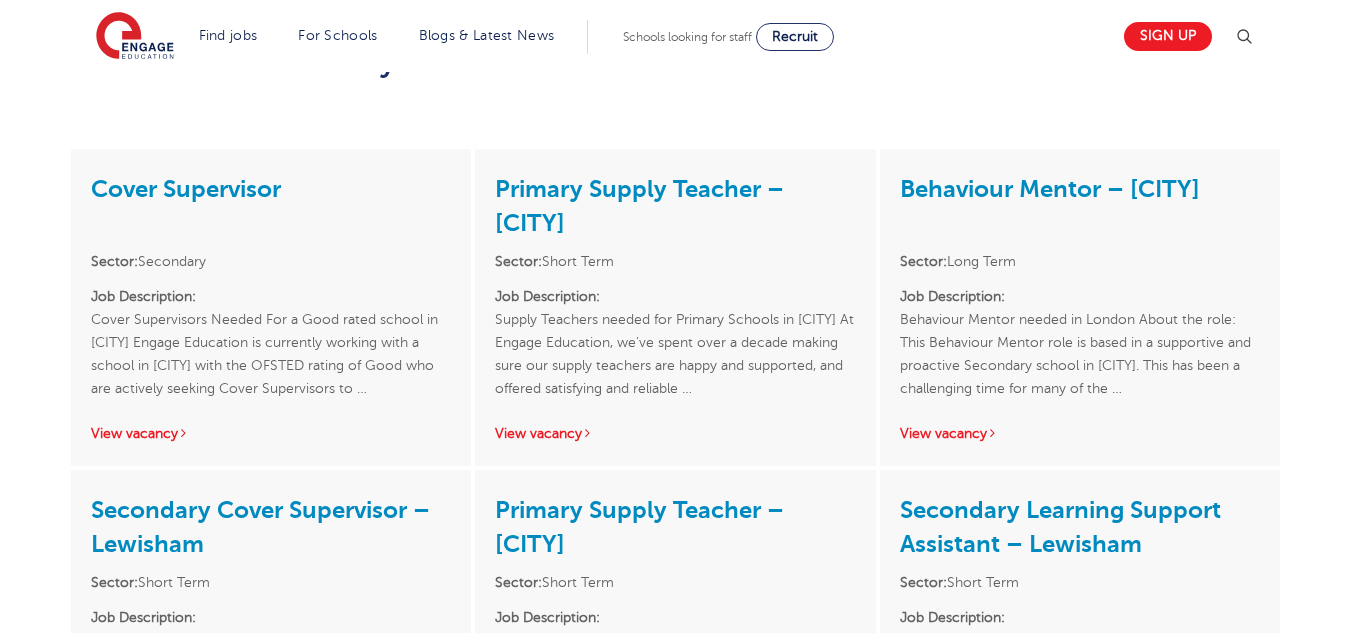 scroll, scrollTop: 2152, scrollLeft: 0, axis: vertical 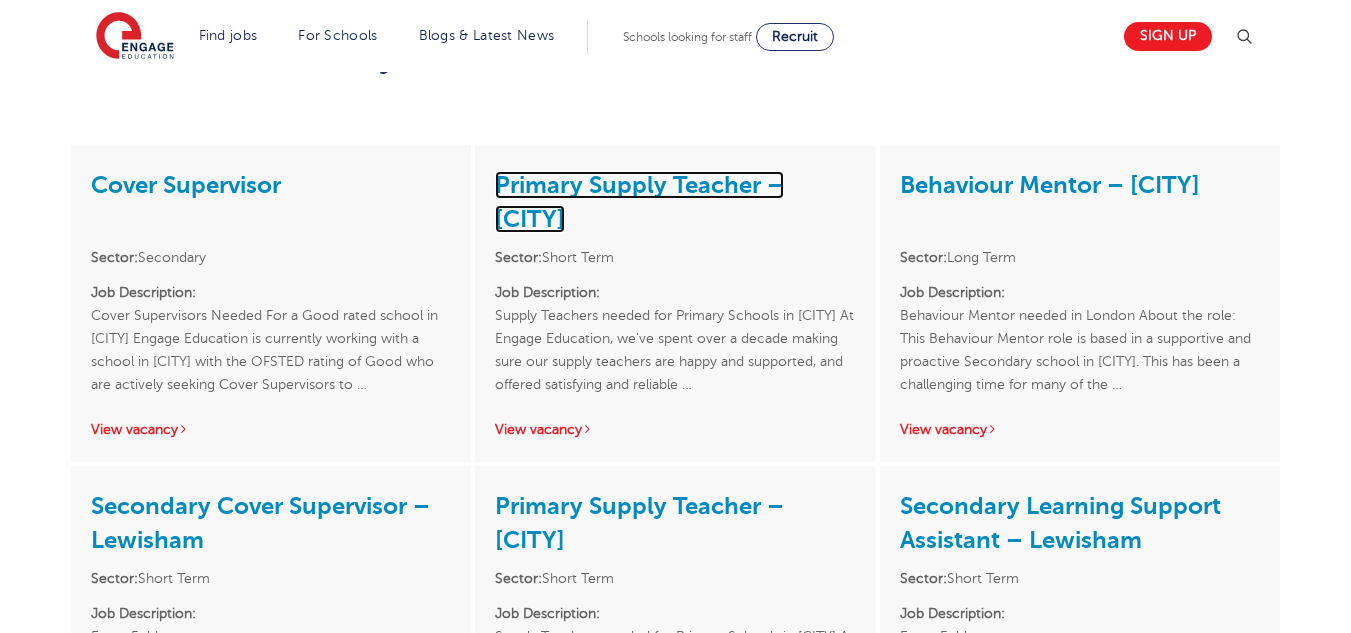 click on "Primary Supply Teacher – [LOCATION]" at bounding box center (639, 202) 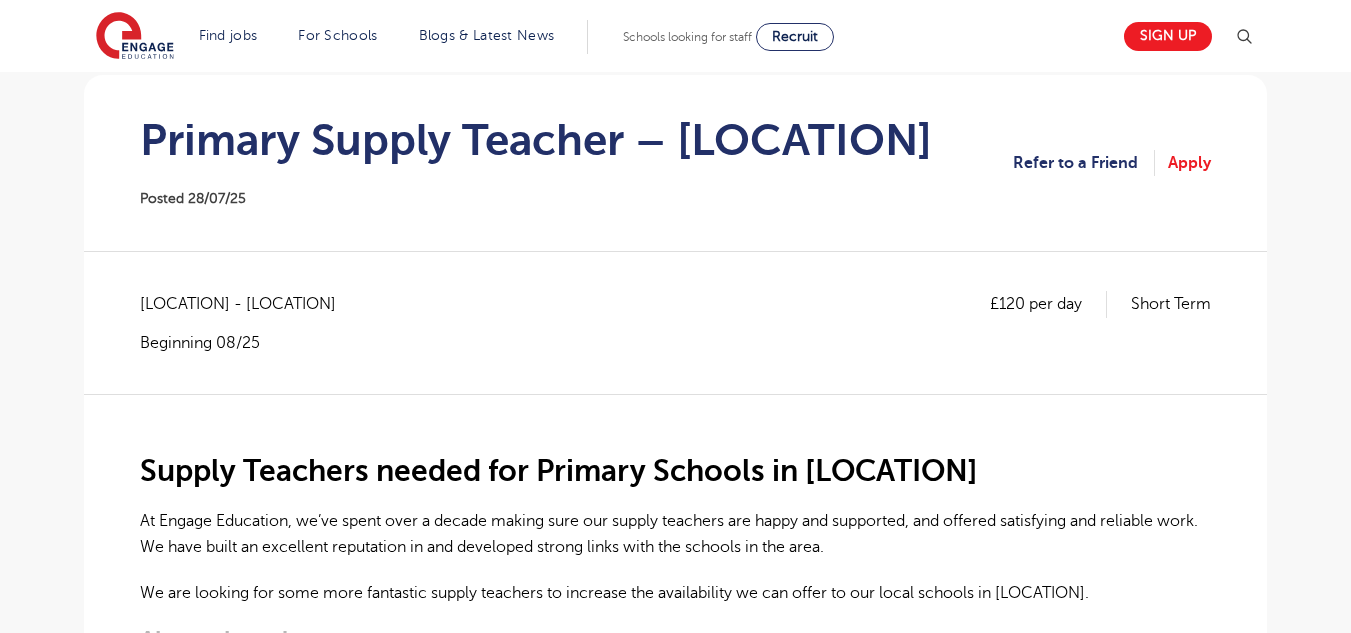 scroll, scrollTop: 184, scrollLeft: 0, axis: vertical 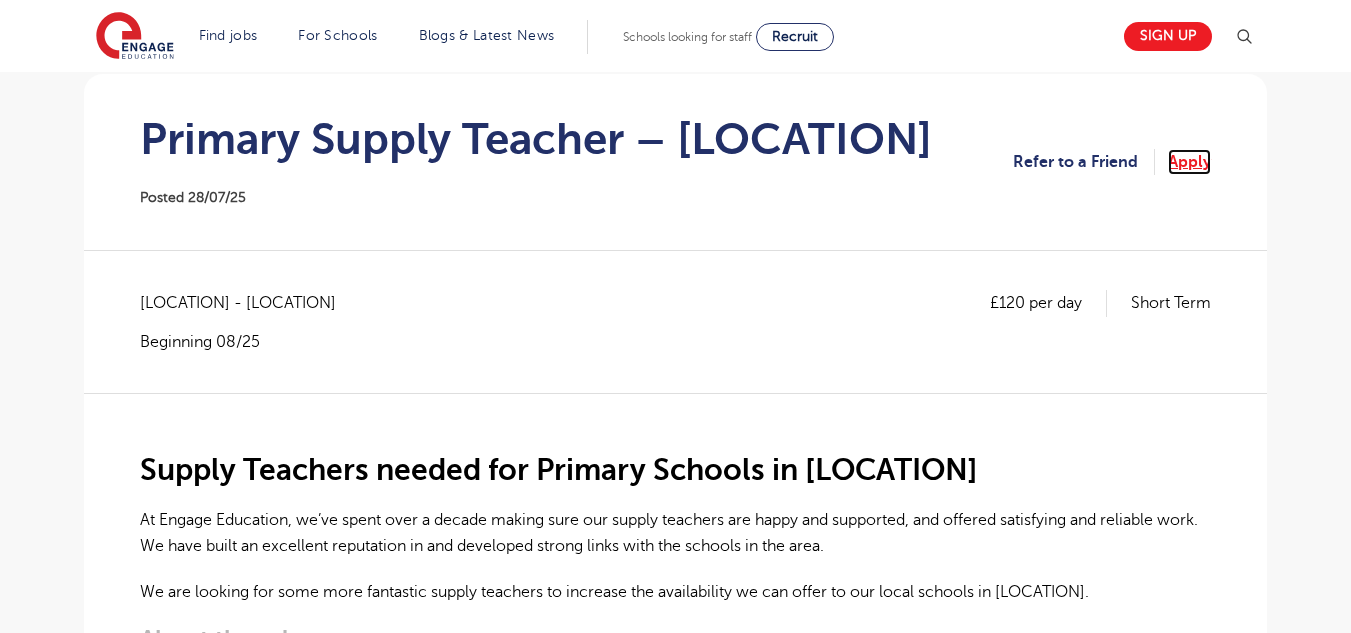 click on "Apply" at bounding box center [1189, 162] 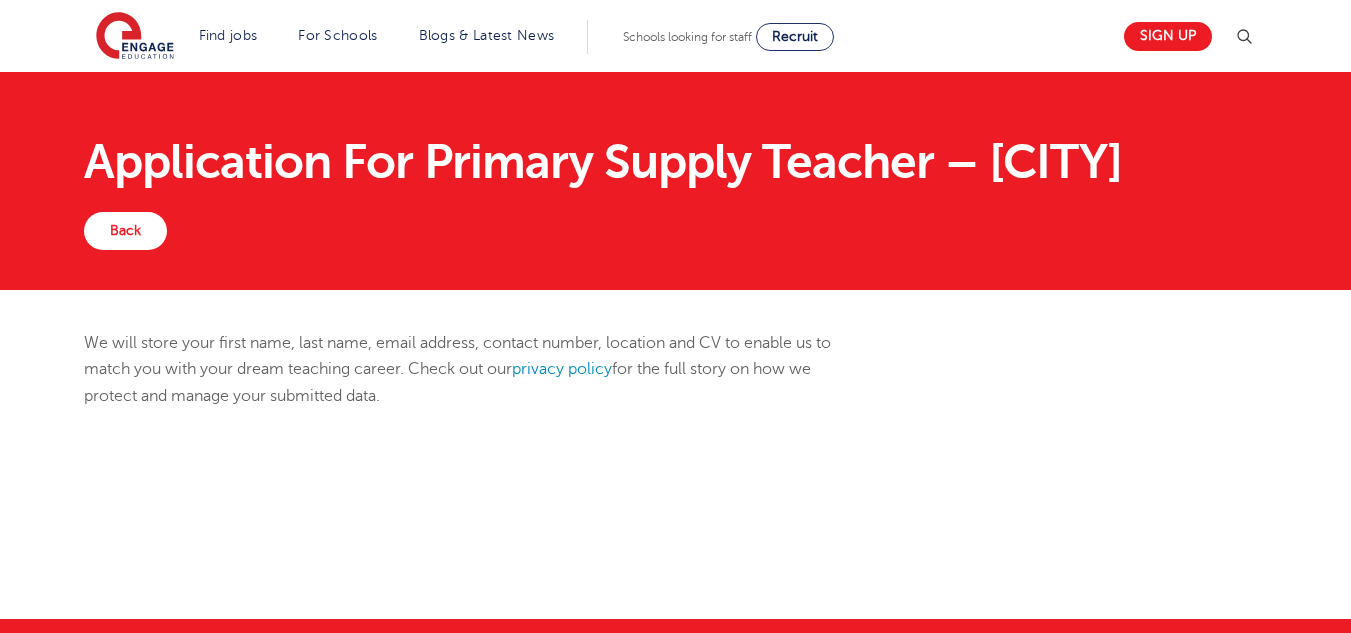 scroll, scrollTop: 0, scrollLeft: 0, axis: both 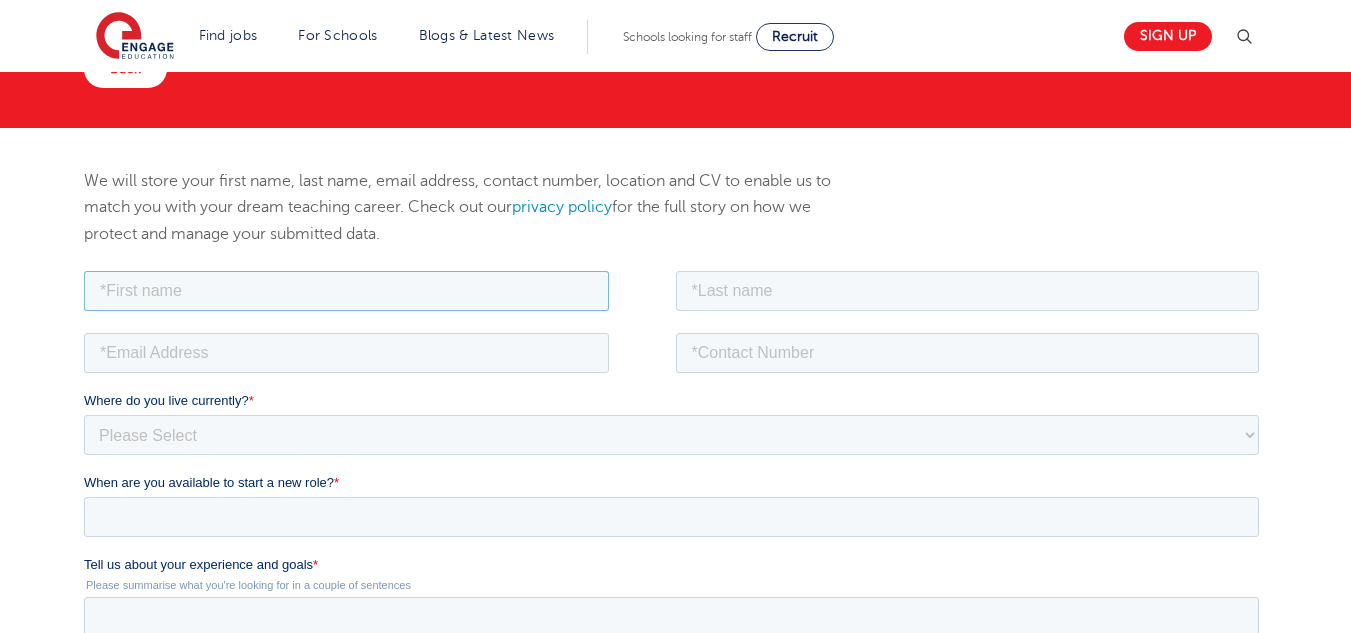 click at bounding box center [346, 290] 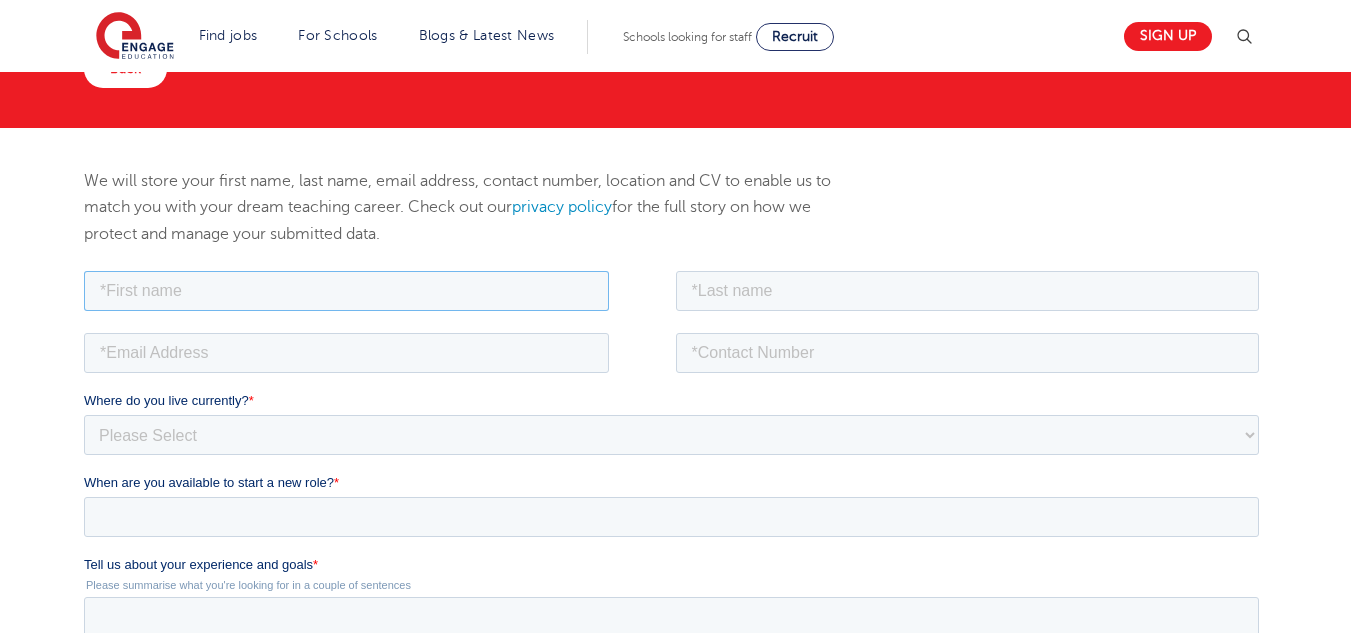 type on "Nakshatra" 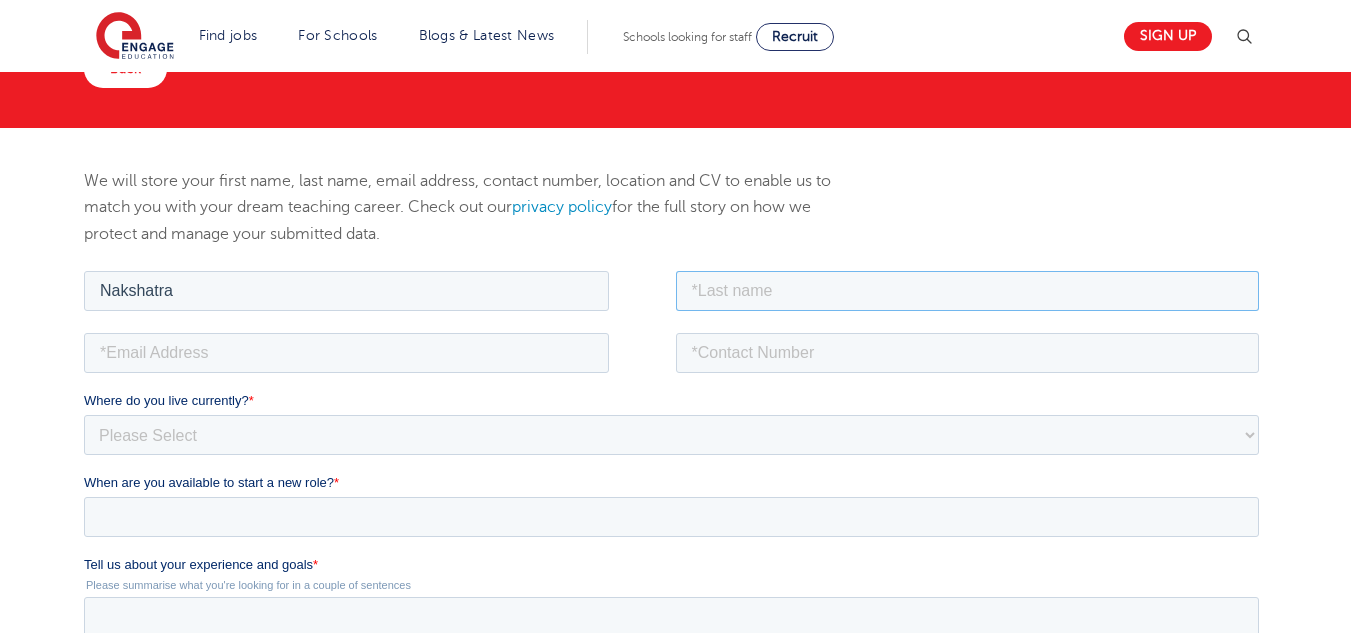 type on "[LAST]" 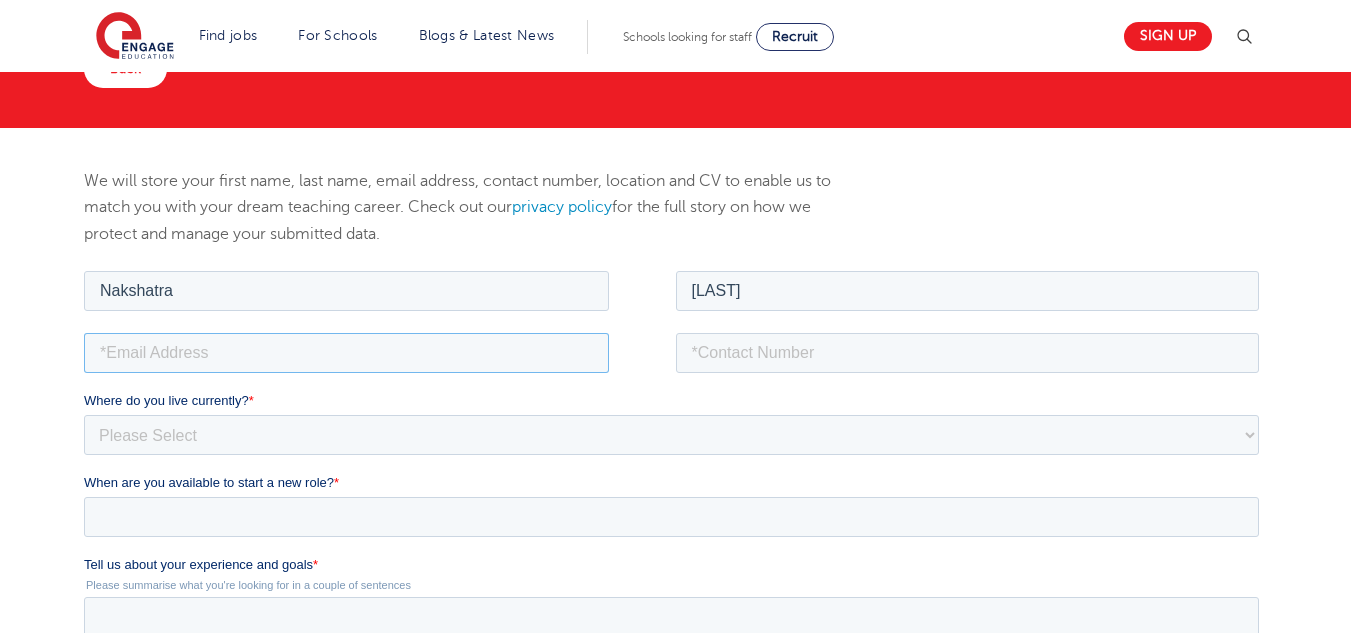 type on "[EMAIL]" 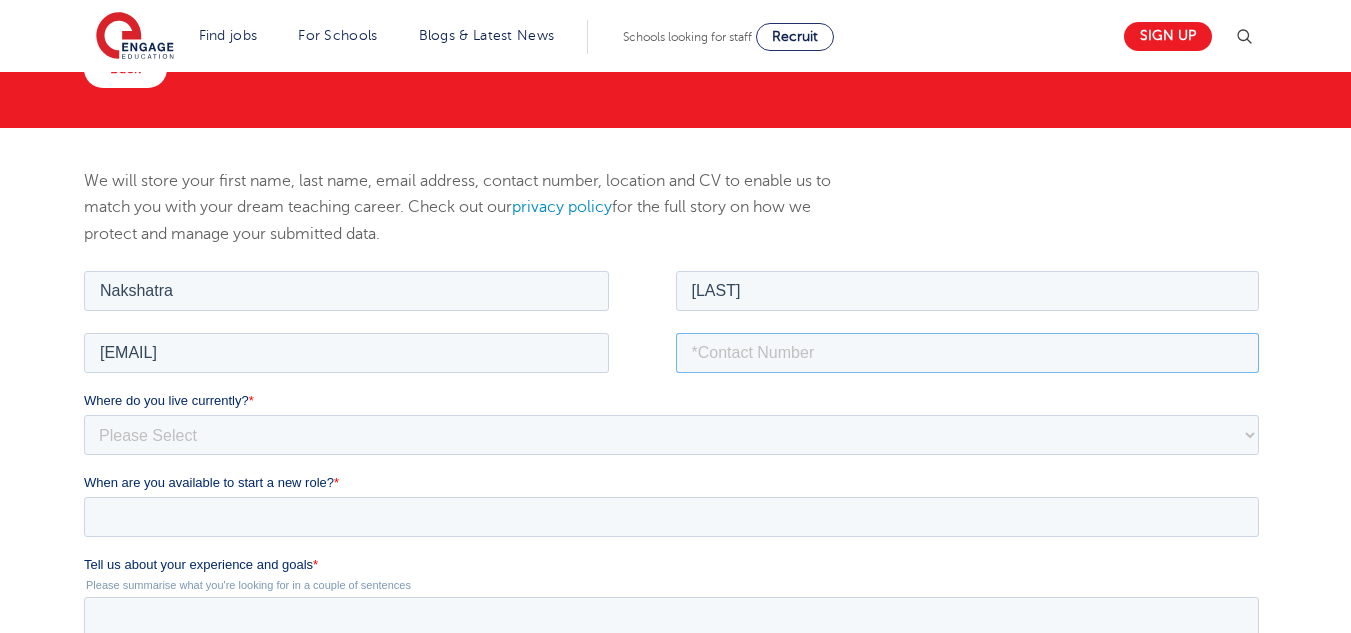 type on "[PHONE]" 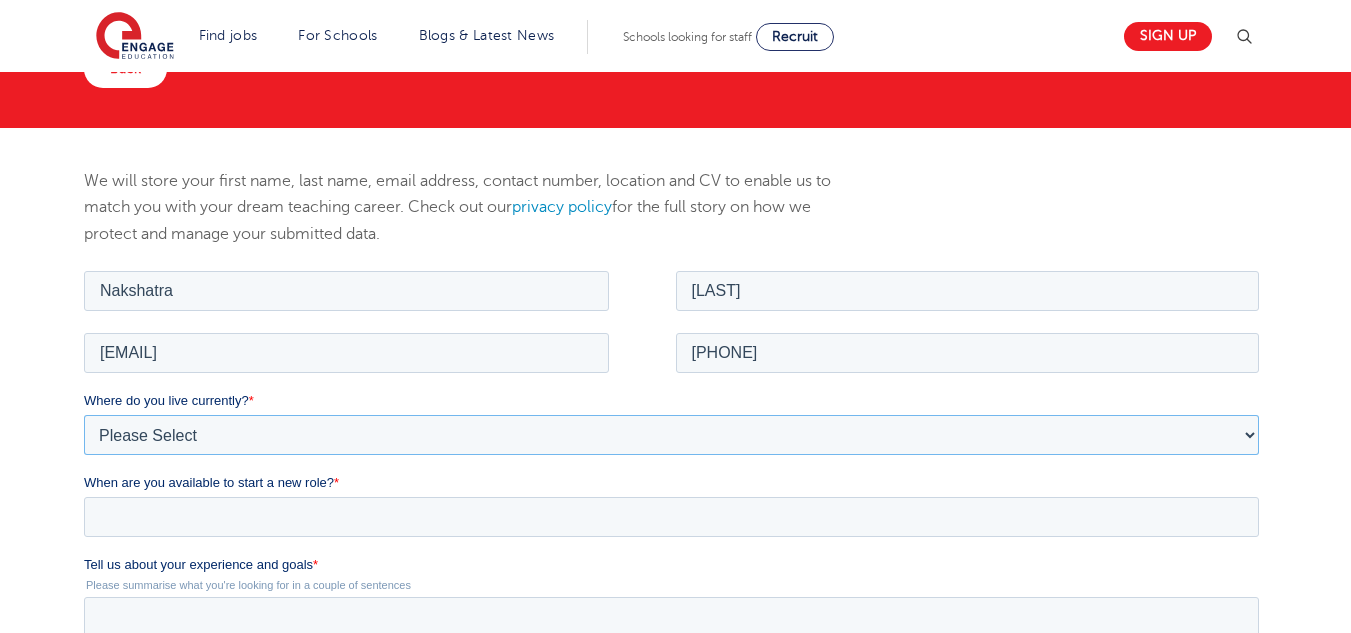 click on "Please Select UK Canada Ireland Australia New Zealand Europe USA South Africa Jamaica Africa Asia Middle East South America Caribbean" at bounding box center [671, 434] 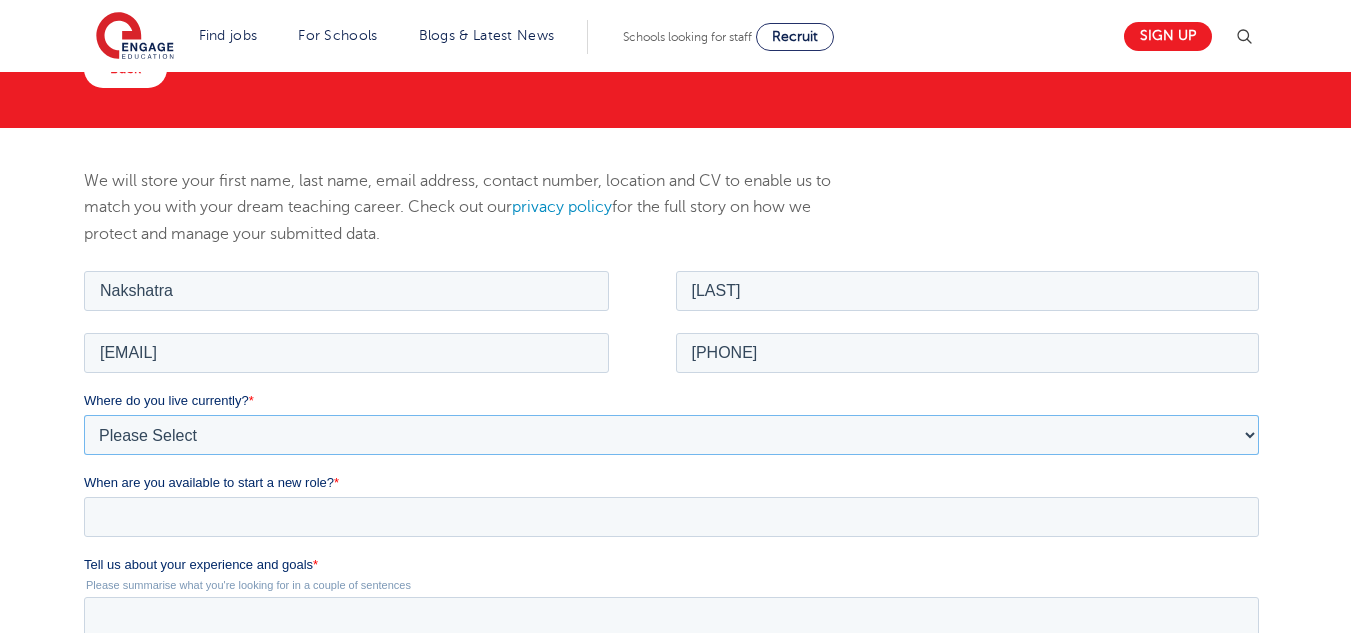 select on "UK" 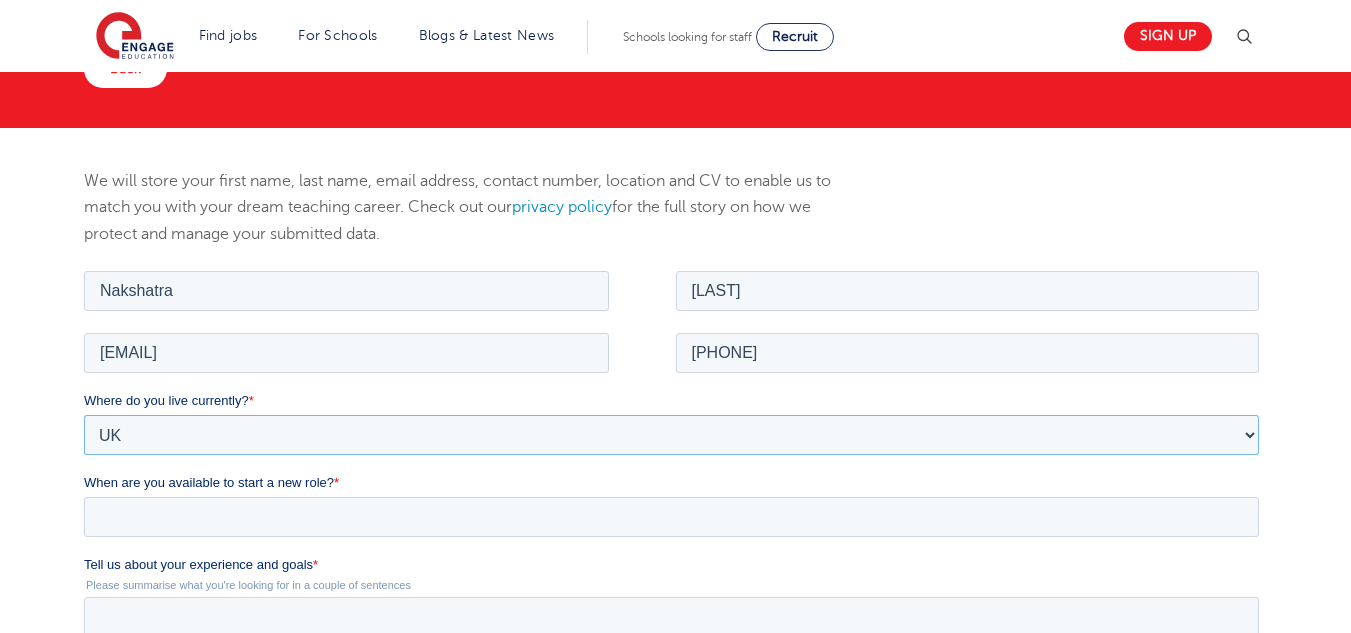 click on "Please Select UK Canada Ireland Australia New Zealand Europe USA South Africa Jamaica Africa Asia Middle East South America Caribbean" at bounding box center [671, 434] 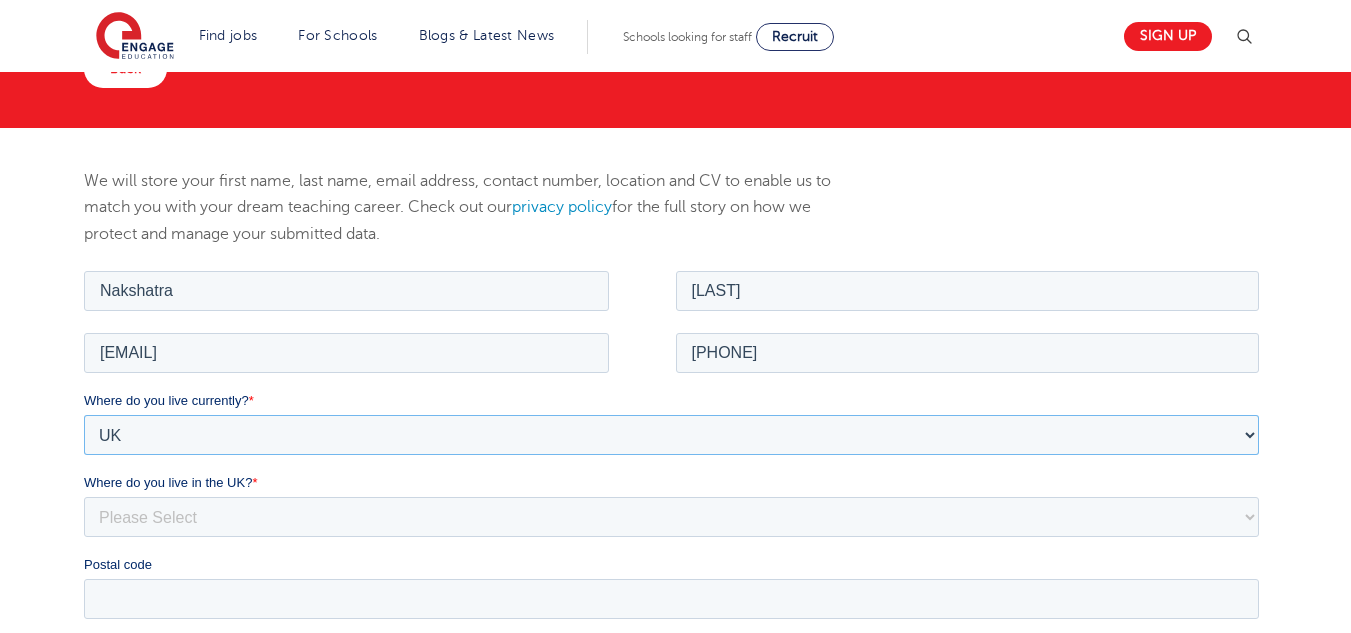 scroll, scrollTop: 297, scrollLeft: 0, axis: vertical 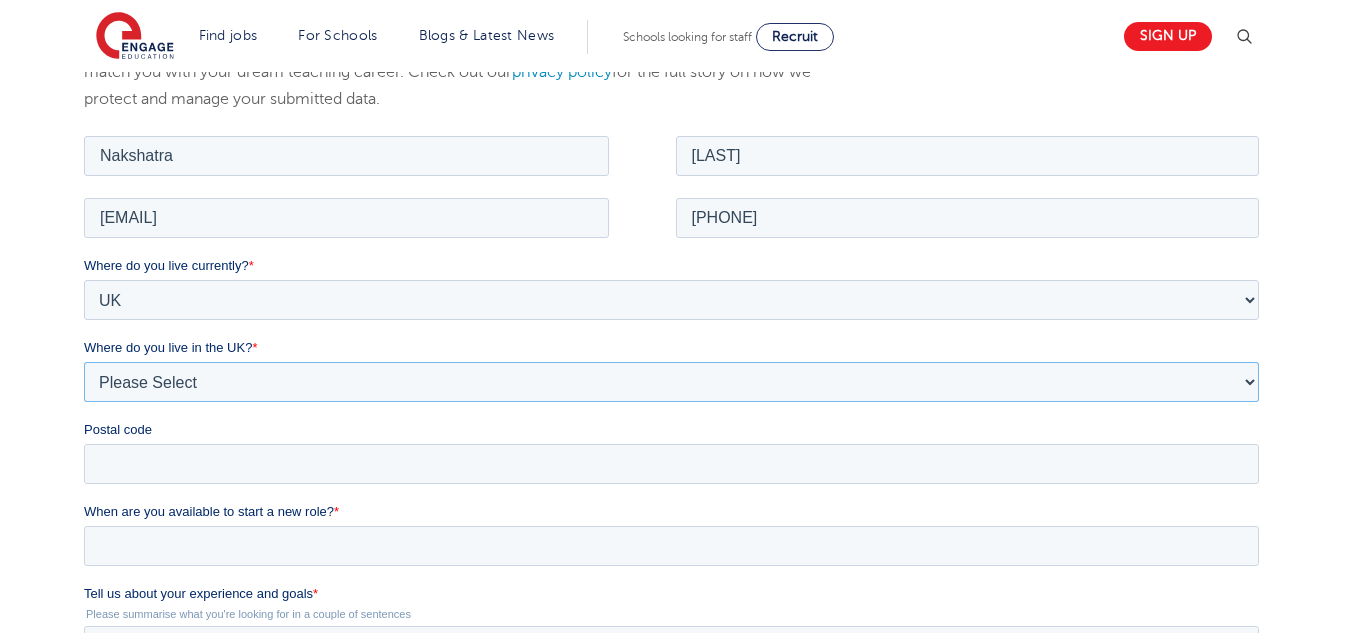 click on "Please Select Overseas Barnsley Bedfordshire Berkshire Bournemouth Bracknell Forest Bradford Brighton and Hove Bristol Buckinghamshire Calderdale Cambridgeshire Cheshire City of London City of Plymouth Cornwall County Durham Cumbria Derbyshire Devon Doncaster Dorset Durham Durham and North Yorkshire East Riding of Yorkshire East Sussex Essex Gloucestershire Hampshire Herefordshire Hertfordshire Hull Isle of Wight Kent Kirklees Lancashire Leeds Leicestershire Lincolnshire London Luton Luton South Luton Town Centre Manchester Medway Merseyside Milton Keynes Norfolk Northamptonshire North Somerset Northumberland North Yorkshire Nottinghamshire Oxfordshire Peterborough Poole Portsmouth Reading Rotherham Rutland Sheffield Shropshire Slough Somerset Southampton Southend On Sea South Yorkshire Staffordshire Suffolk Surrey Thurrock Torbay Tyne and Wear Wakefield Warwickshire West Berkshire West Midlands West Sussex West Yorkshire Wiltshire Windsor and Maidenhead Wokingham Worcestershire York" at bounding box center [671, 381] 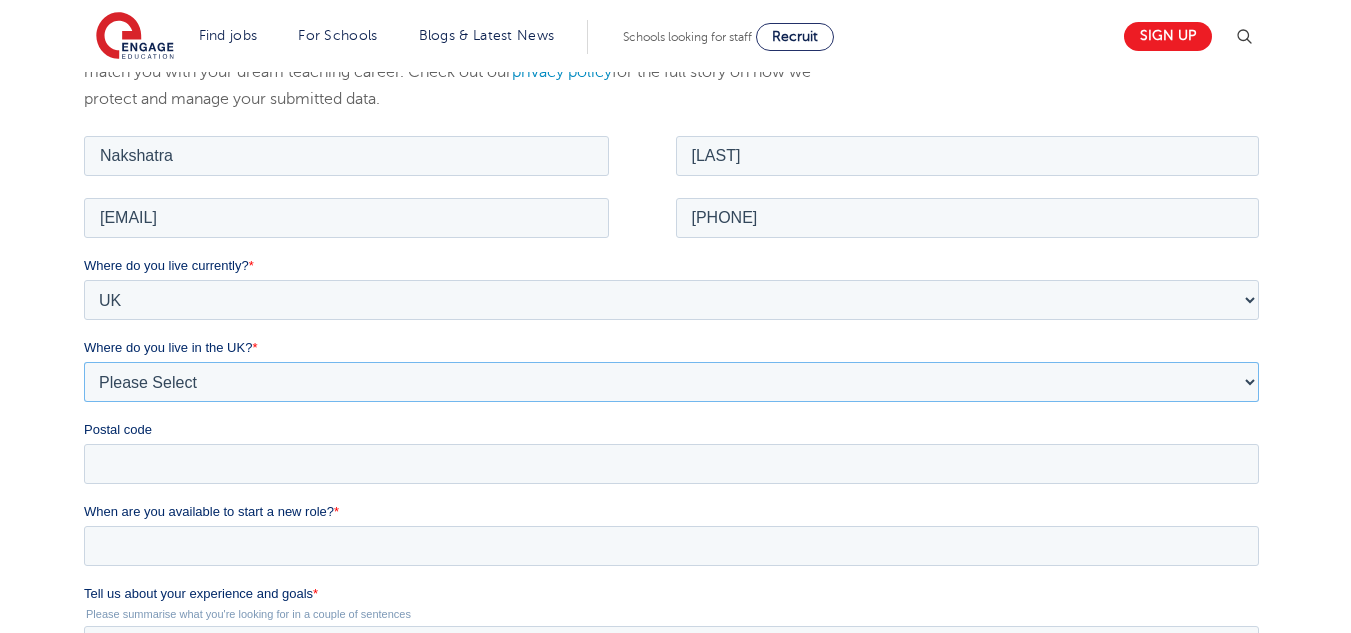 select on "London" 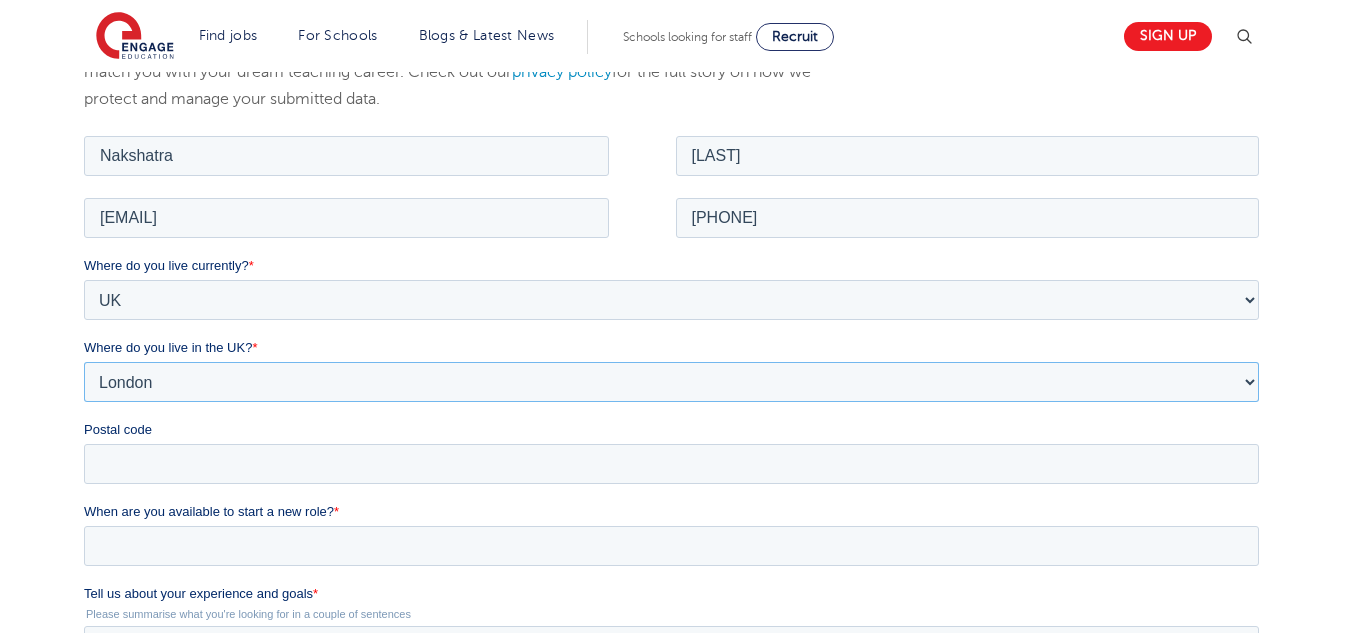 click on "Please Select Overseas Barnsley Bedfordshire Berkshire Bournemouth Bracknell Forest Bradford Brighton and Hove Bristol Buckinghamshire Calderdale Cambridgeshire Cheshire City of London City of Plymouth Cornwall County Durham Cumbria Derbyshire Devon Doncaster Dorset Durham Durham and North Yorkshire East Riding of Yorkshire East Sussex Essex Gloucestershire Hampshire Herefordshire Hertfordshire Hull Isle of Wight Kent Kirklees Lancashire Leeds Leicestershire Lincolnshire London Luton Luton South Luton Town Centre Manchester Medway Merseyside Milton Keynes Norfolk Northamptonshire North Somerset Northumberland North Yorkshire Nottinghamshire Oxfordshire Peterborough Poole Portsmouth Reading Rotherham Rutland Sheffield Shropshire Slough Somerset Southampton Southend On Sea South Yorkshire Staffordshire Suffolk Surrey Thurrock Torbay Tyne and Wear Wakefield Warwickshire West Berkshire West Midlands West Sussex West Yorkshire Wiltshire Windsor and Maidenhead Wokingham Worcestershire York" at bounding box center [671, 381] 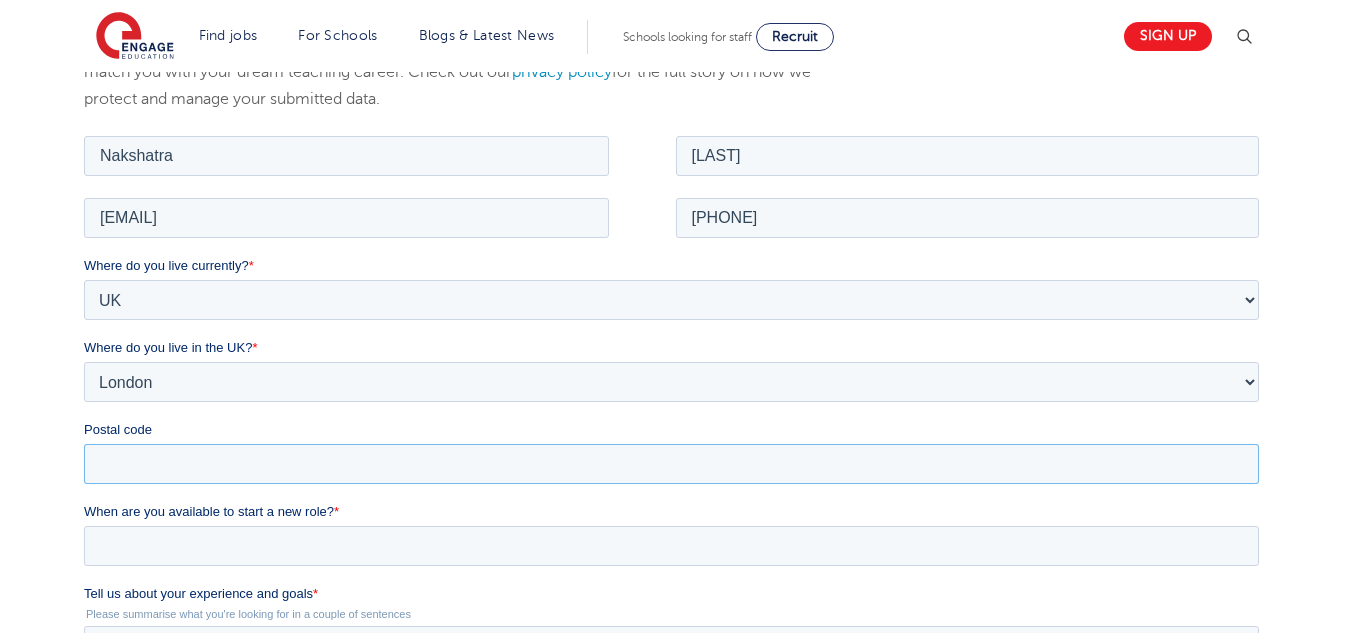 click on "Postal code" at bounding box center [671, 463] 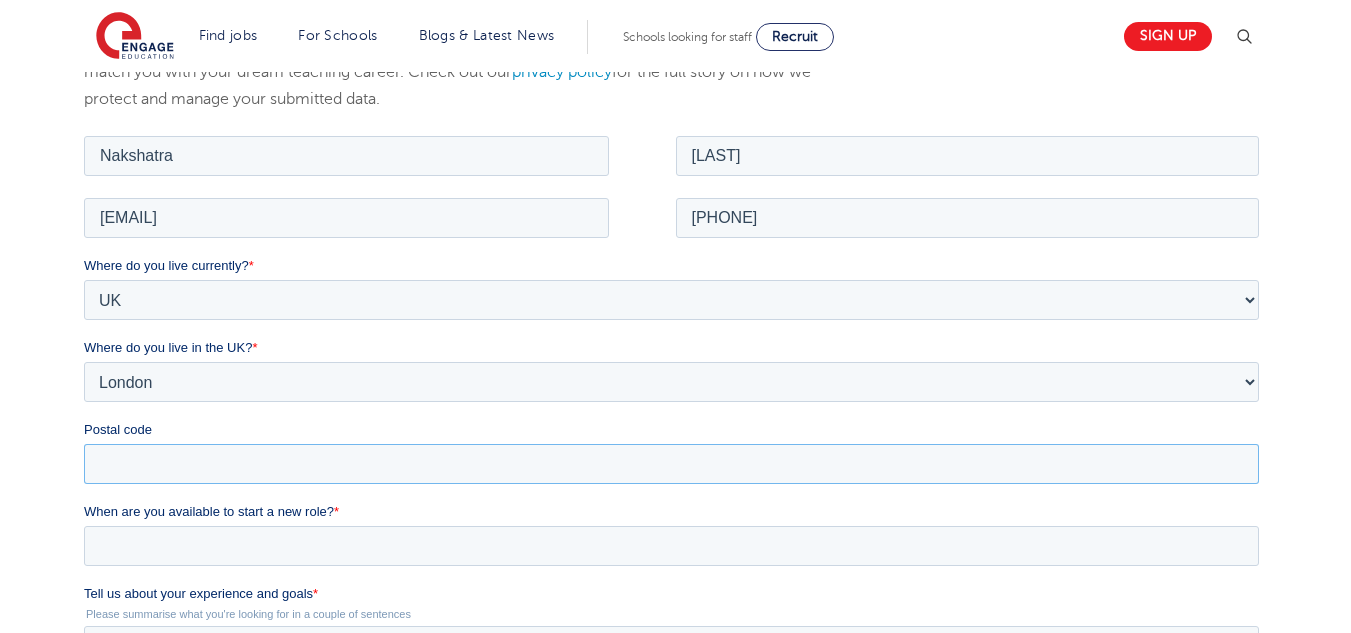 type on "BR6 6BF" 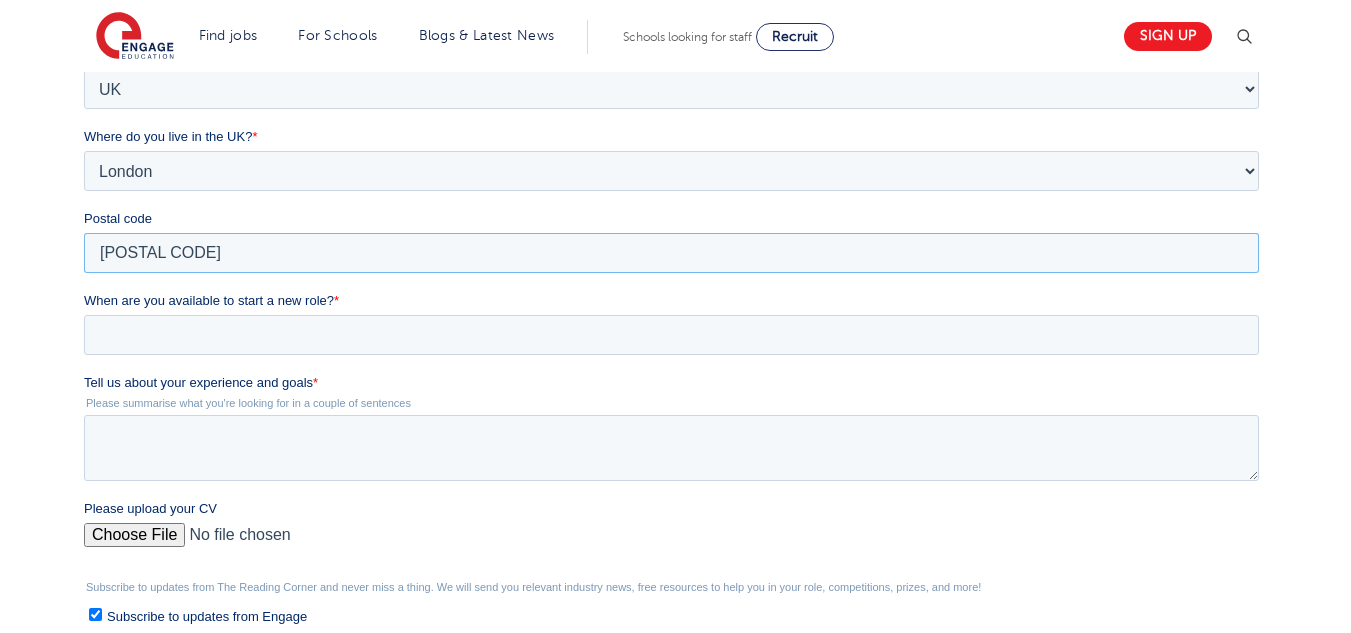 scroll, scrollTop: 510, scrollLeft: 0, axis: vertical 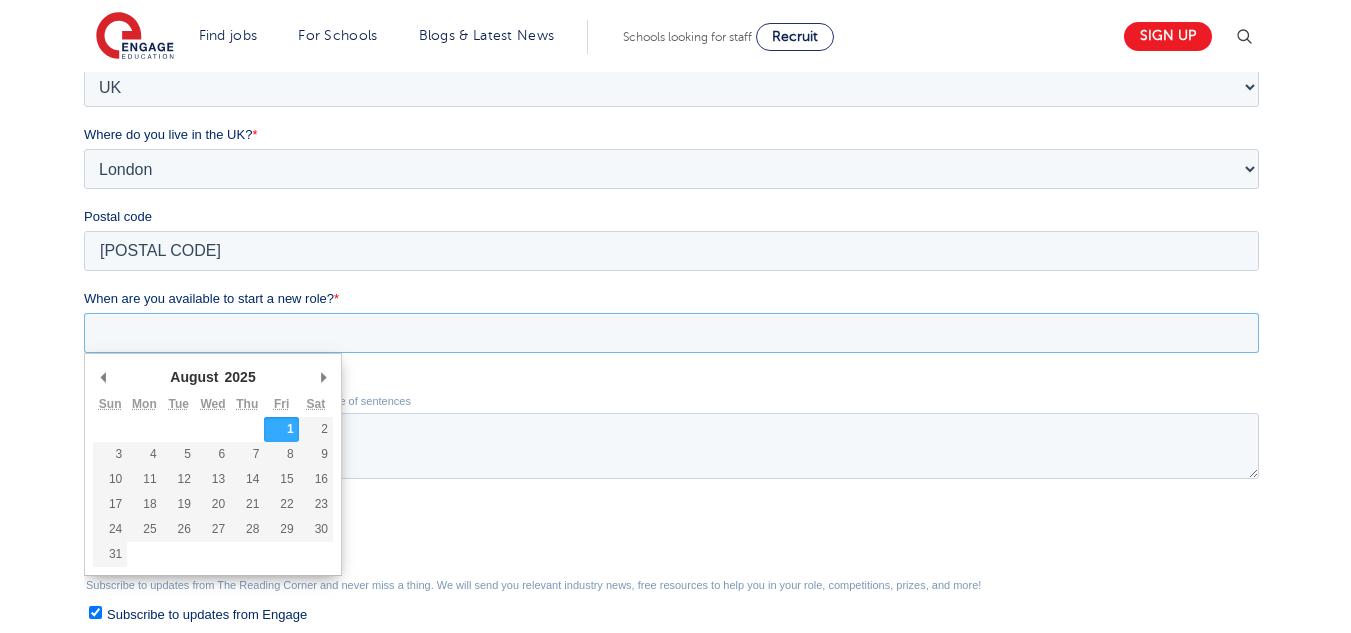 click on "When are you available to start a new role? *" at bounding box center [671, 333] 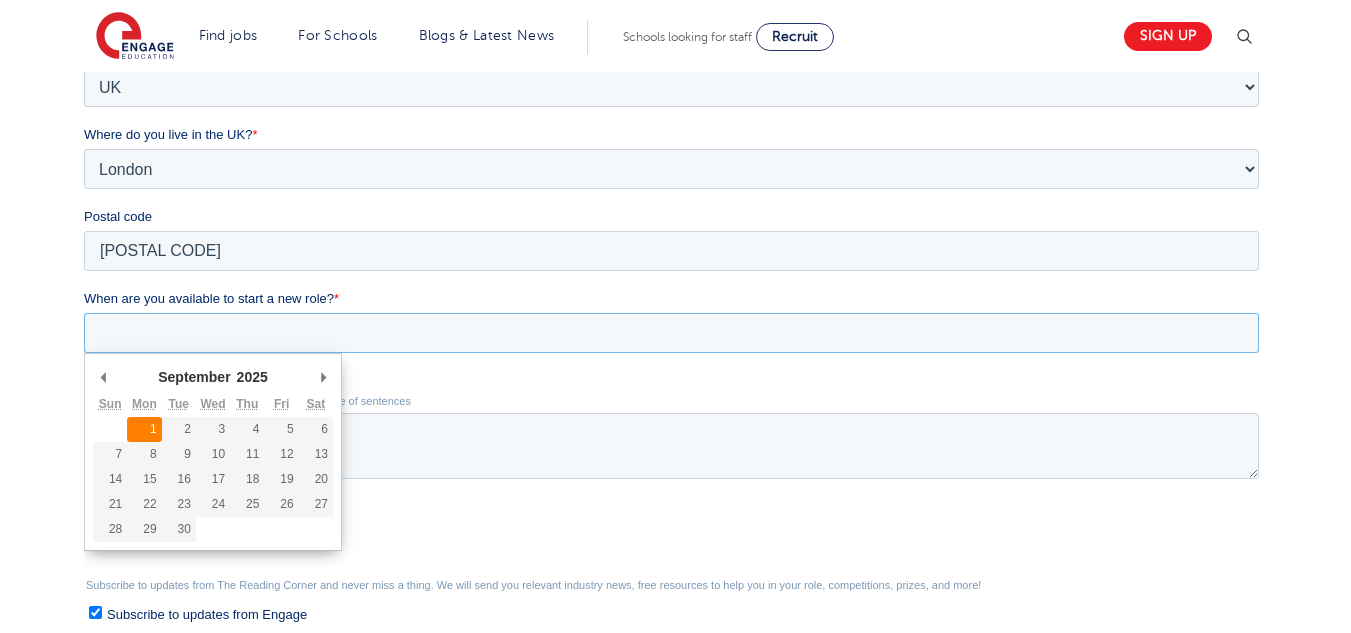 type on "[DATE]" 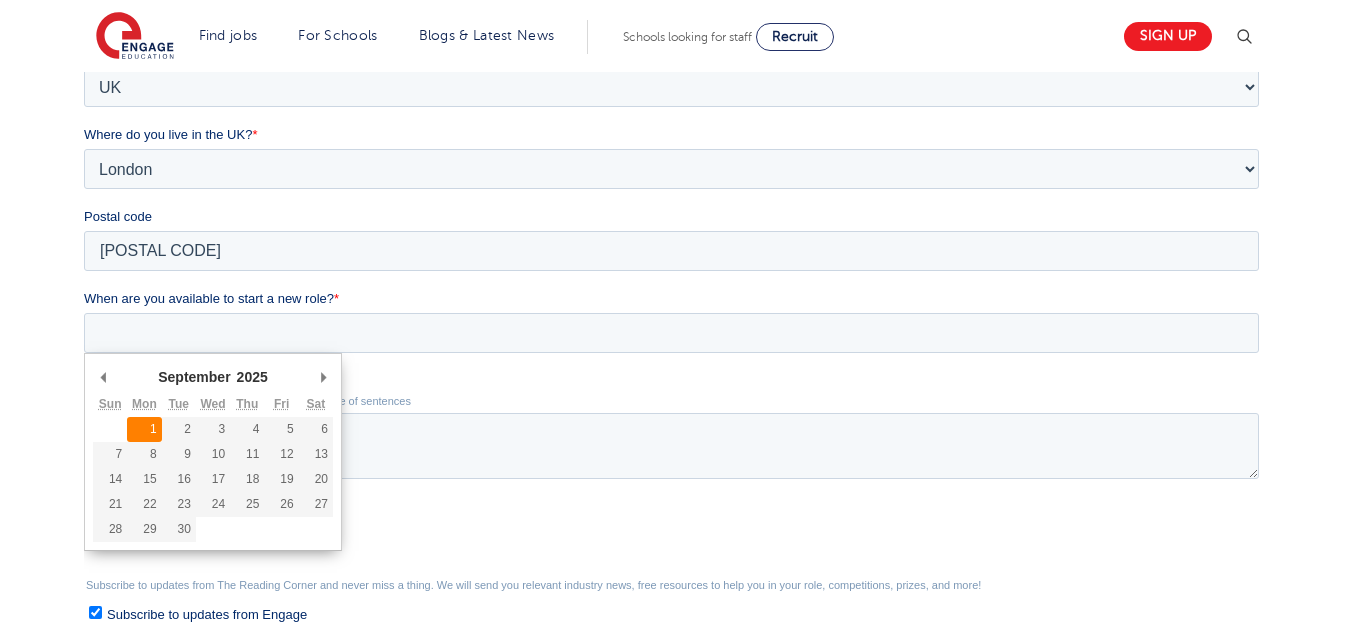 type on "[DATE]" 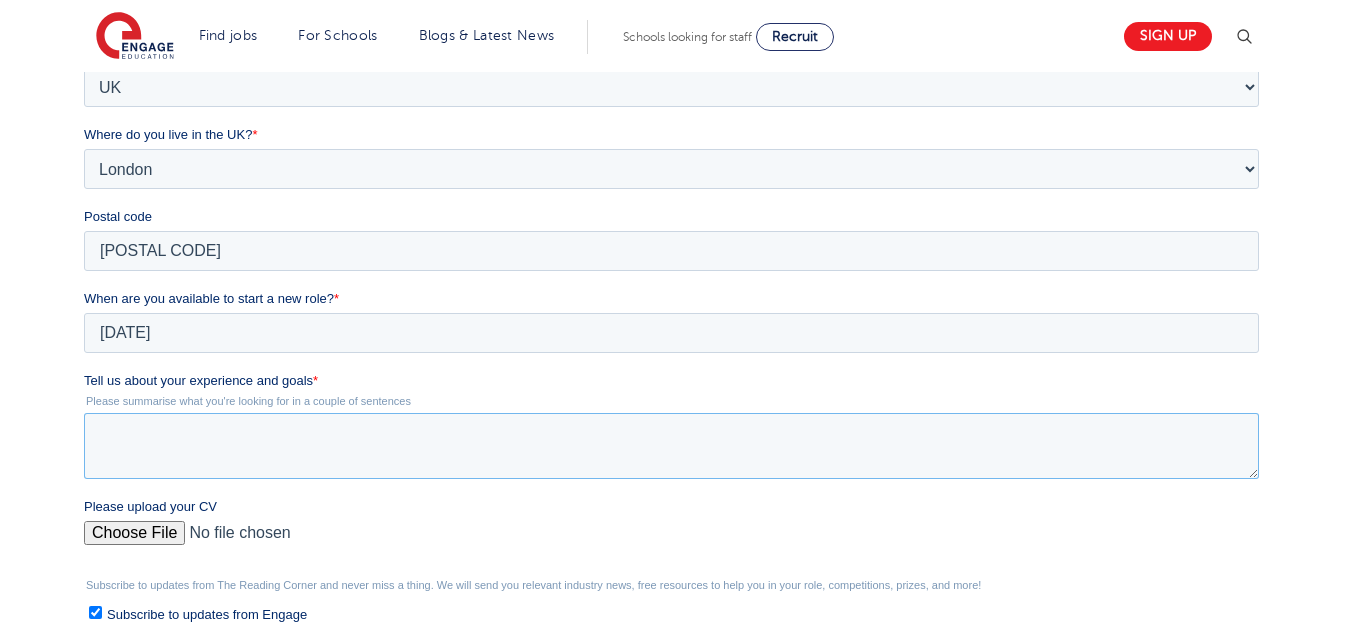 click on "Tell us about your experience and goals *" at bounding box center [671, 446] 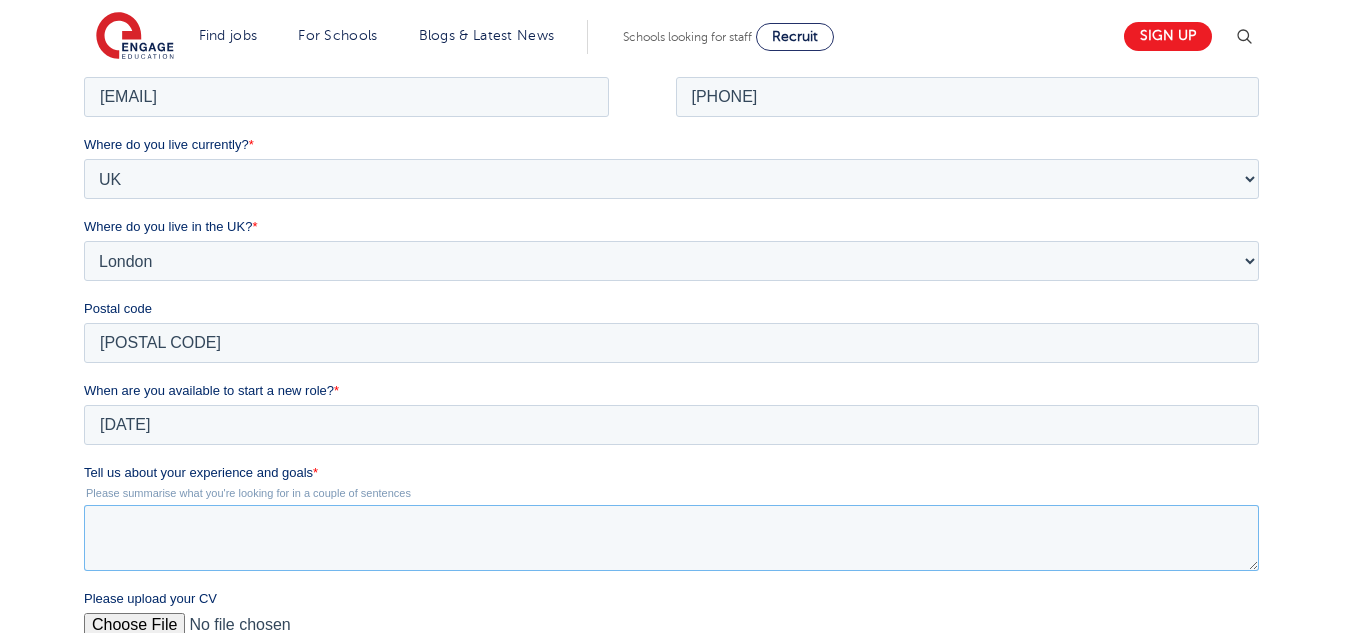 scroll, scrollTop: 0, scrollLeft: 0, axis: both 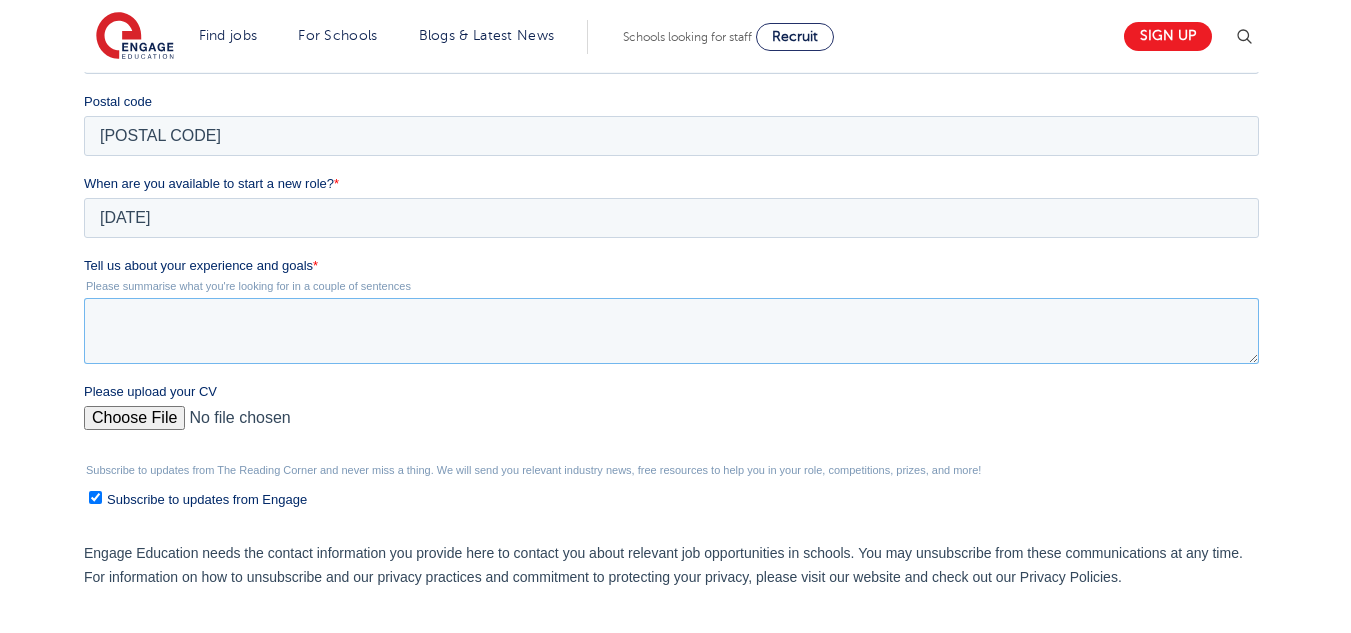 click on "Tell us about your experience and goals *" at bounding box center (671, 331) 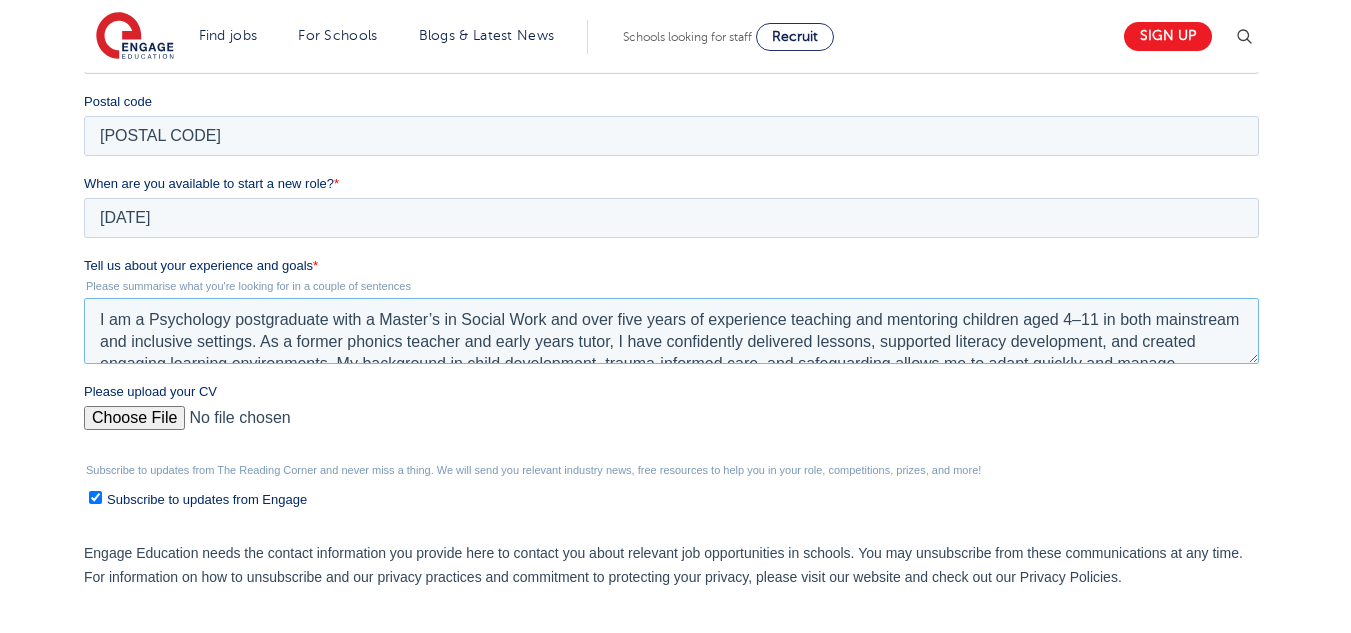 scroll, scrollTop: 53, scrollLeft: 0, axis: vertical 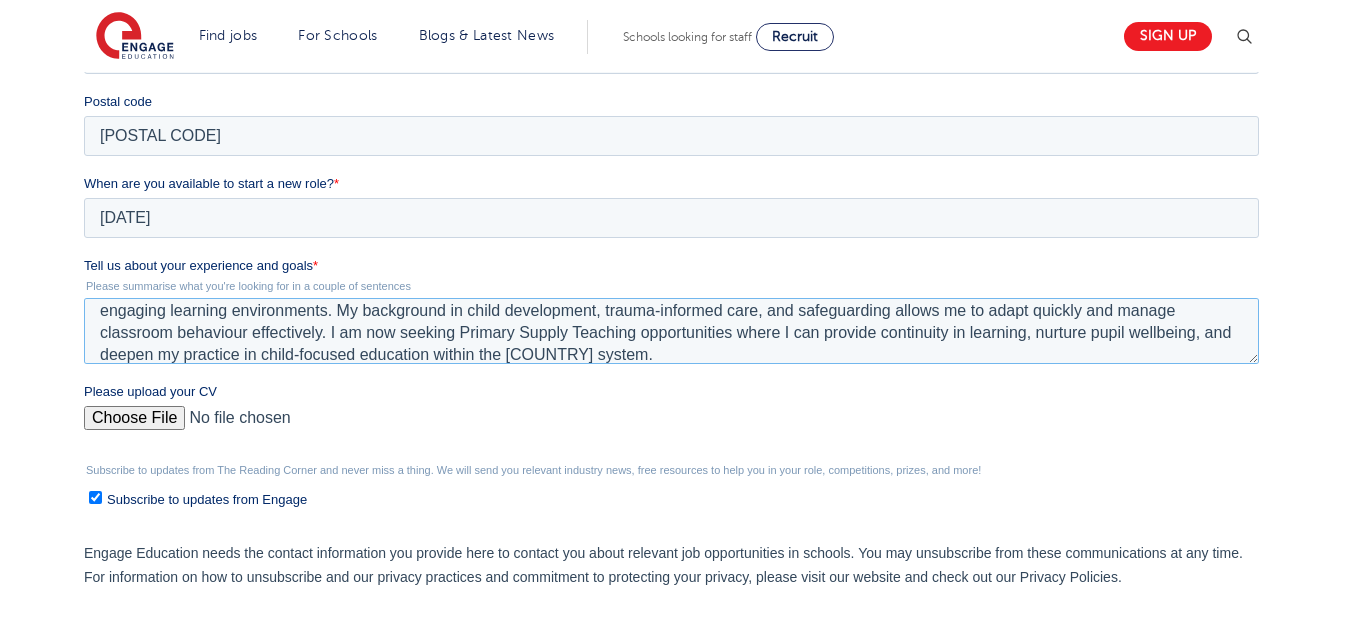 type on "I am a Psychology postgraduate with a Master’s in Social Work and over five years of experience teaching and mentoring children aged 4–11 in both mainstream and inclusive settings. As a former phonics teacher and early years tutor, I have confidently delivered lessons, supported literacy development, and created engaging learning environments. My background in child development, trauma-informed care, and safeguarding allows me to adapt quickly and manage classroom behaviour effectively. I am now seeking Primary Supply Teaching opportunities where I can provide continuity in learning, nurture pupil wellbeing, and deepen my practice in child-focused education within the UK system." 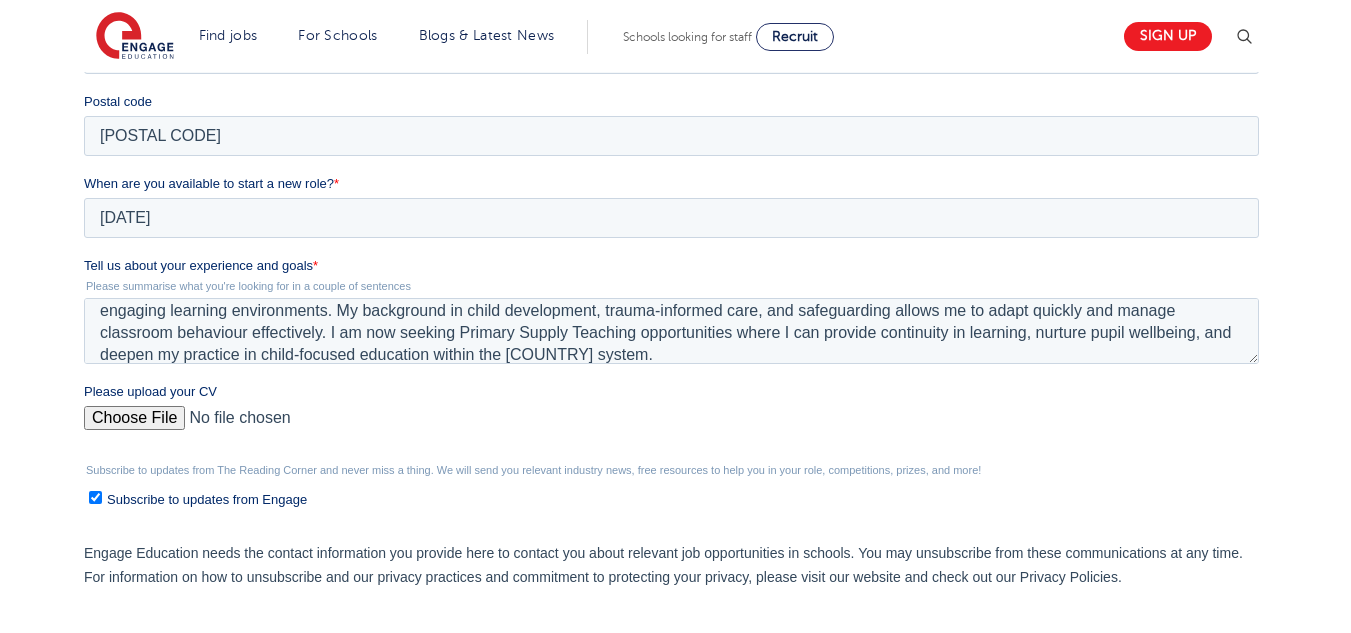 click on "Please upload your CV" at bounding box center (671, 426) 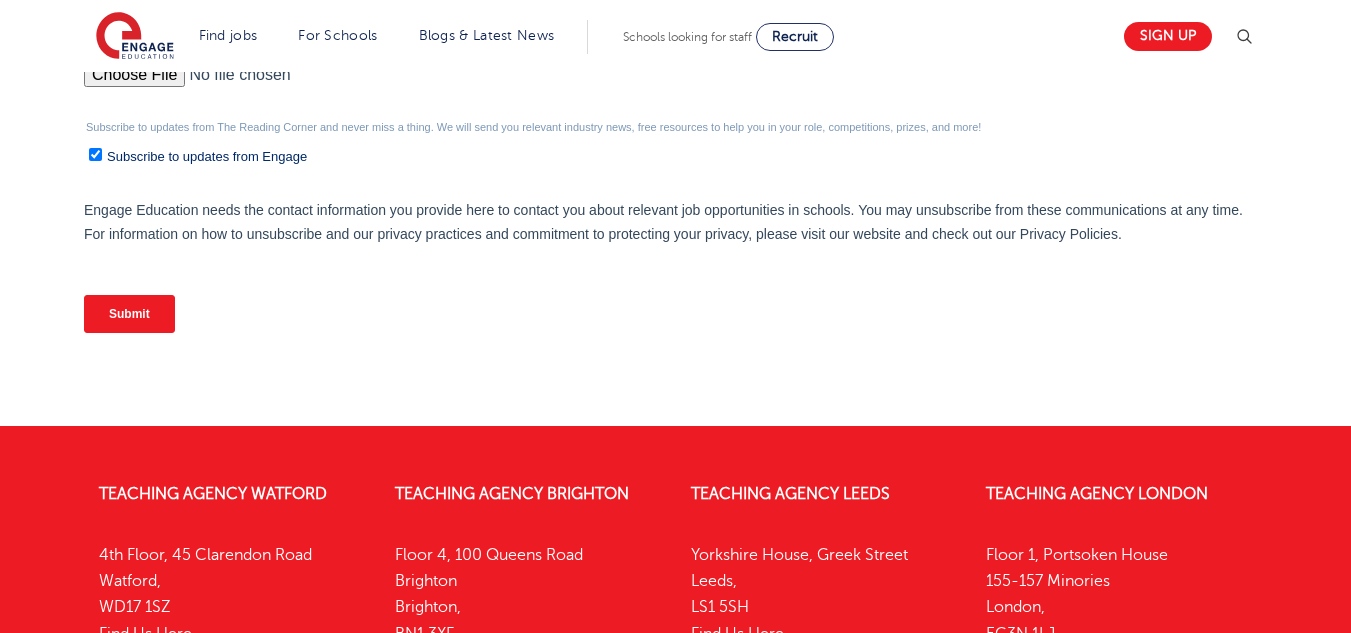 scroll, scrollTop: 970, scrollLeft: 0, axis: vertical 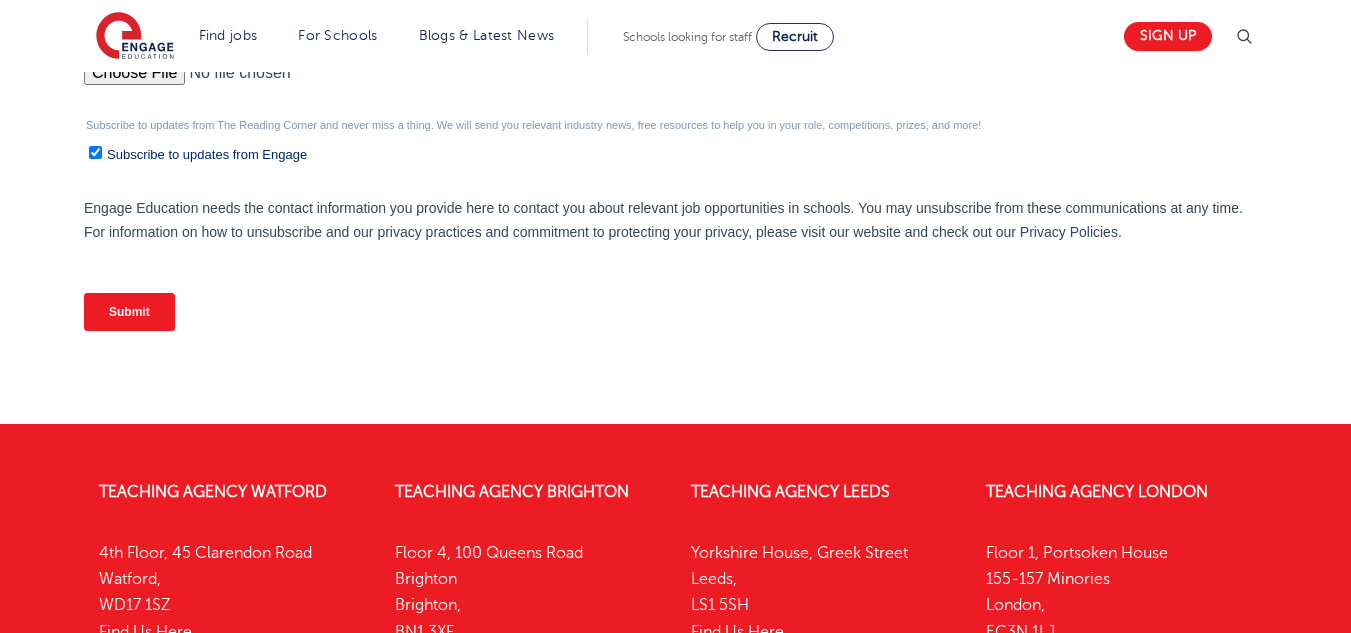 click on "Submit" at bounding box center [129, 312] 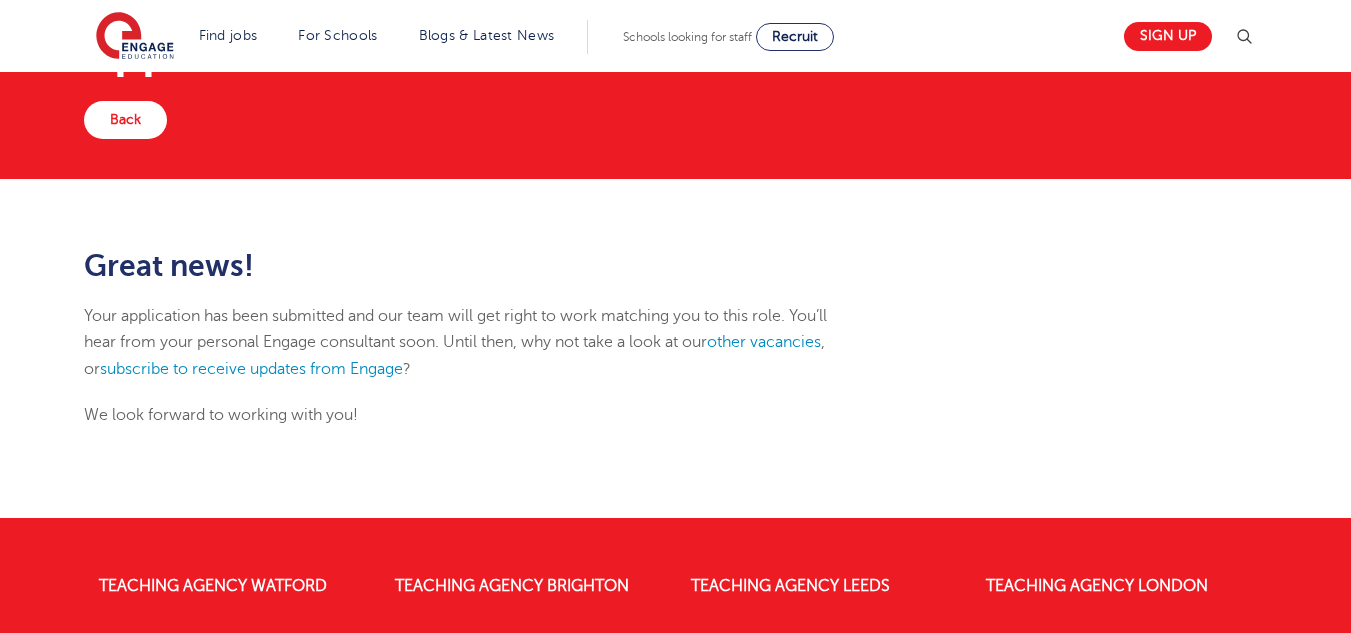 scroll, scrollTop: 110, scrollLeft: 0, axis: vertical 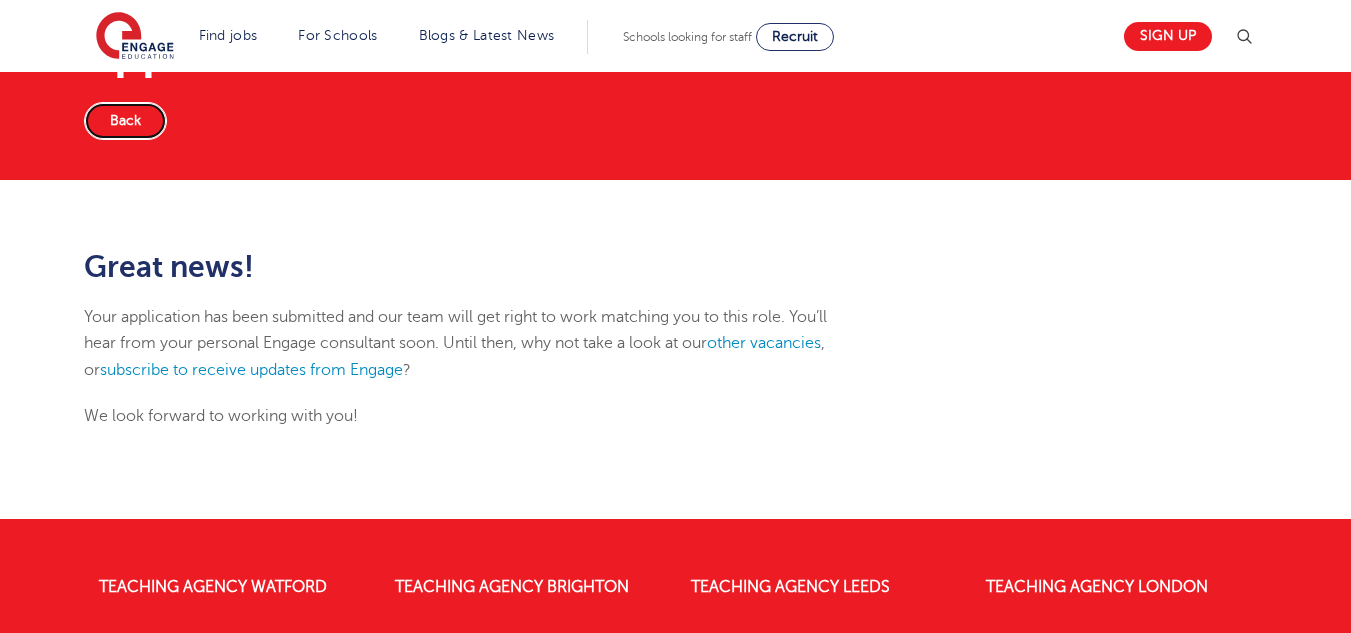 click on "Back" at bounding box center [125, 121] 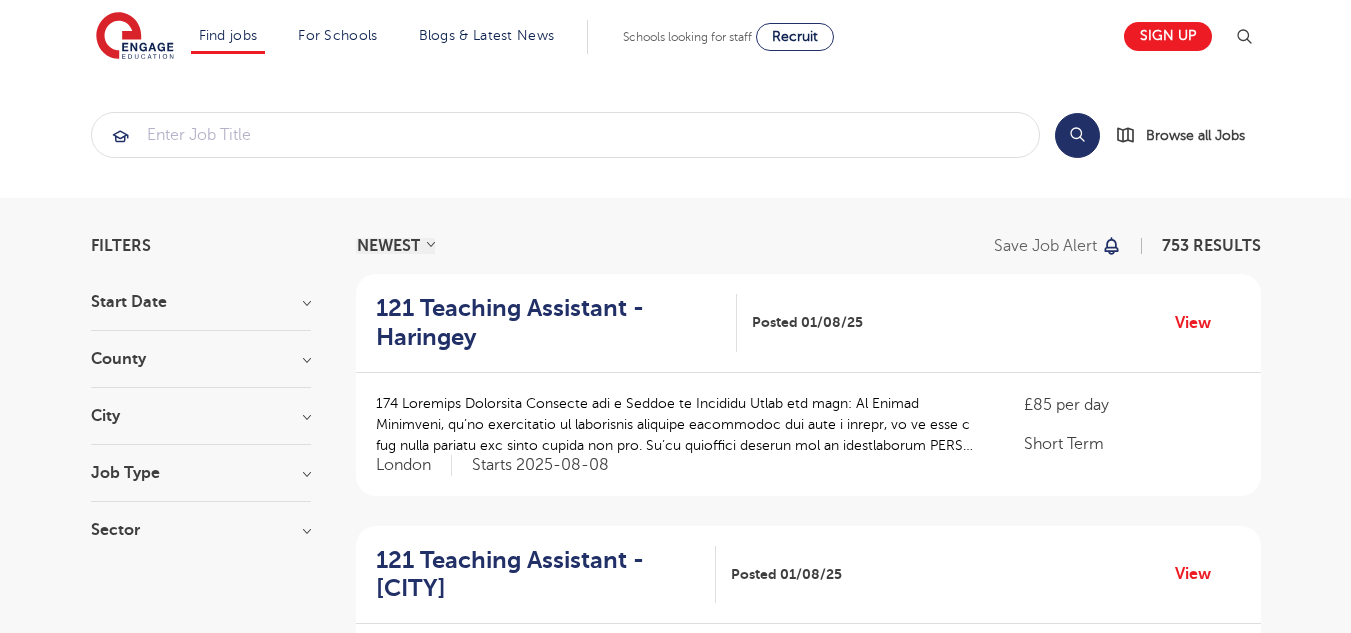 scroll, scrollTop: 0, scrollLeft: 0, axis: both 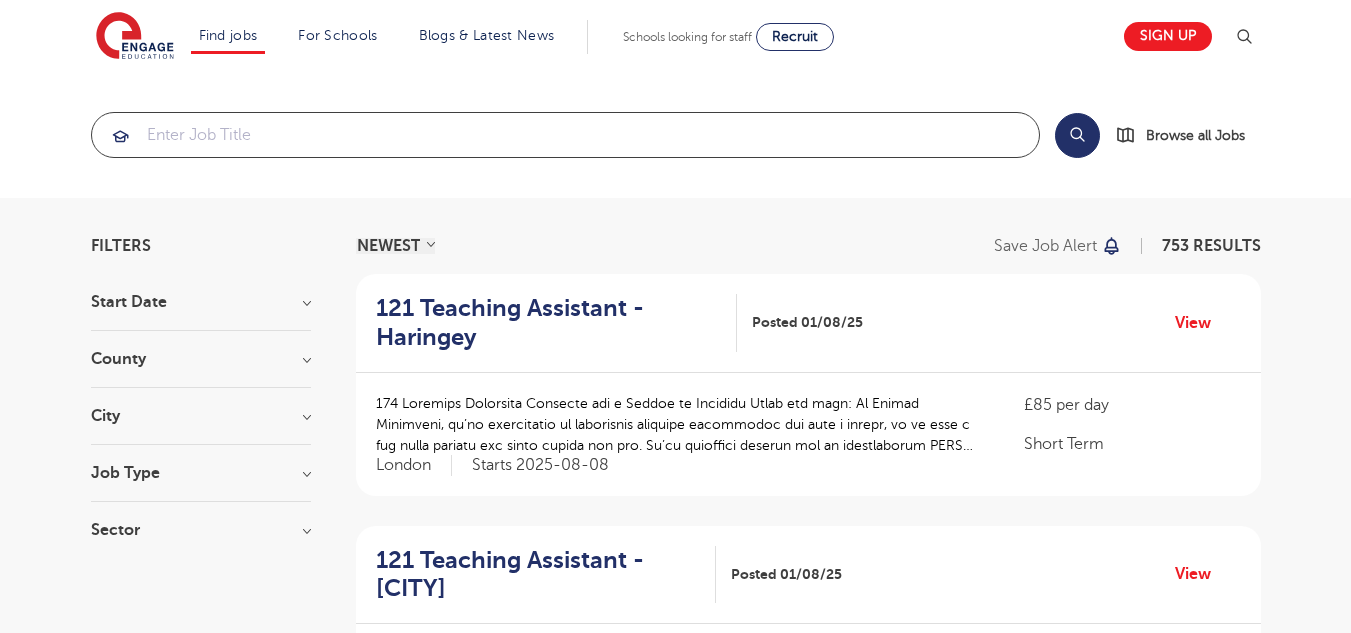 click at bounding box center [565, 135] 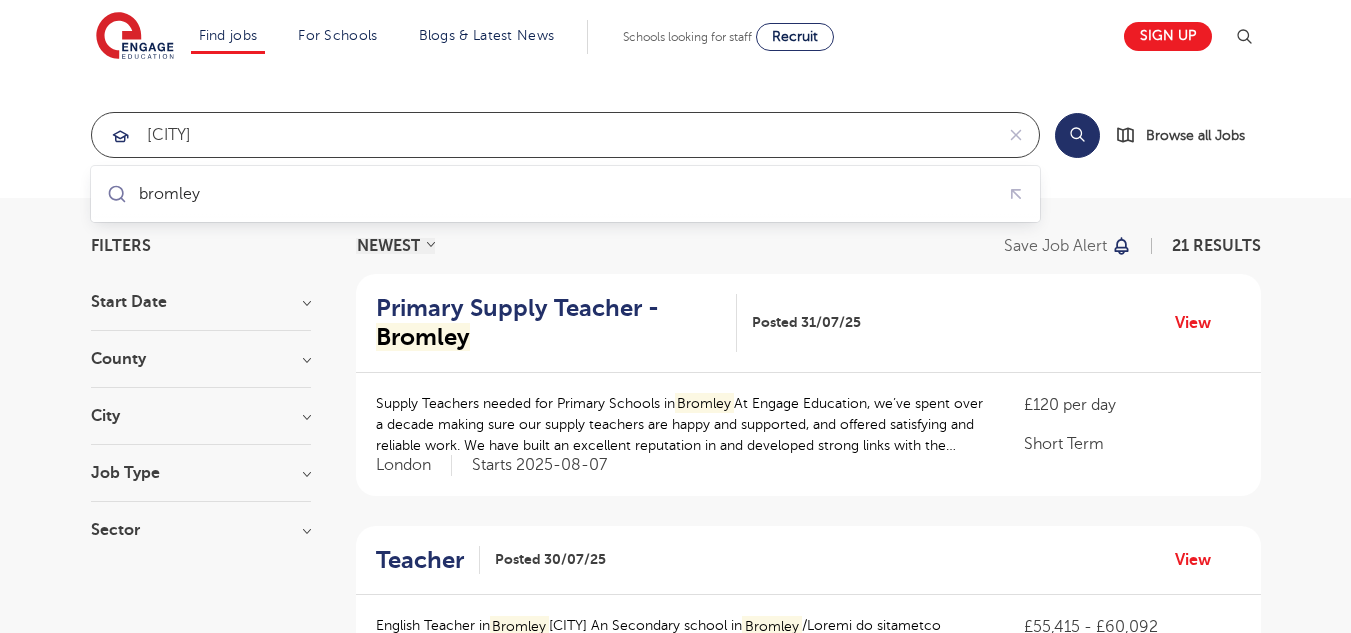 type on "[CITY]" 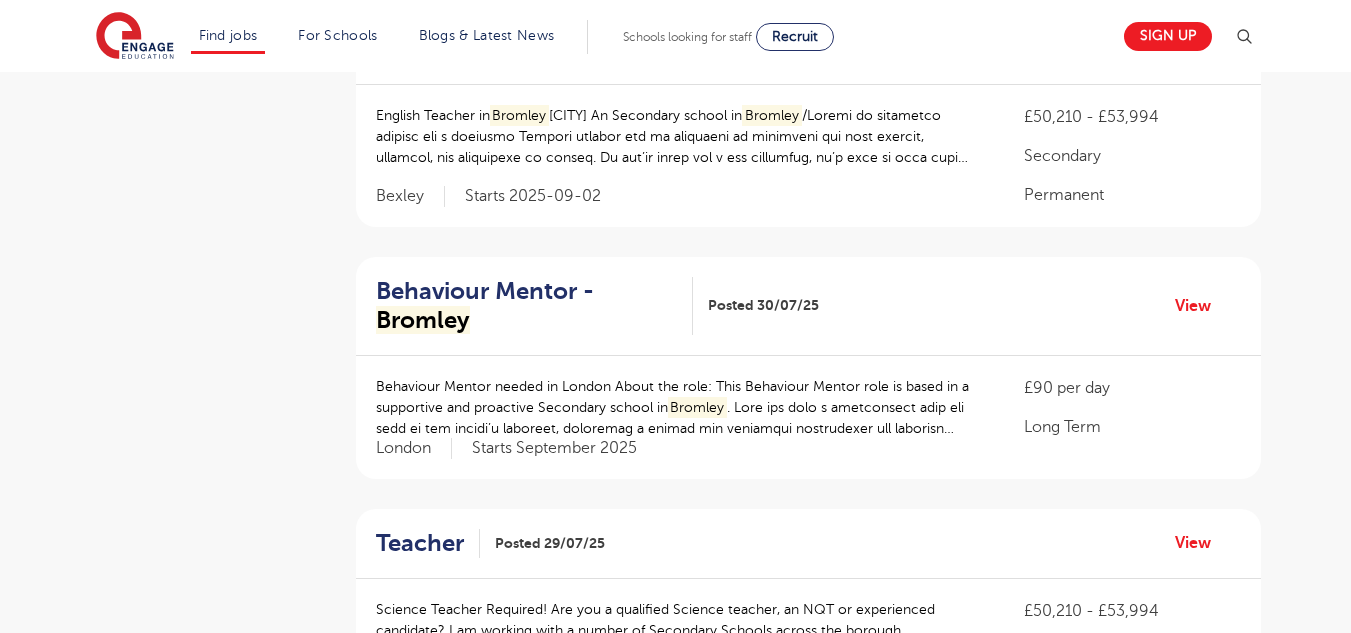 scroll, scrollTop: 753, scrollLeft: 0, axis: vertical 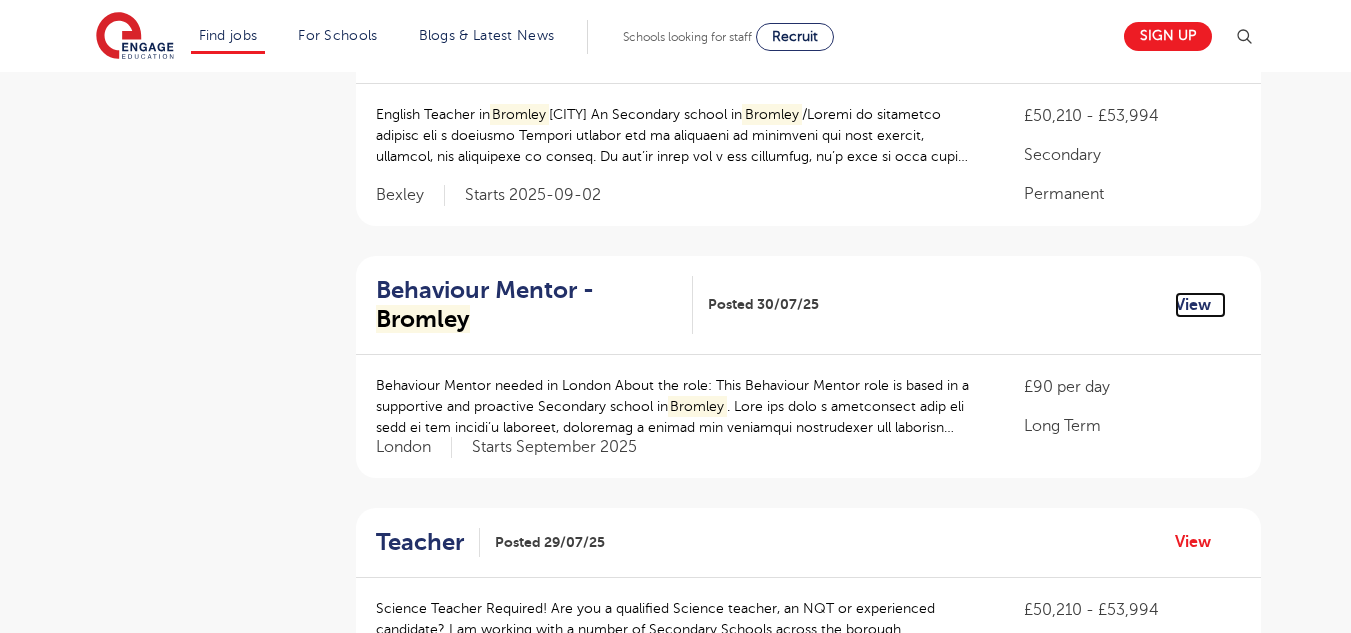 click on "View" at bounding box center (1200, 305) 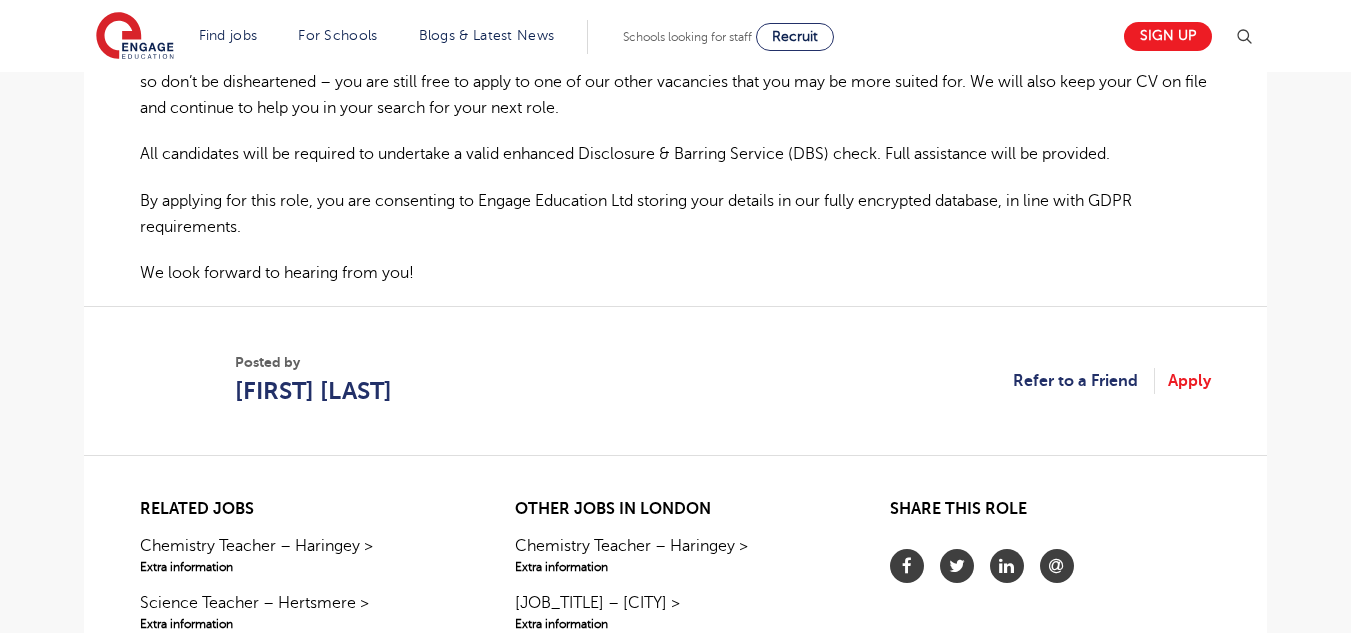 scroll, scrollTop: 1329, scrollLeft: 0, axis: vertical 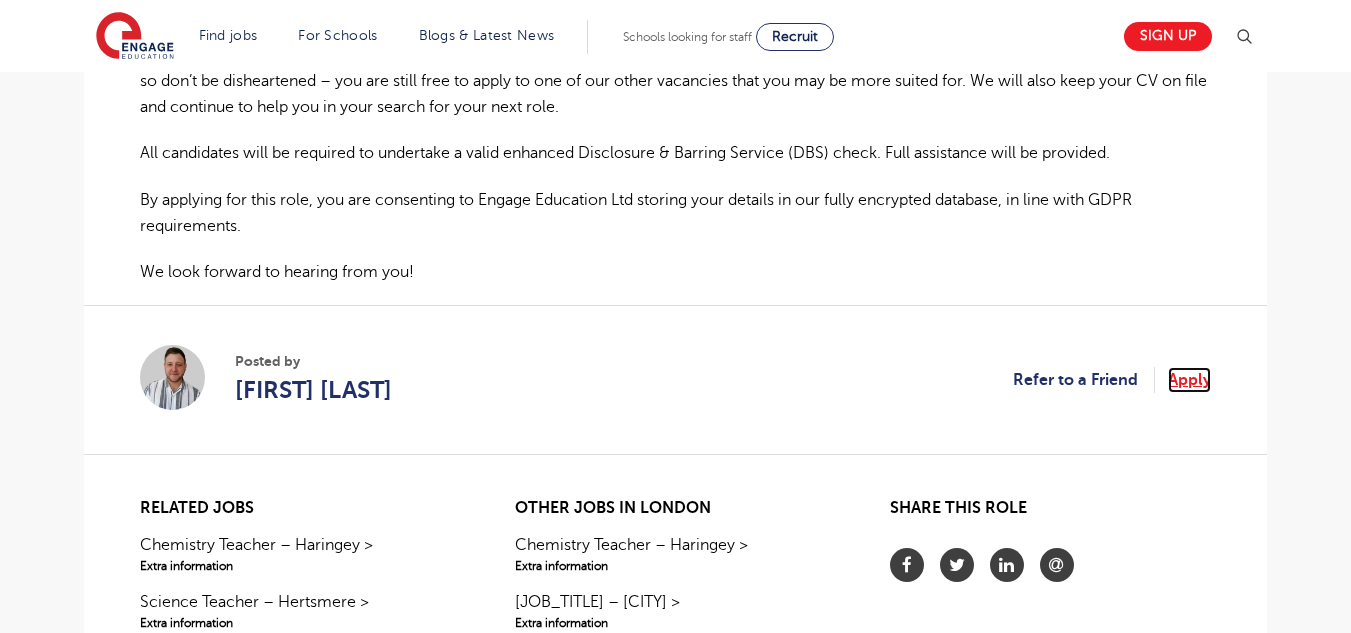 click on "Apply" at bounding box center [1189, 380] 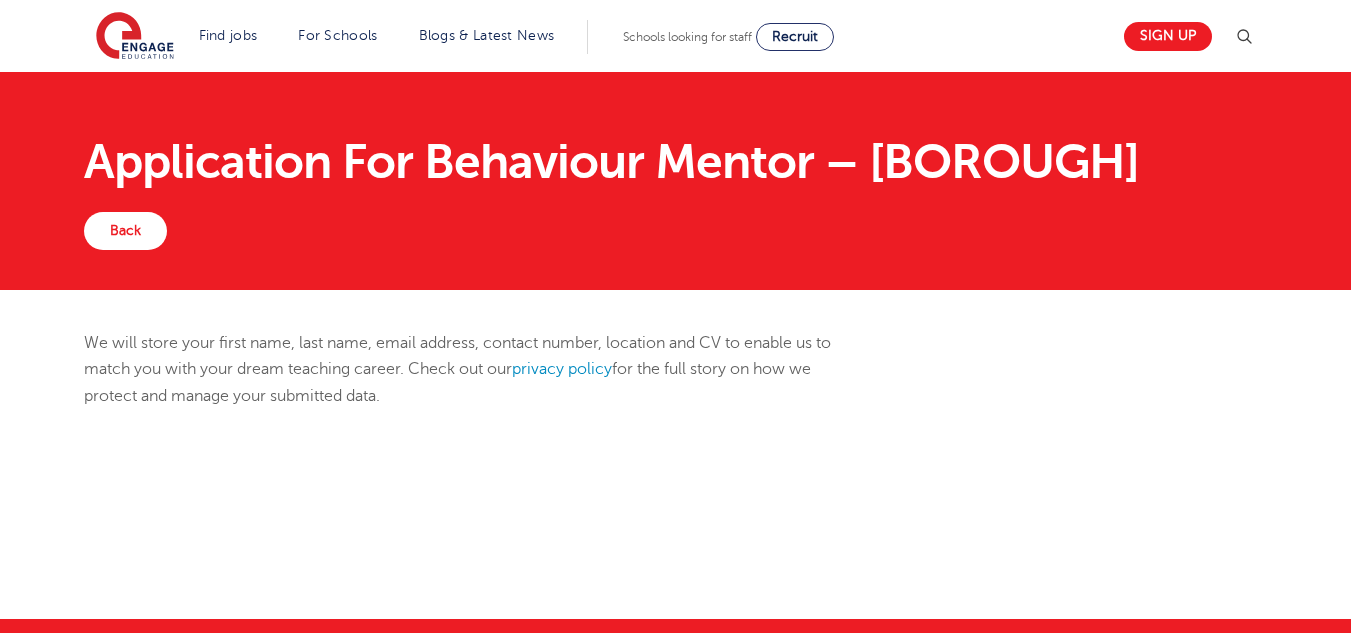 scroll, scrollTop: 0, scrollLeft: 0, axis: both 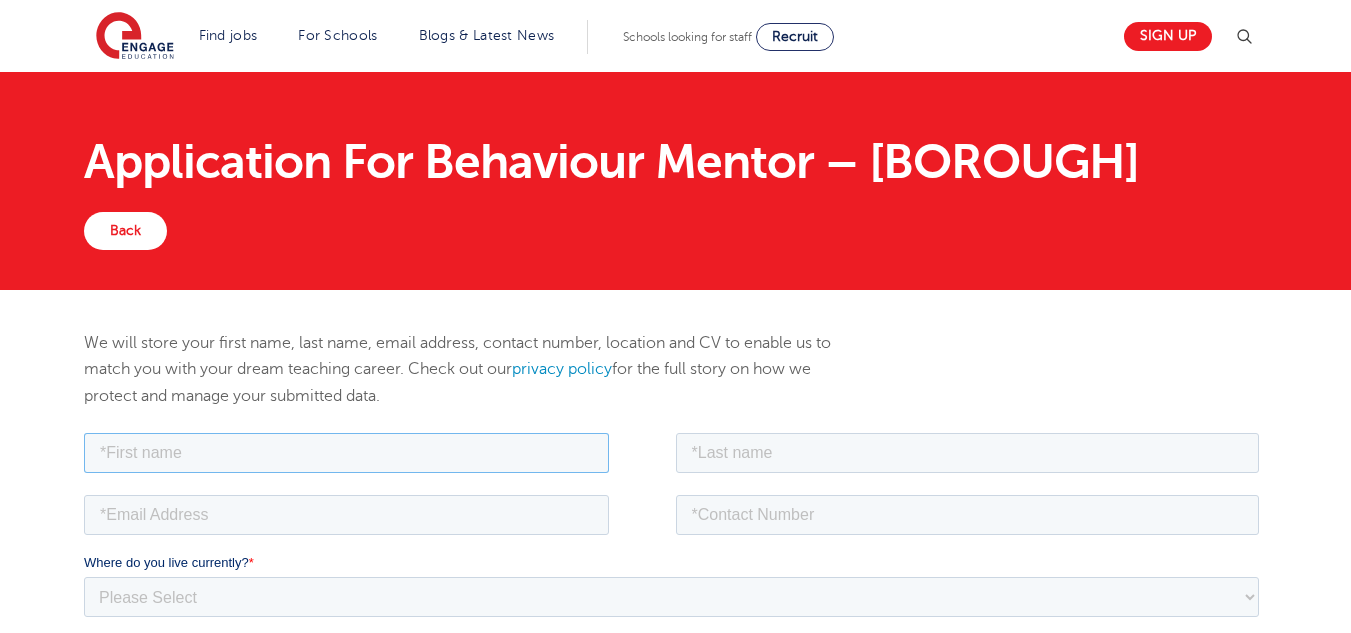click at bounding box center (346, 452) 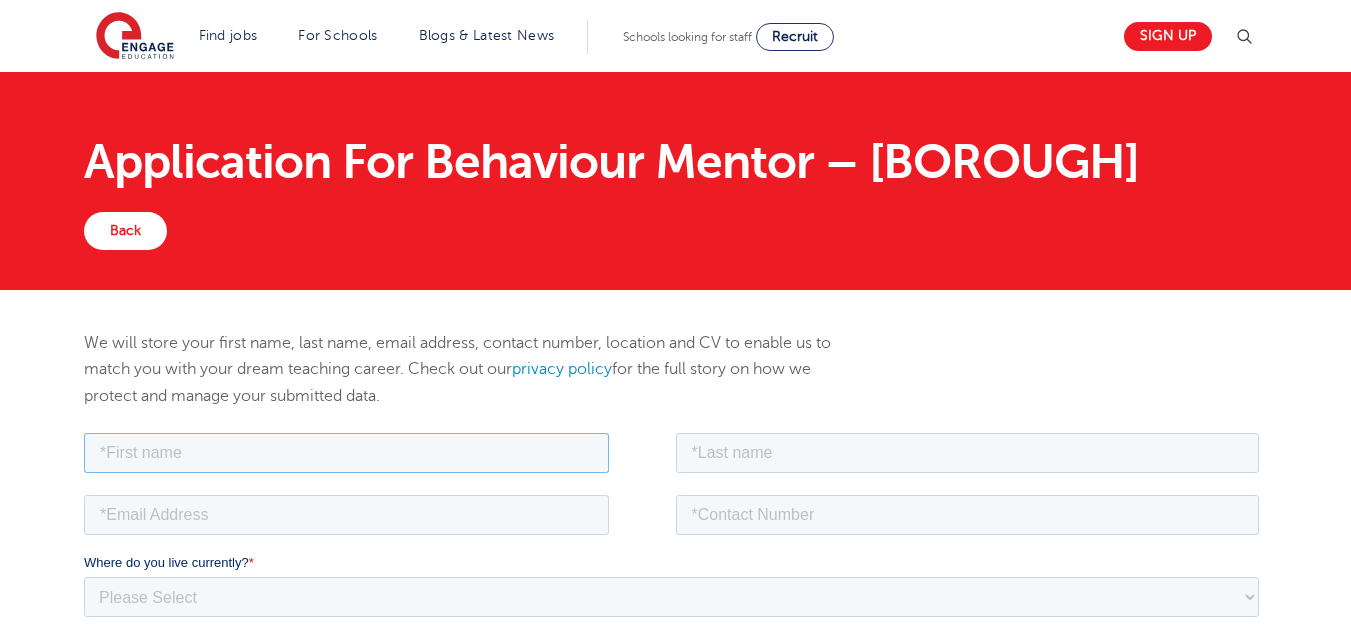 type on "Nakshatra" 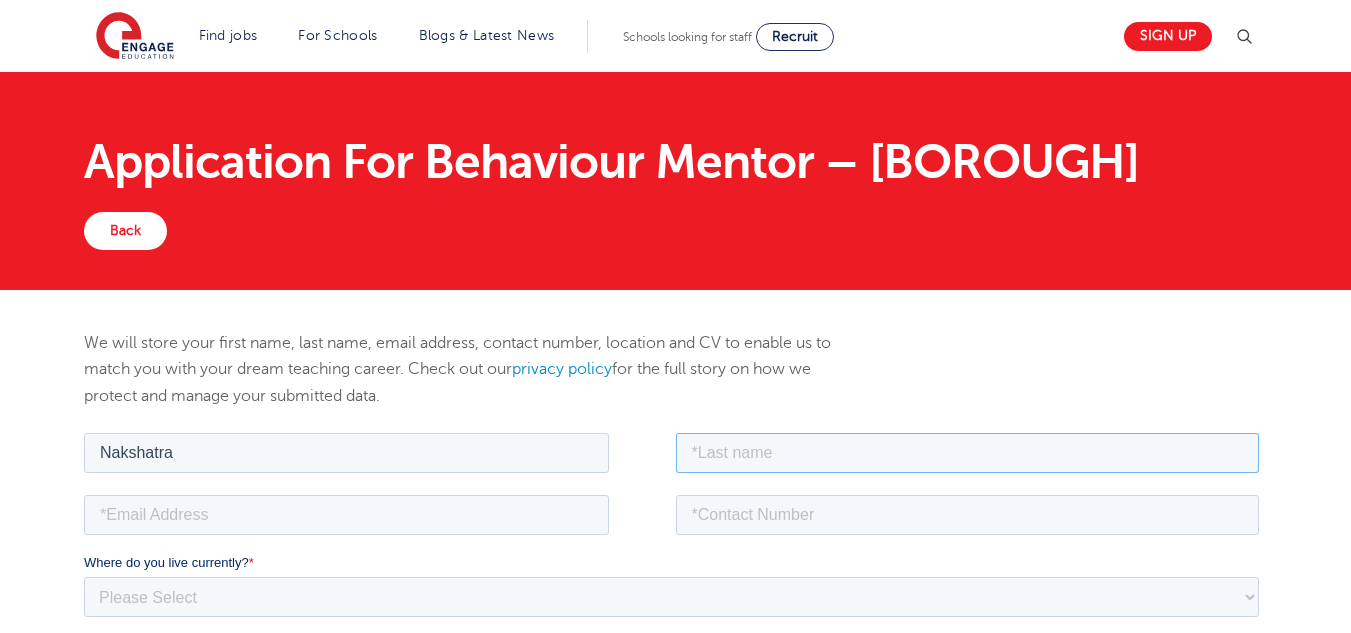 type on "[LAST]" 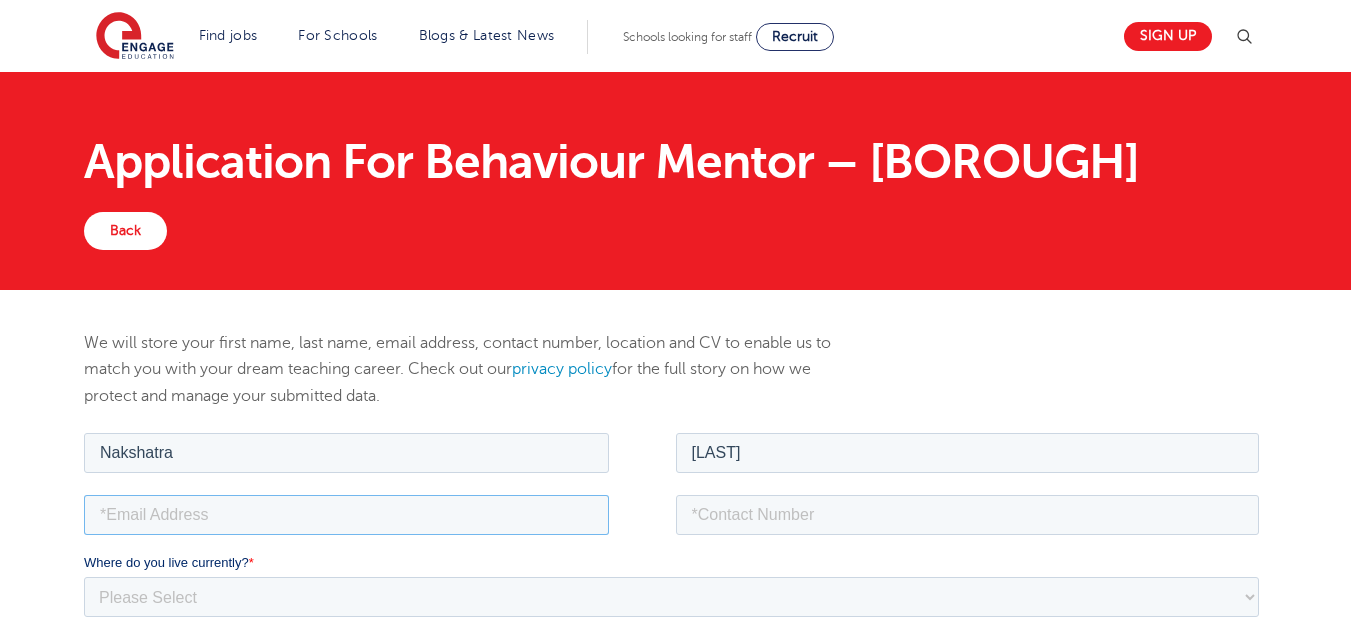 type on "[EMAIL]" 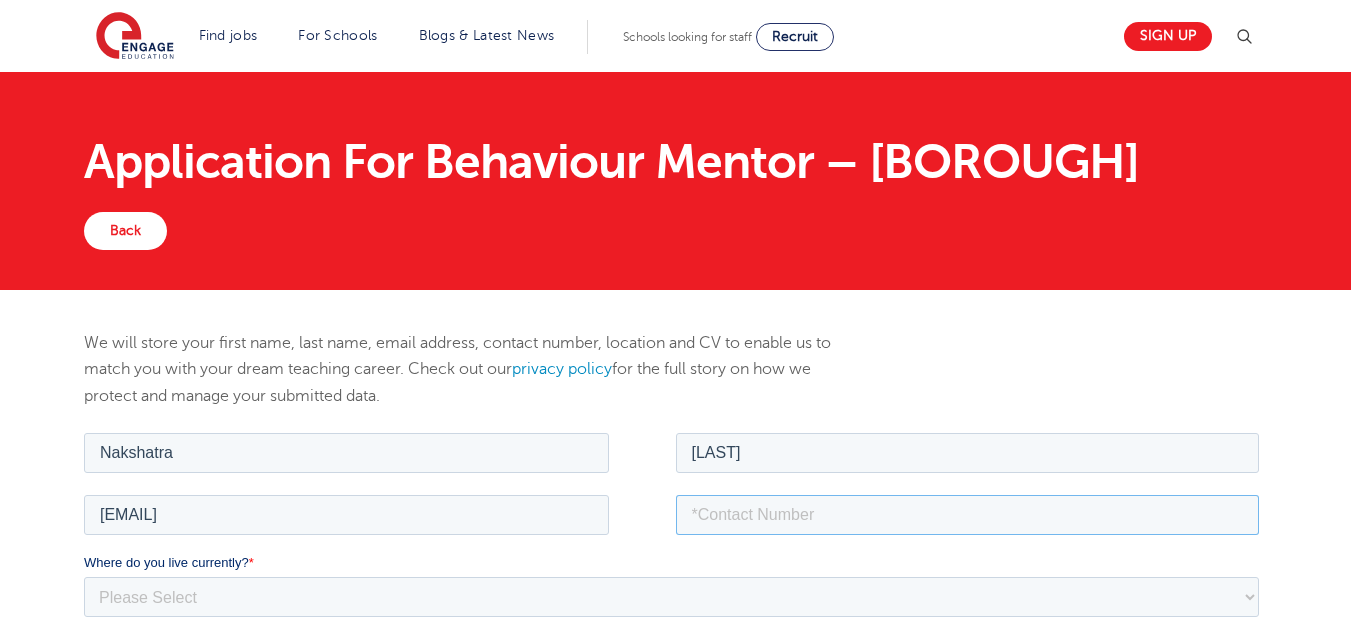 type on "07823569070" 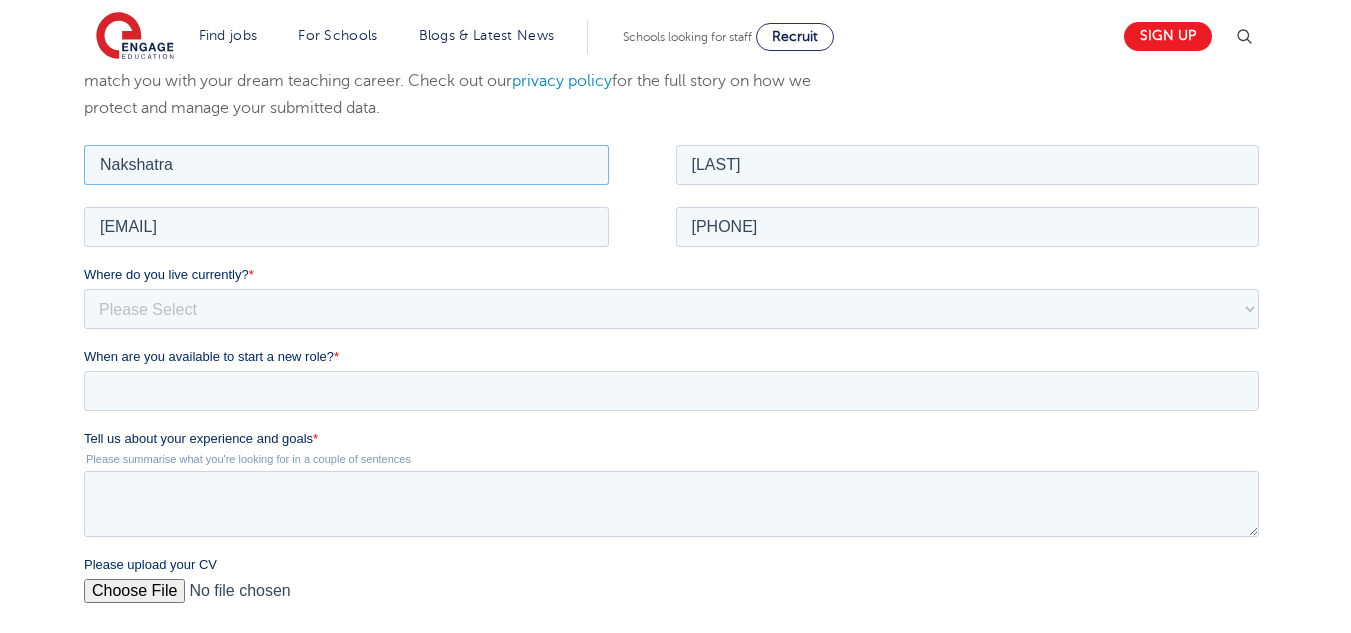 scroll, scrollTop: 289, scrollLeft: 0, axis: vertical 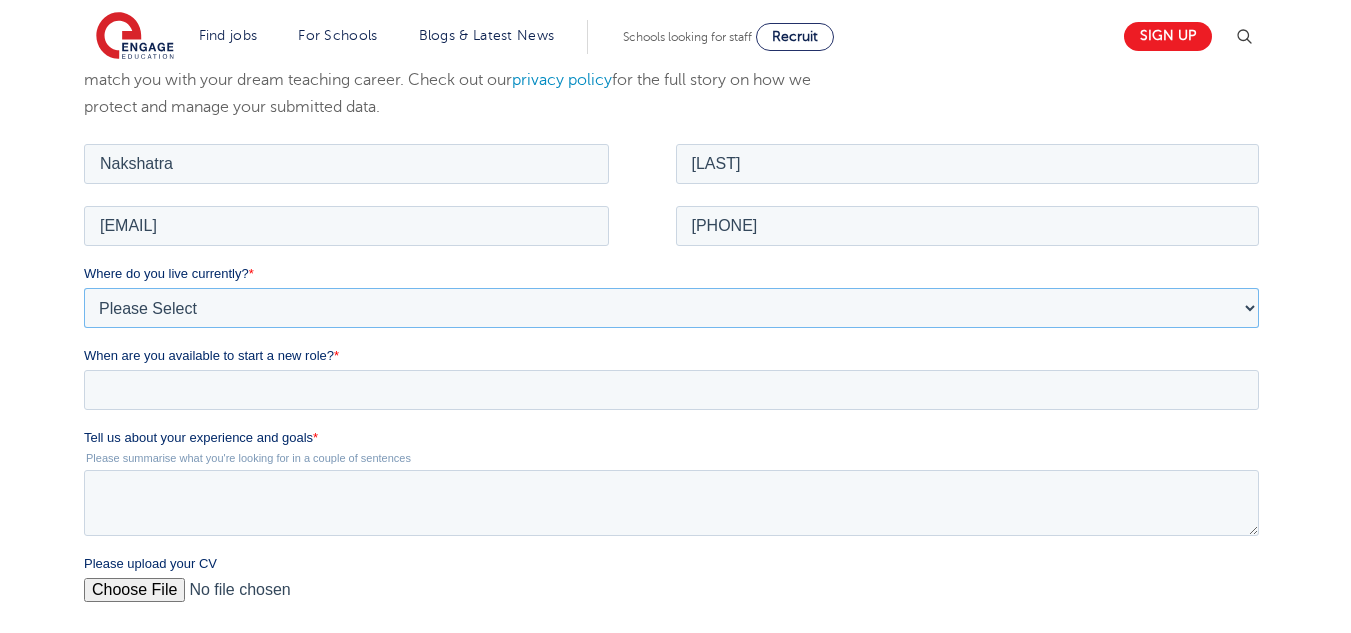 click on "Please Select UK Canada Ireland Australia New Zealand Europe USA South Africa Jamaica Africa Asia Middle East South America Caribbean" at bounding box center (671, 307) 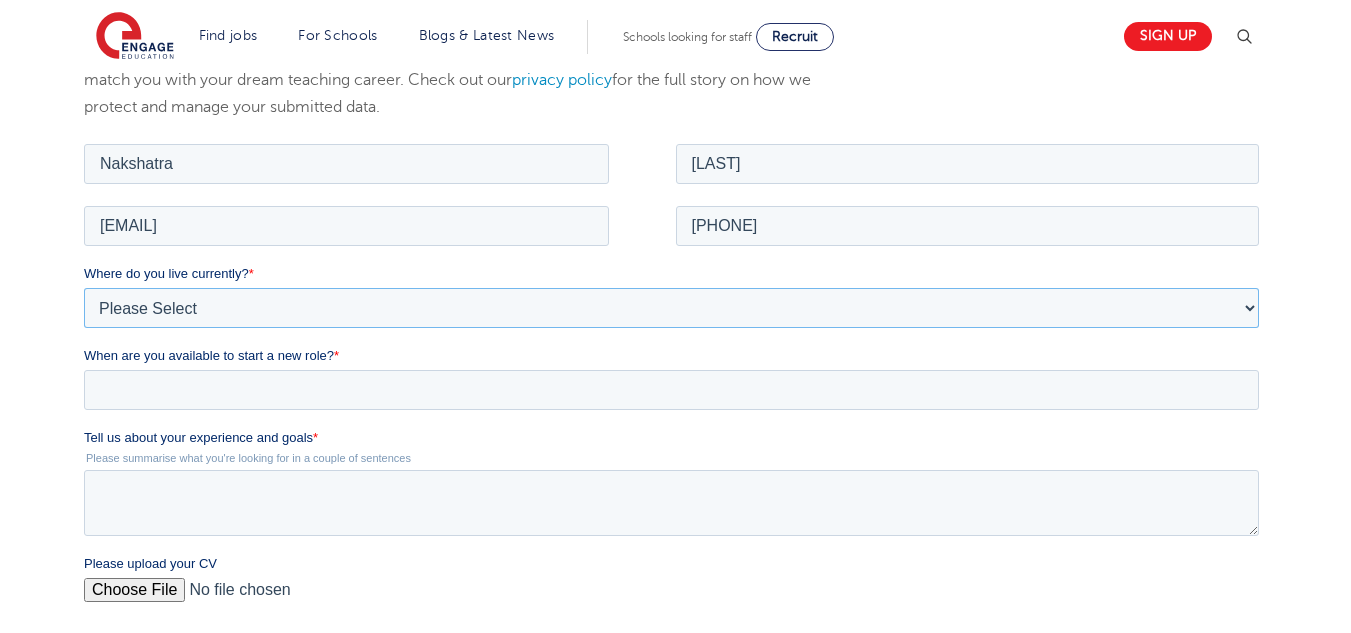 select on "UK" 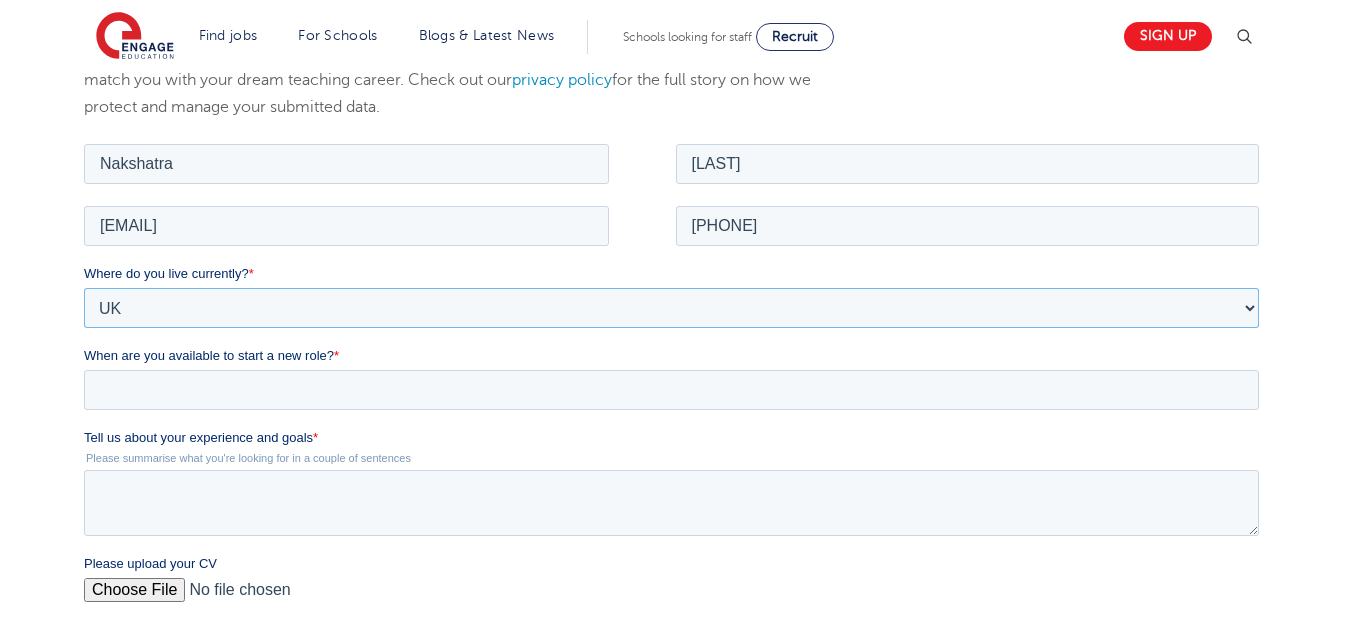 click on "Please Select UK Canada Ireland Australia New Zealand Europe USA South Africa Jamaica Africa Asia Middle East South America Caribbean" at bounding box center (671, 307) 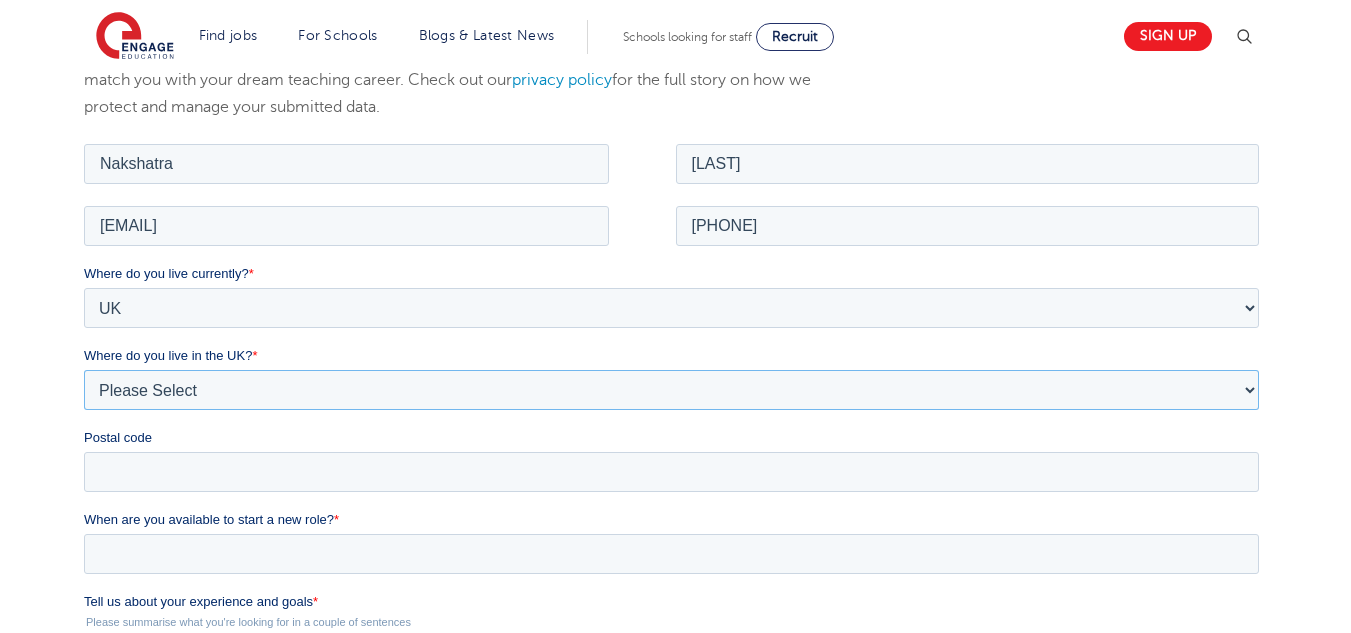 click on "Please Select Overseas Barnsley Bedfordshire Berkshire Bournemouth Bracknell Forest Bradford Brighton and Hove Bristol Buckinghamshire Calderdale Cambridgeshire Cheshire City of London City of Plymouth Cornwall County Durham Cumbria Derbyshire Devon Doncaster Dorset Durham Durham and North Yorkshire East Riding of Yorkshire East Sussex Essex Gloucestershire Hampshire Herefordshire Hertfordshire Hull Isle of Wight Kent Kirklees Lancashire Leeds Leicestershire Lincolnshire London Luton Luton South Luton Town Centre Manchester Medway Merseyside Milton Keynes Norfolk Northamptonshire North Somerset Northumberland North Yorkshire Nottinghamshire Oxfordshire Peterborough Poole Portsmouth Reading Rotherham Rutland Sheffield Shropshire Slough Somerset Southampton Southend On Sea South Yorkshire Staffordshire Suffolk Surrey Thurrock Torbay Tyne and Wear Wakefield Warwickshire West Berkshire West Midlands West Sussex West Yorkshire Wiltshire Windsor and Maidenhead Wokingham Worcestershire York" at bounding box center (671, 389) 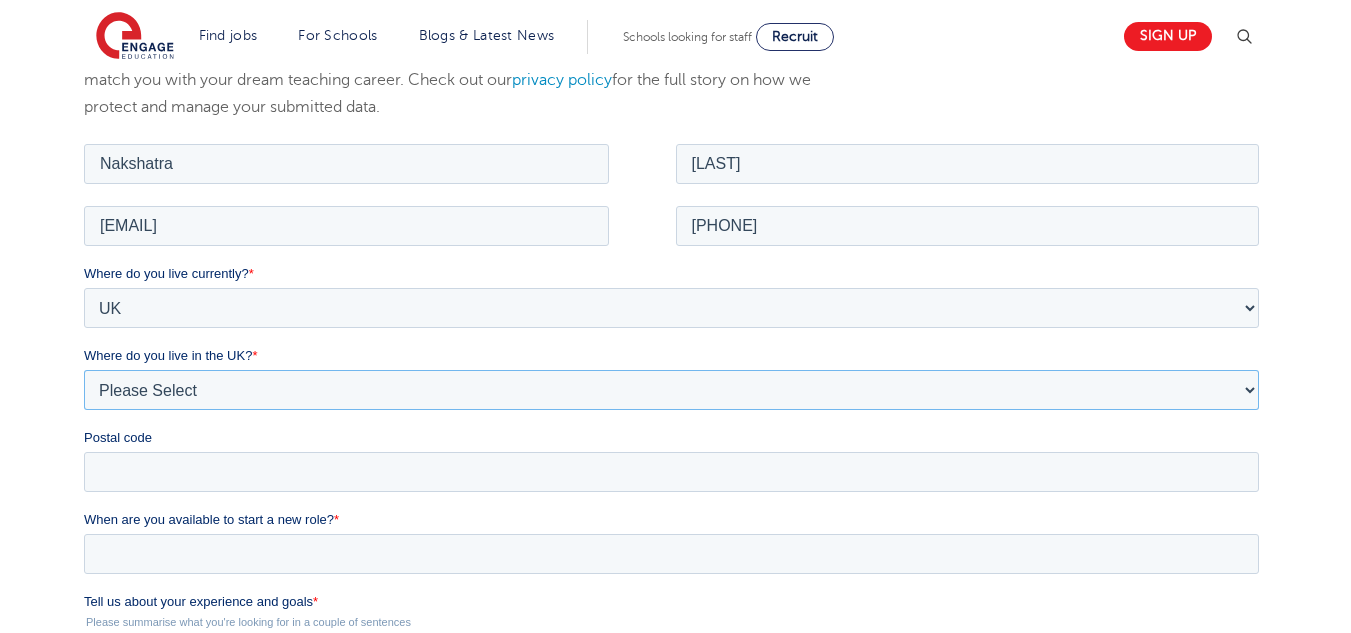 select on "London" 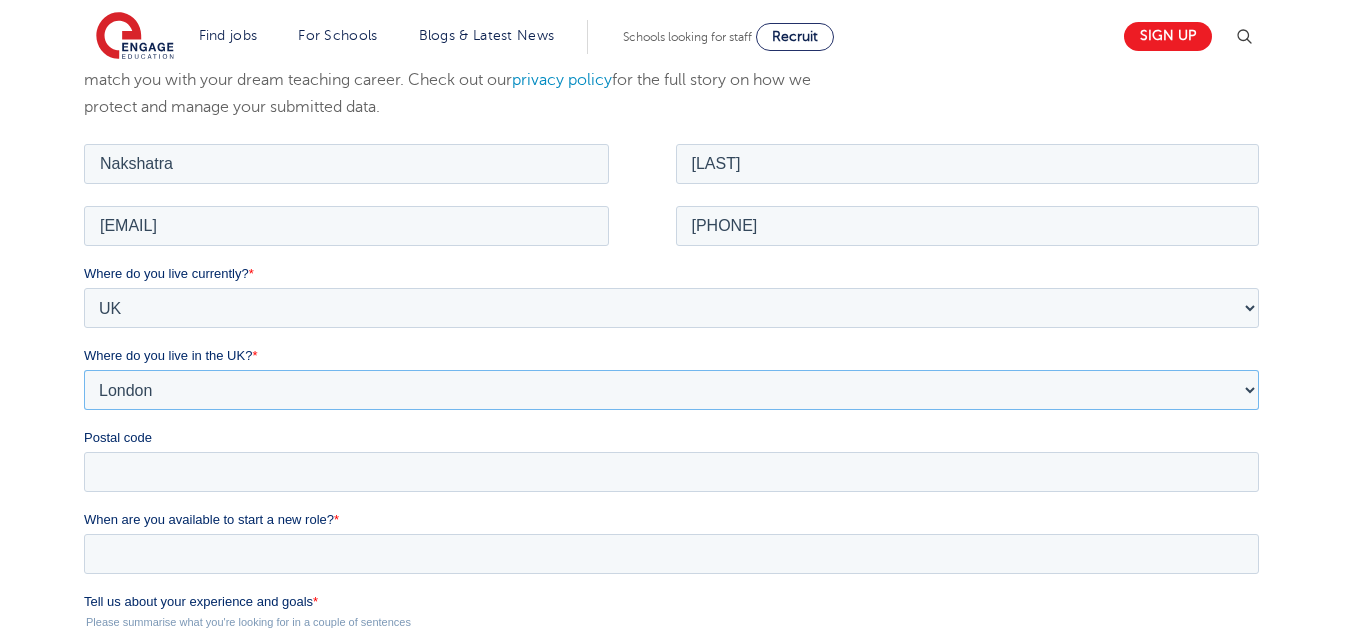 click on "Please Select Overseas Barnsley Bedfordshire Berkshire Bournemouth Bracknell Forest Bradford Brighton and Hove Bristol Buckinghamshire Calderdale Cambridgeshire Cheshire City of London City of Plymouth Cornwall County Durham Cumbria Derbyshire Devon Doncaster Dorset Durham Durham and North Yorkshire East Riding of Yorkshire East Sussex Essex Gloucestershire Hampshire Herefordshire Hertfordshire Hull Isle of Wight Kent Kirklees Lancashire Leeds Leicestershire Lincolnshire London Luton Luton South Luton Town Centre Manchester Medway Merseyside Milton Keynes Norfolk Northamptonshire North Somerset Northumberland North Yorkshire Nottinghamshire Oxfordshire Peterborough Poole Portsmouth Reading Rotherham Rutland Sheffield Shropshire Slough Somerset Southampton Southend On Sea South Yorkshire Staffordshire Suffolk Surrey Thurrock Torbay Tyne and Wear Wakefield Warwickshire West Berkshire West Midlands West Sussex West Yorkshire Wiltshire Windsor and Maidenhead Wokingham Worcestershire York" at bounding box center [671, 389] 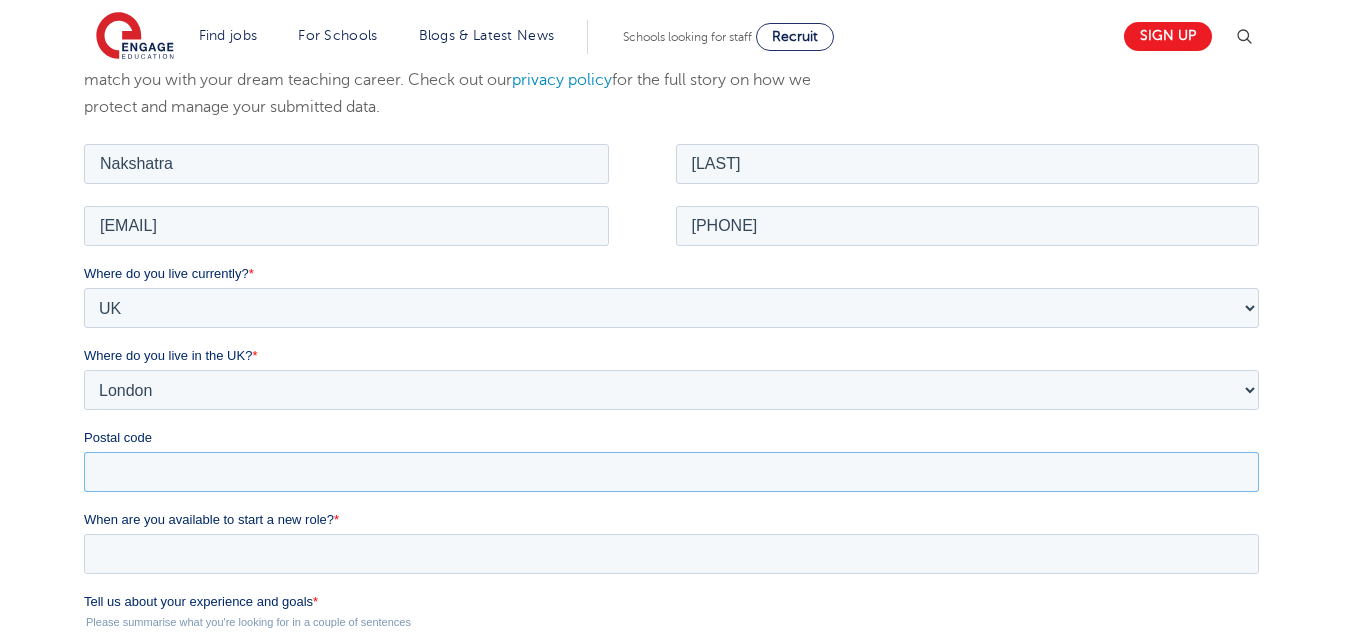 click on "Postal code" at bounding box center (671, 471) 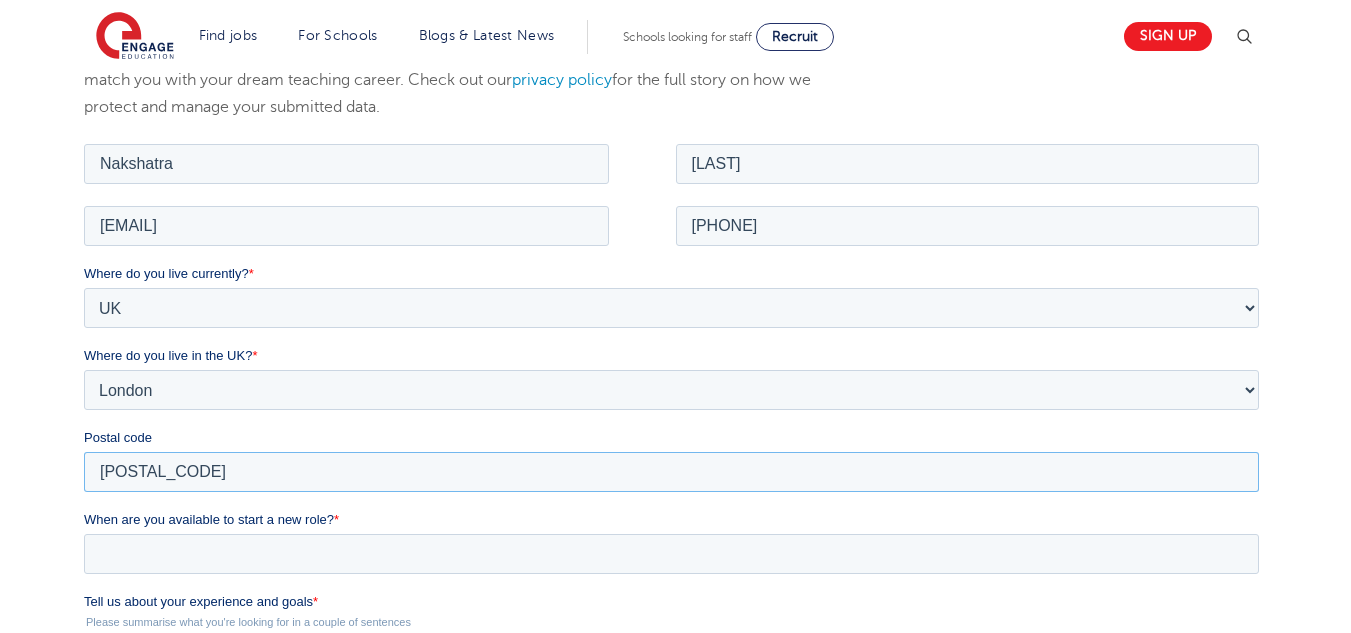 scroll, scrollTop: 392, scrollLeft: 0, axis: vertical 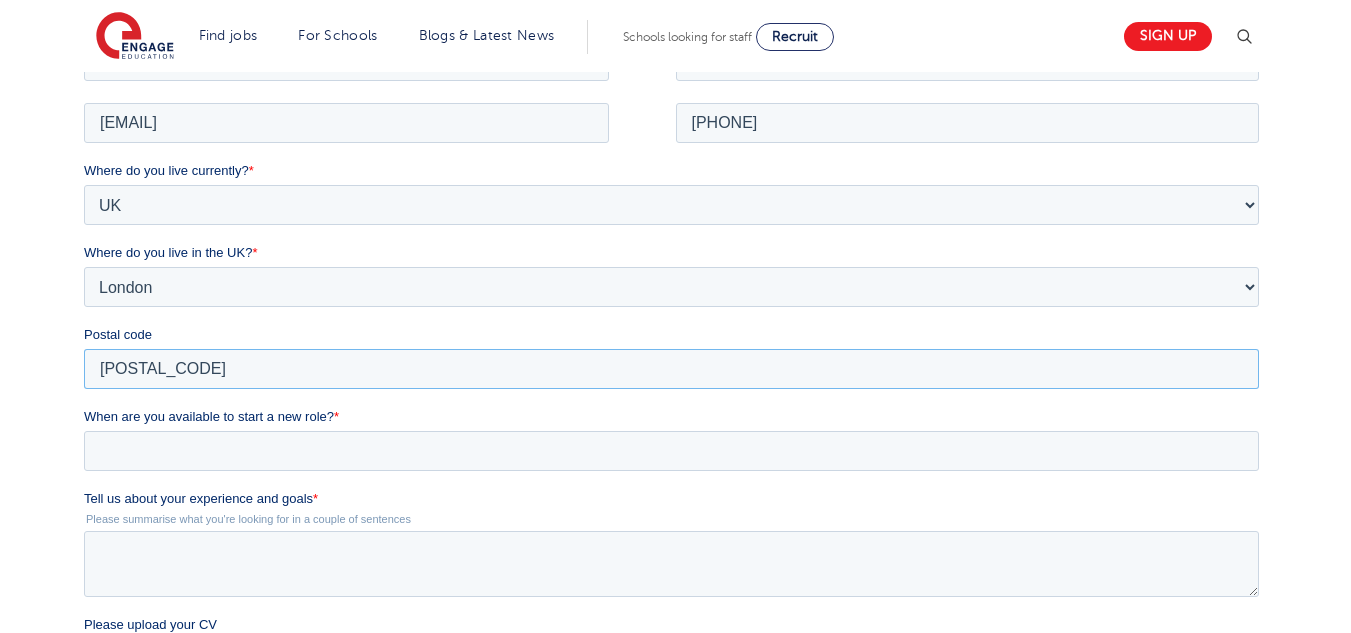 type on "BR66BF" 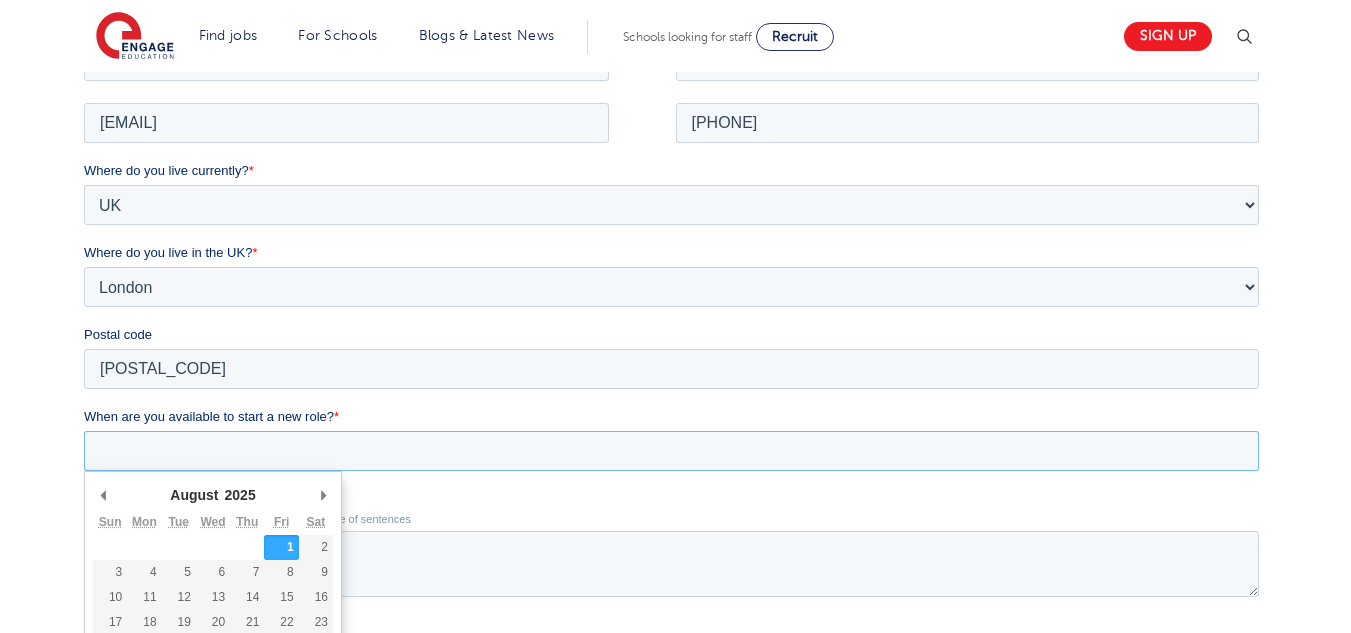 click on "When are you available to start a new role? *" at bounding box center (671, 450) 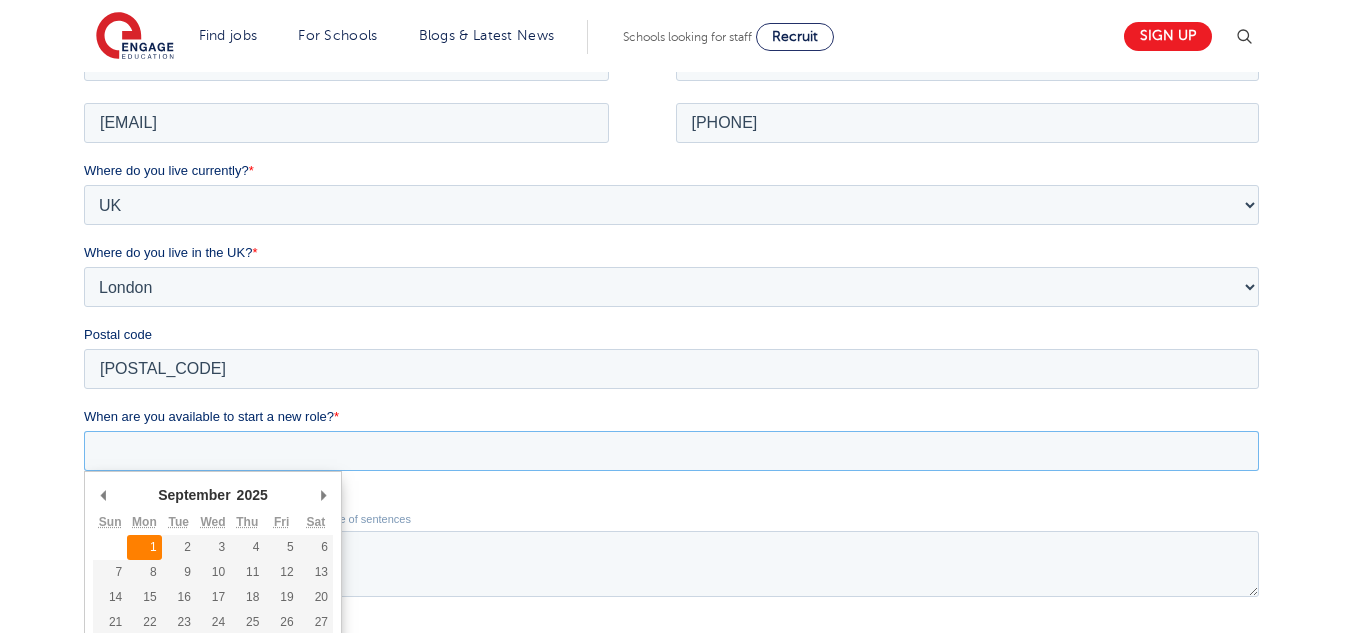 type on "2025-09-01" 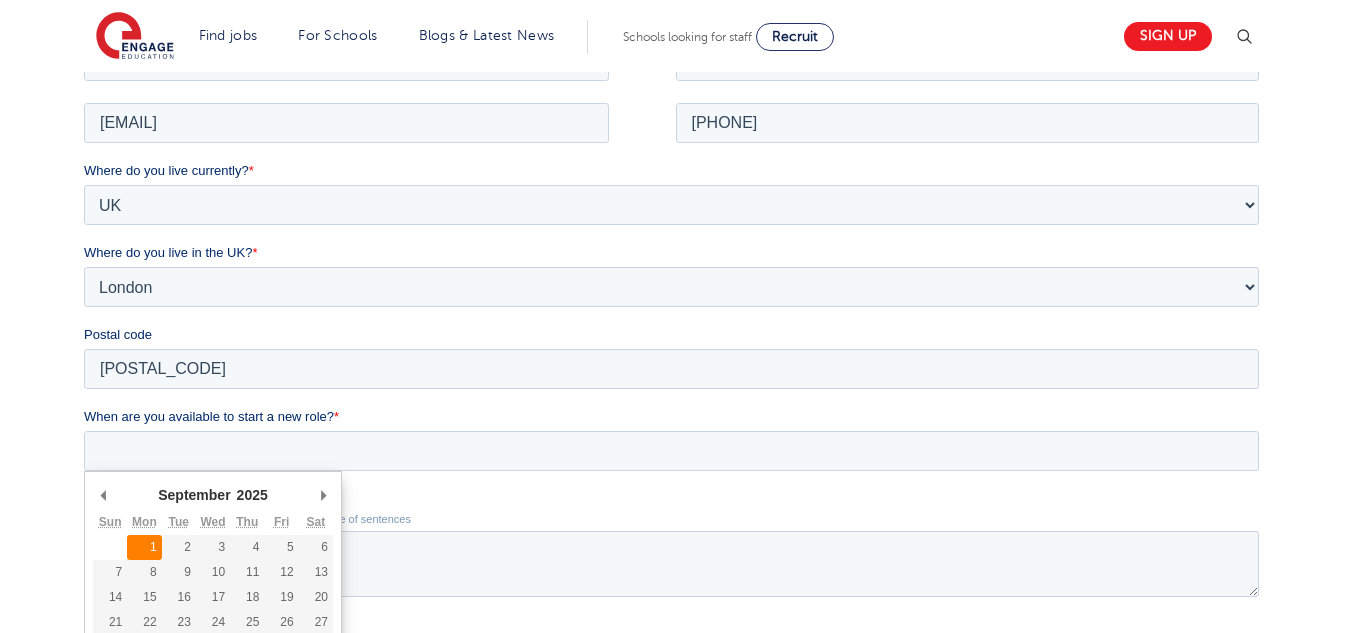 type on "2025/09/01" 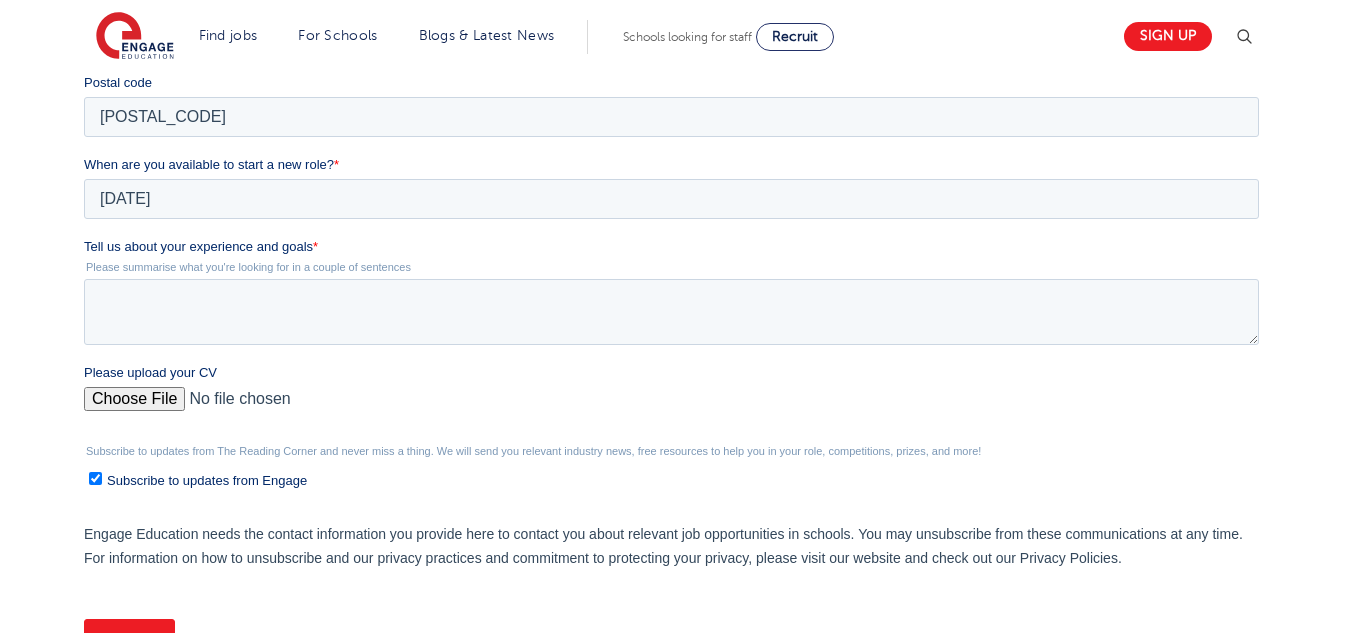 scroll, scrollTop: 645, scrollLeft: 0, axis: vertical 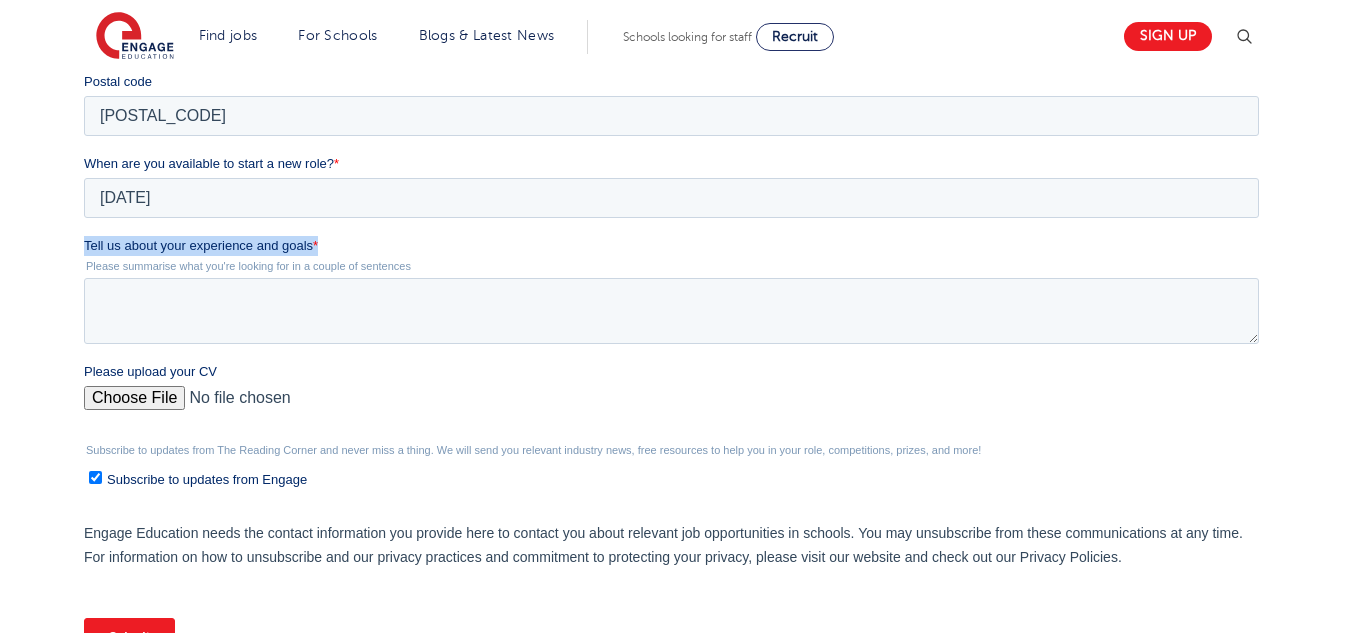 drag, startPoint x: 329, startPoint y: 241, endPoint x: 86, endPoint y: 245, distance: 243.03291 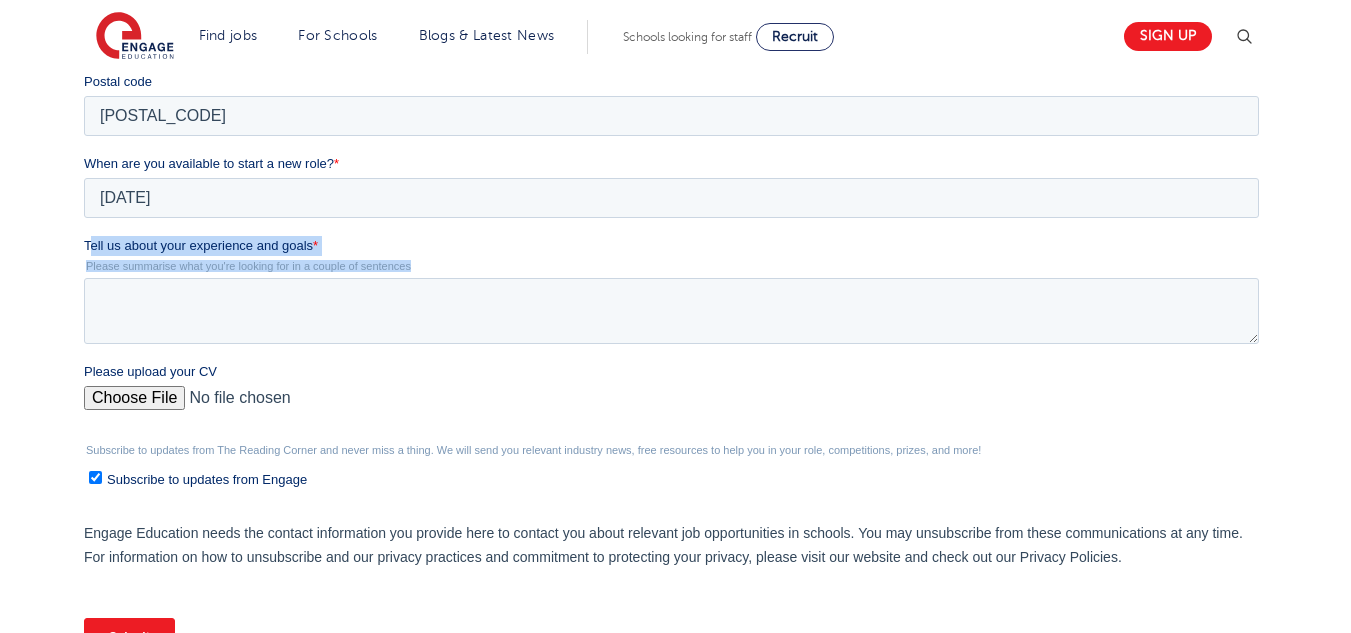 drag, startPoint x: 410, startPoint y: 264, endPoint x: 88, endPoint y: 247, distance: 322.44846 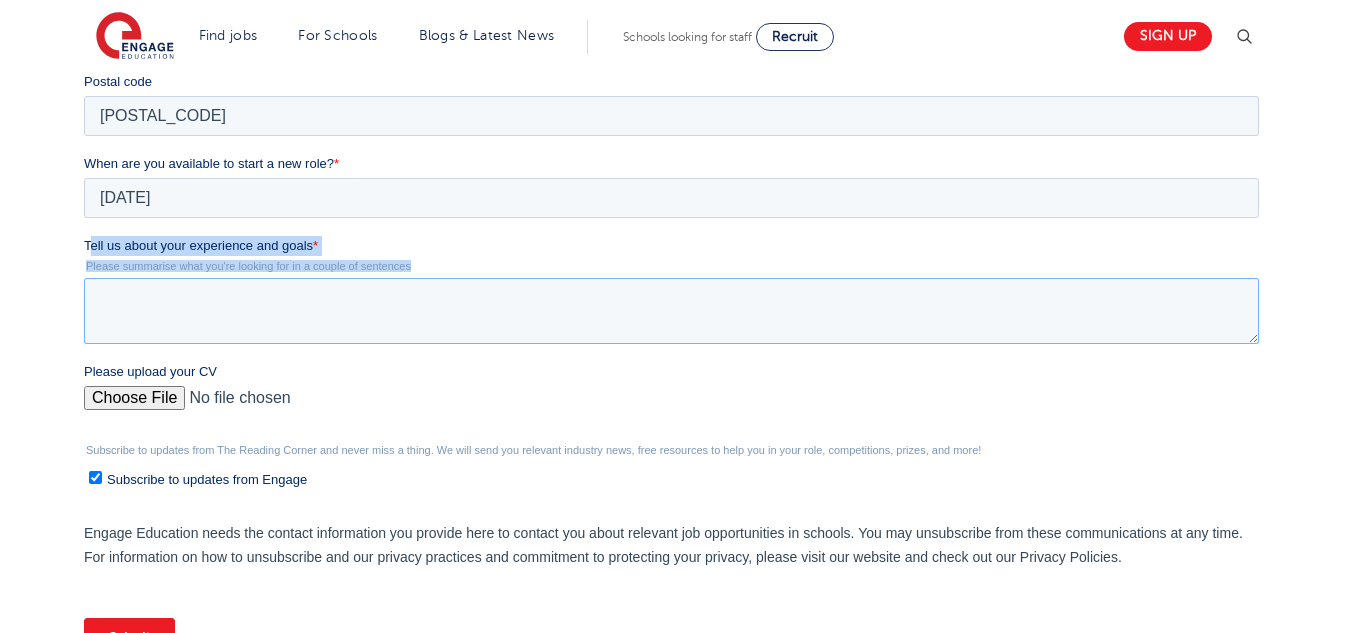click on "Tell us about your experience and goals *" at bounding box center [671, 311] 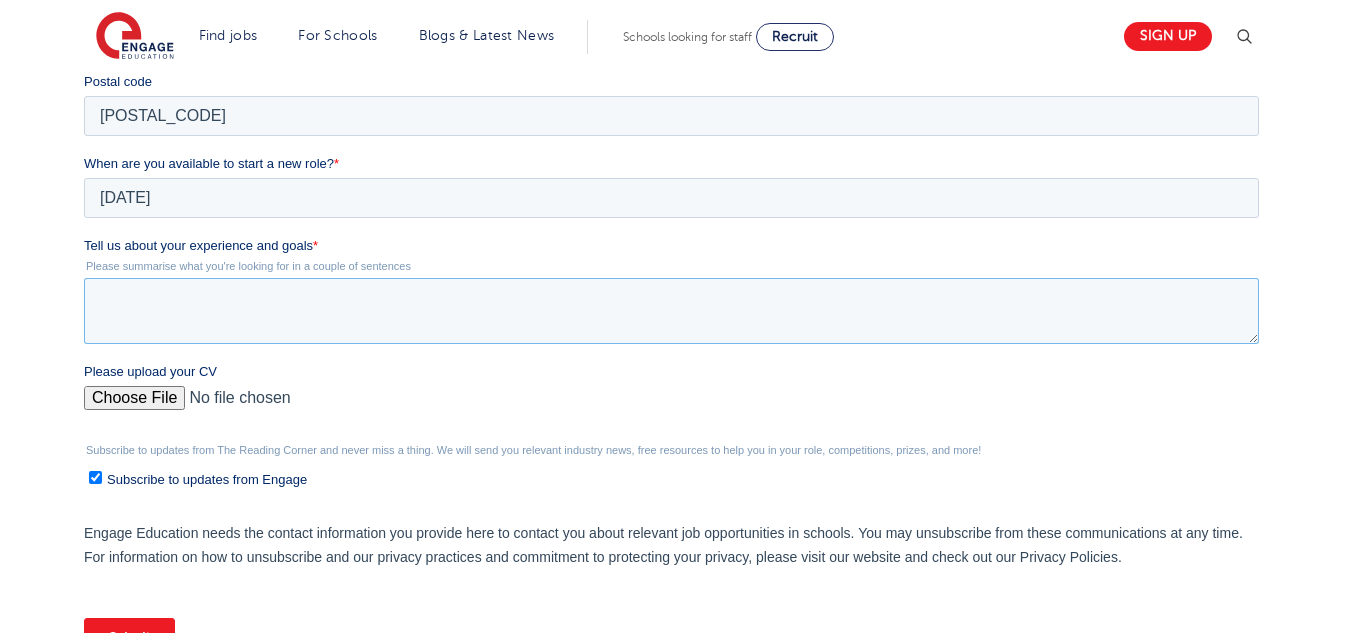 click on "Tell us about your experience and goals *" at bounding box center (671, 311) 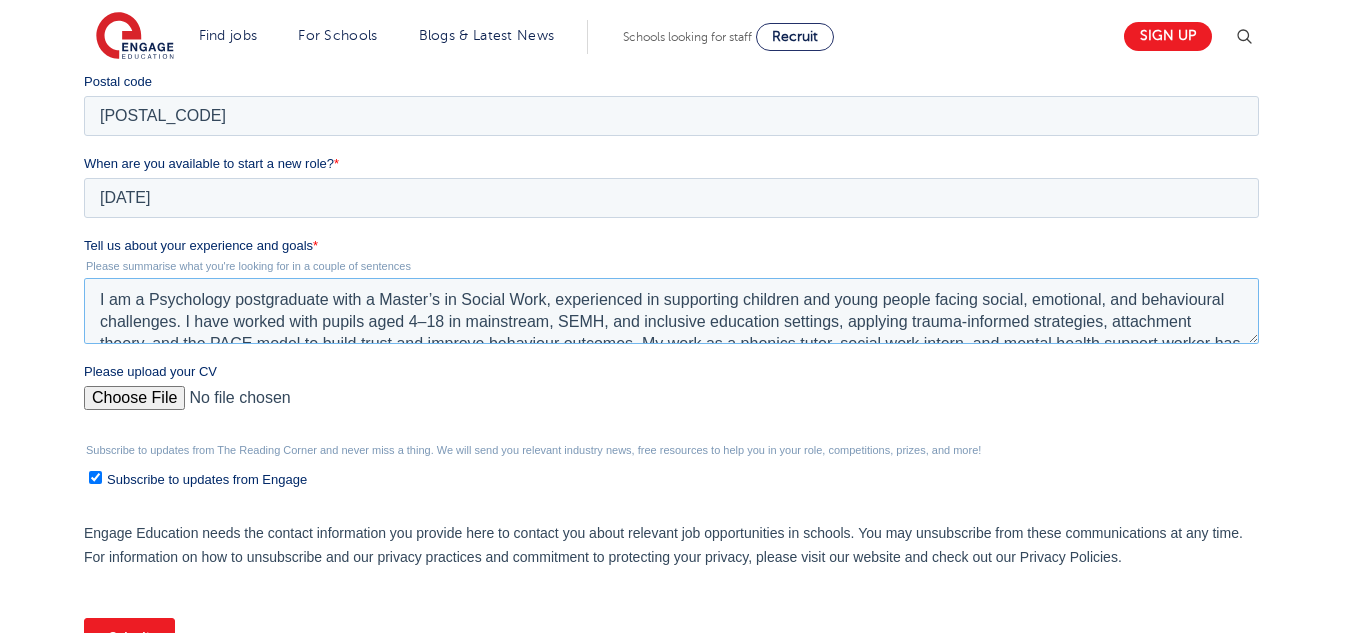 scroll, scrollTop: 53, scrollLeft: 0, axis: vertical 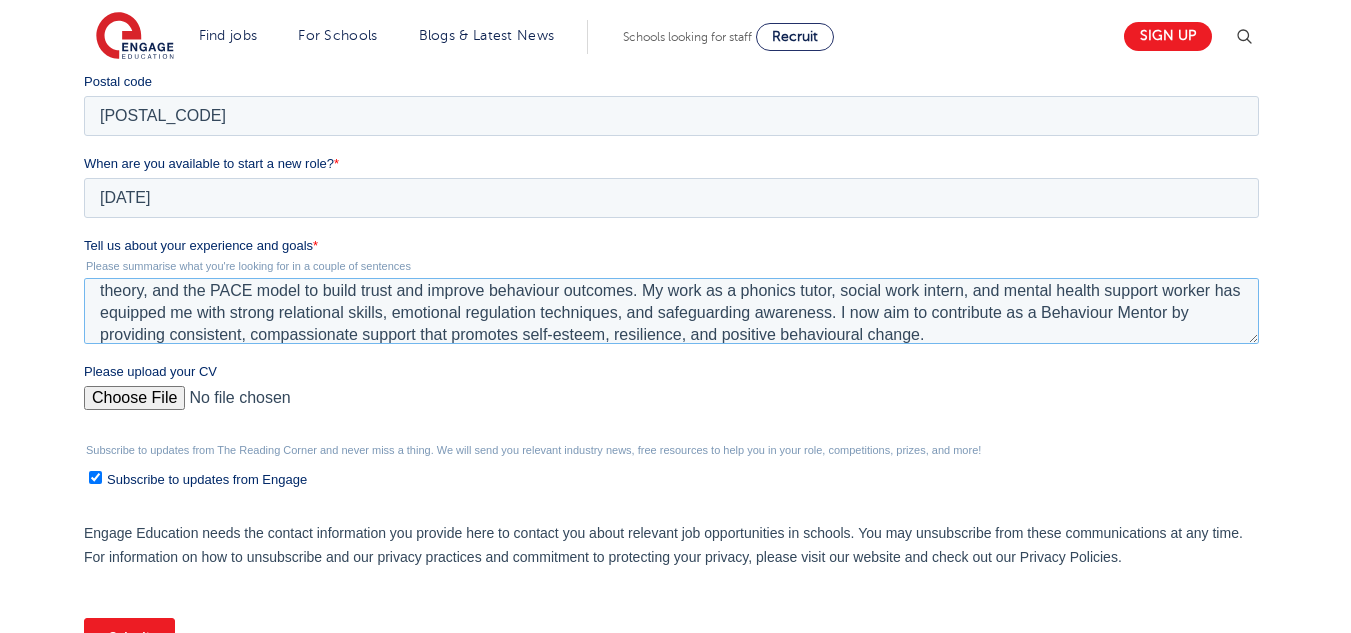 type on "I am a Psychology postgraduate with a Master’s in Social Work, experienced in supporting children and young people facing social, emotional, and behavioural challenges. I have worked with pupils aged 4–18 in mainstream, SEMH, and inclusive education settings, applying trauma-informed strategies, attachment theory, and the PACE model to build trust and improve behaviour outcomes. My work as a phonics tutor, social work intern, and mental health support worker has equipped me with strong relational skills, emotional regulation techniques, and safeguarding awareness. I now aim to contribute as a Behaviour Mentor by providing consistent, compassionate support that promotes self-esteem, resilience, and positive behavioural change." 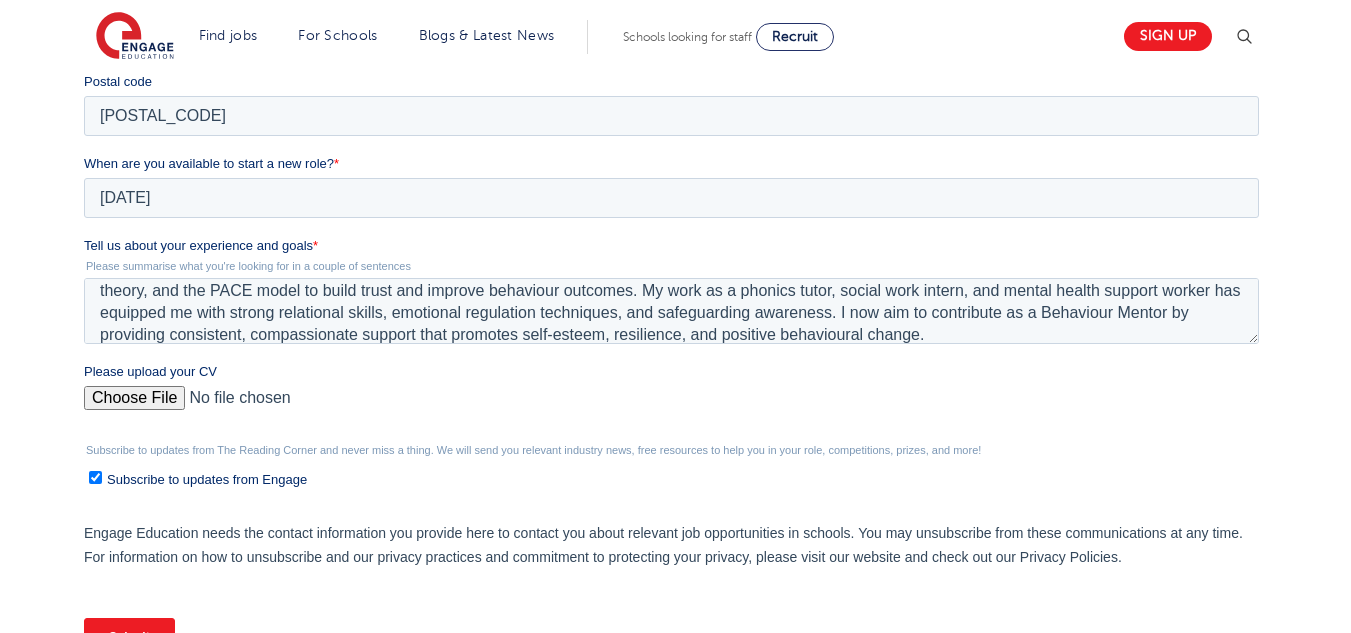 click on "Please upload your CV" at bounding box center (671, 406) 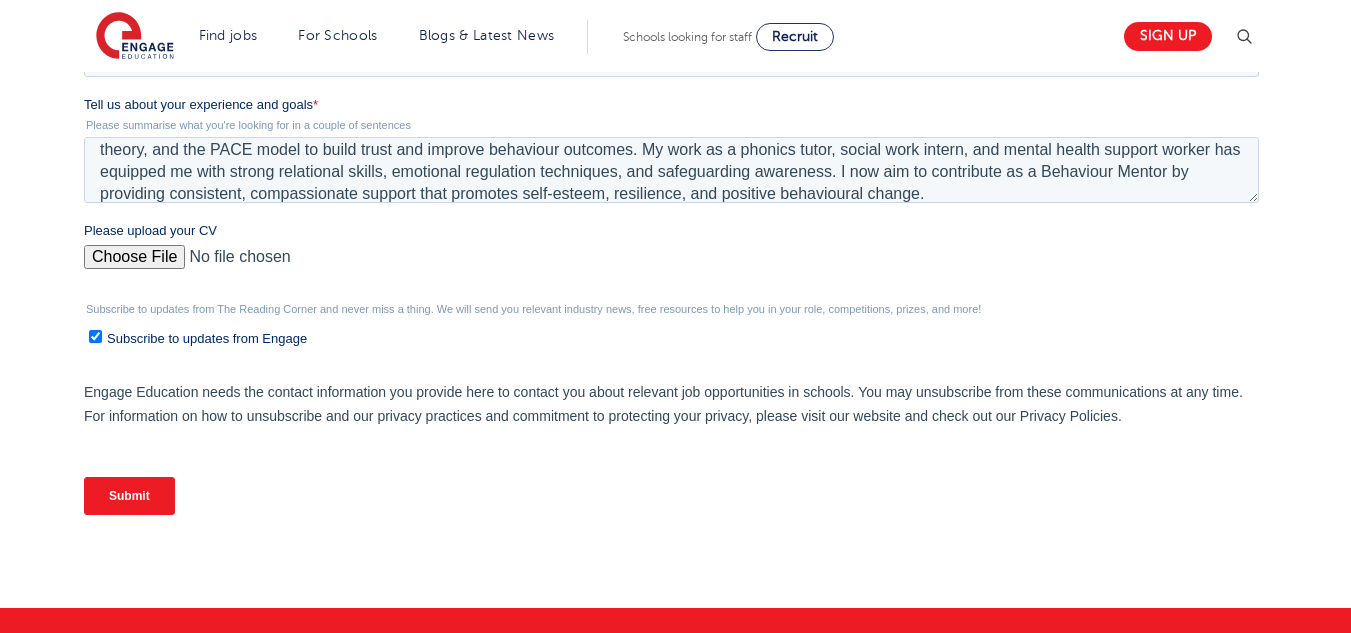 click on "Submit" at bounding box center [129, 496] 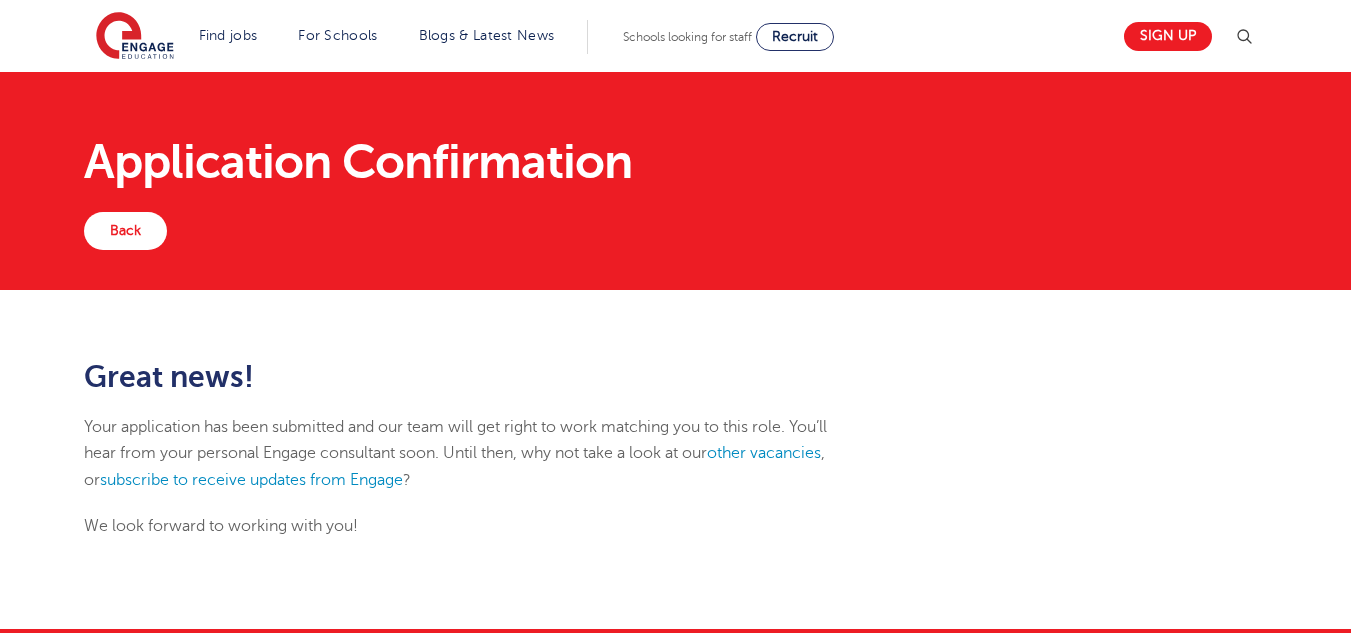 scroll, scrollTop: 0, scrollLeft: 0, axis: both 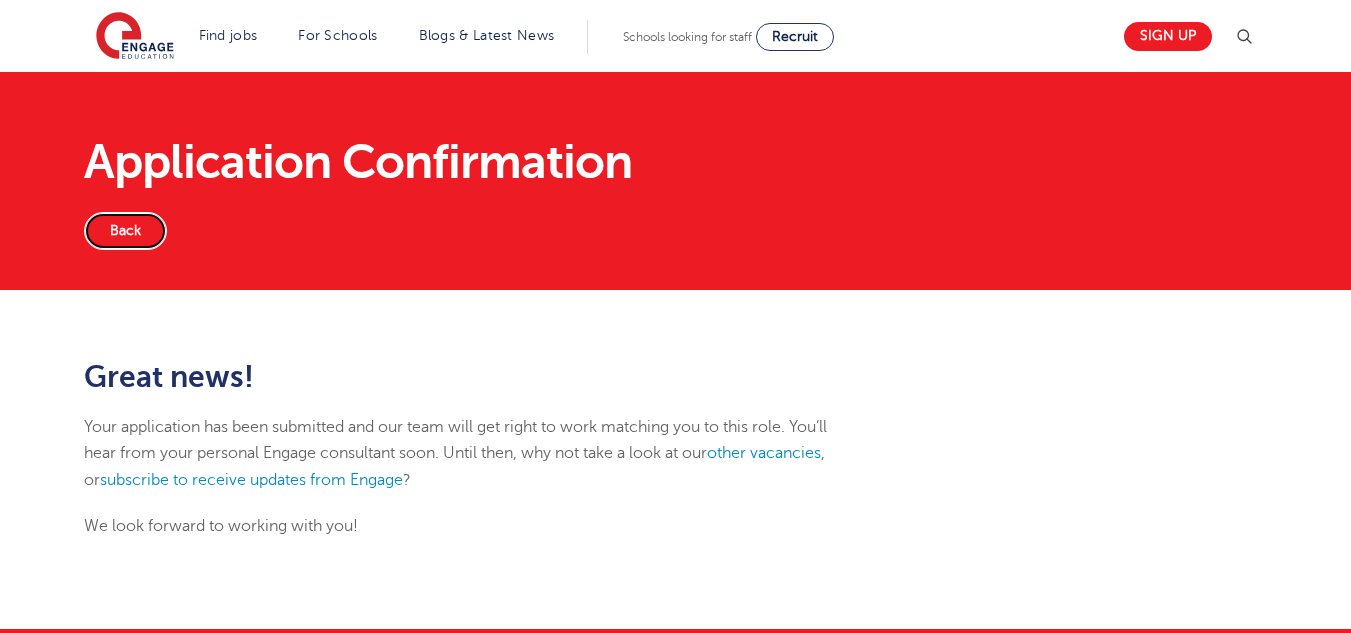 click on "Back" at bounding box center (125, 231) 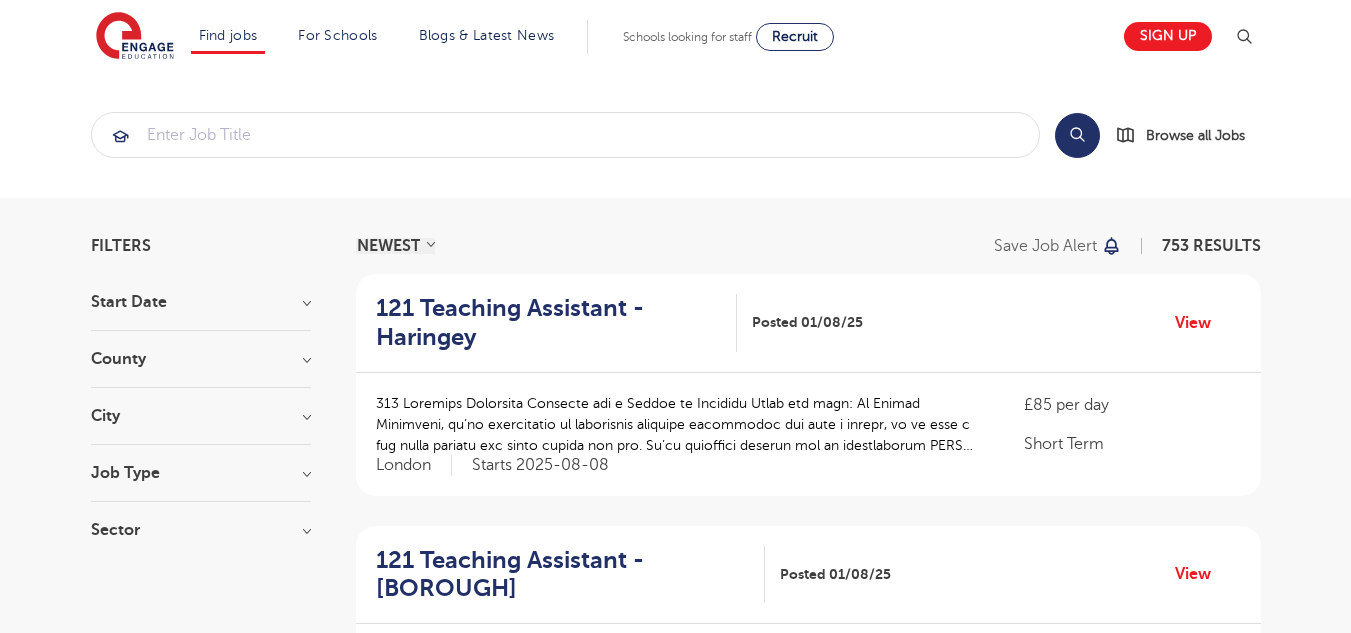scroll, scrollTop: 0, scrollLeft: 0, axis: both 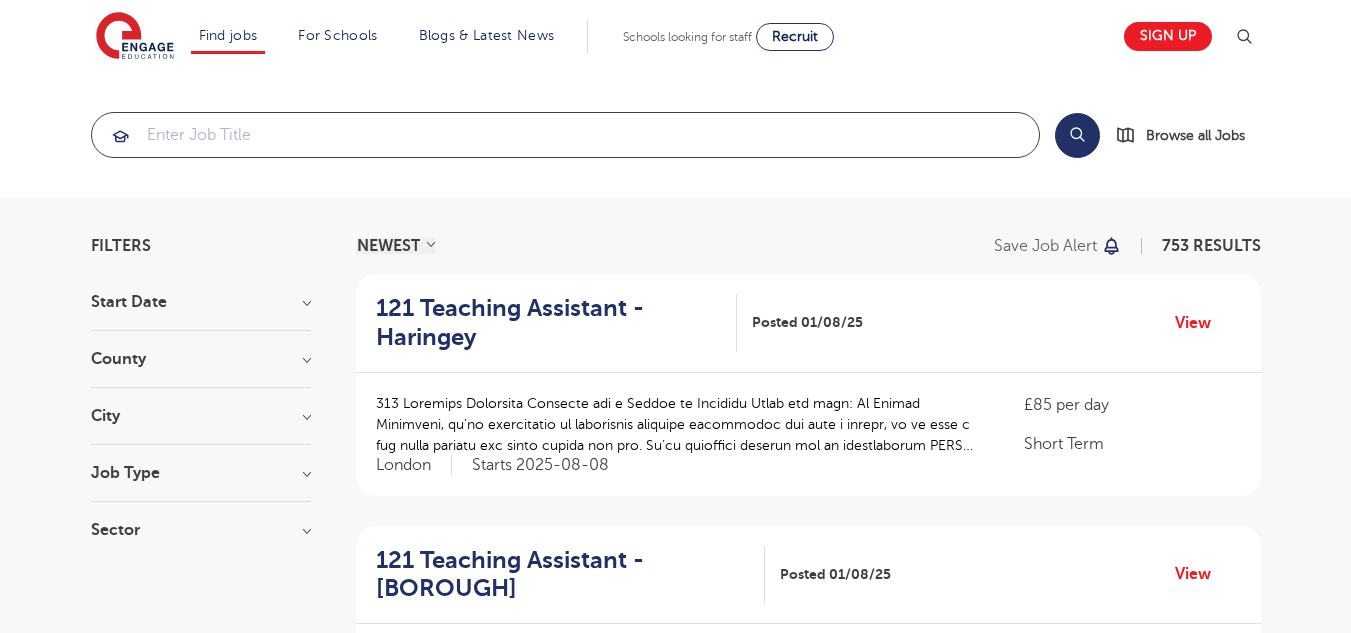 click at bounding box center [565, 135] 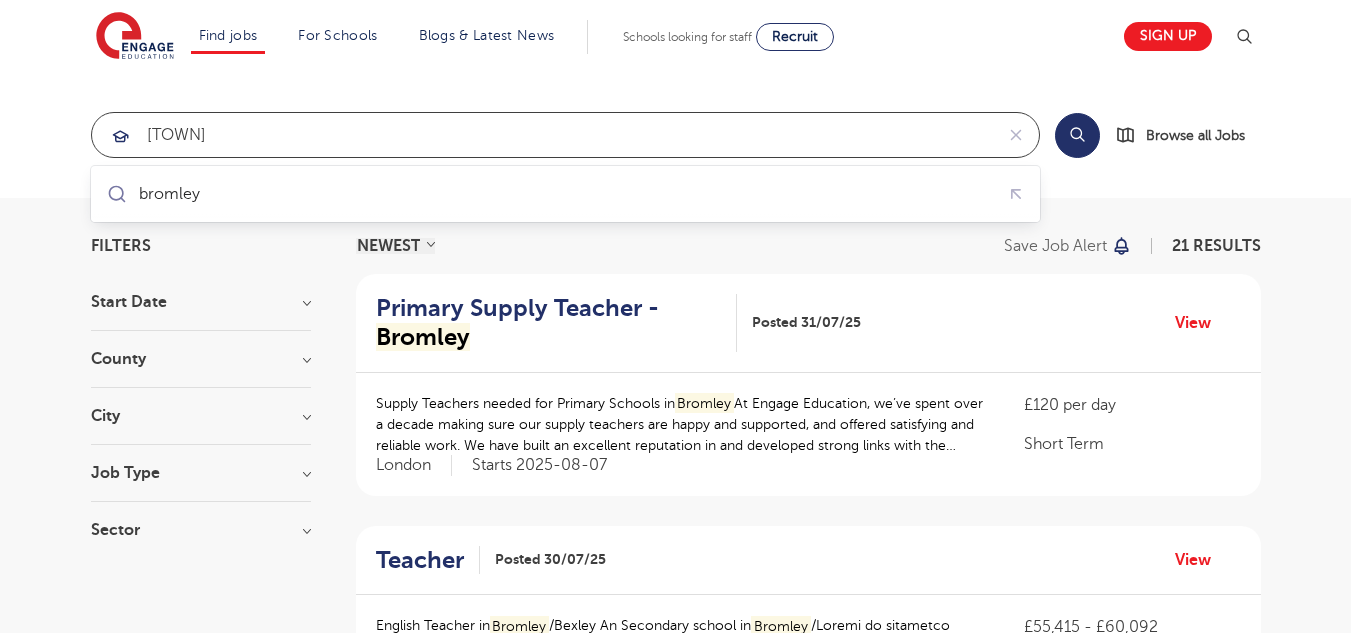 type on "[TOWN]" 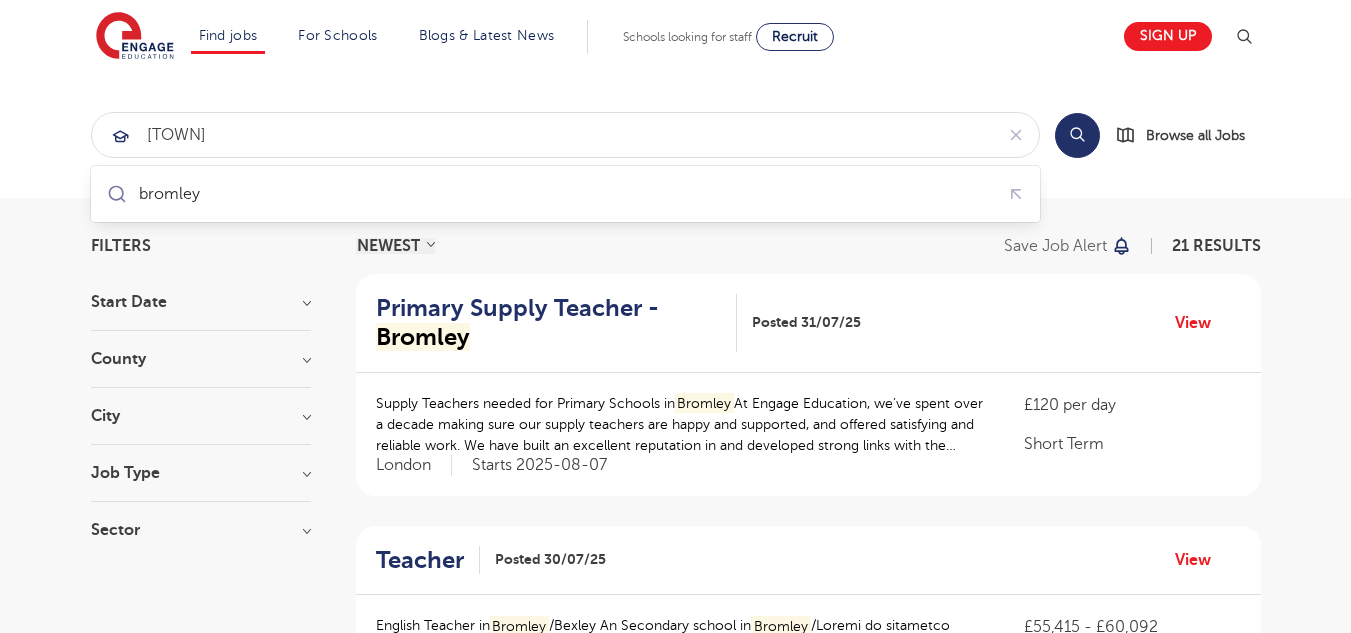 click on "Search" at bounding box center [1077, 135] 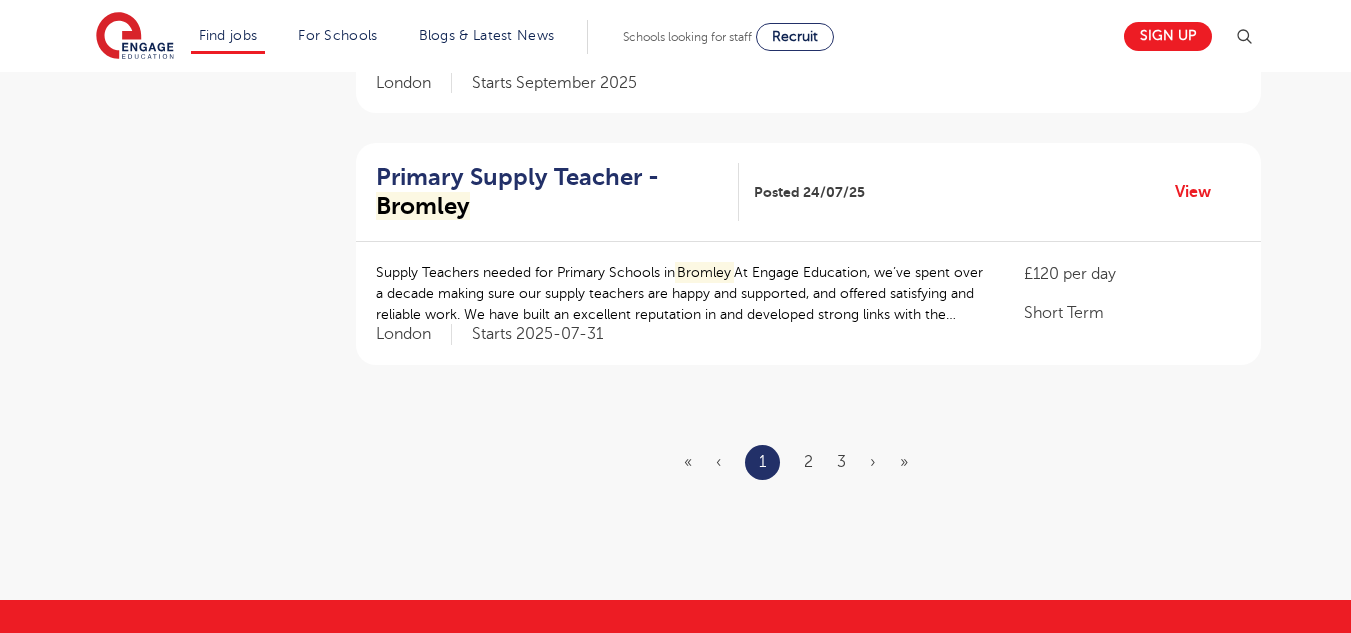 scroll, scrollTop: 2350, scrollLeft: 0, axis: vertical 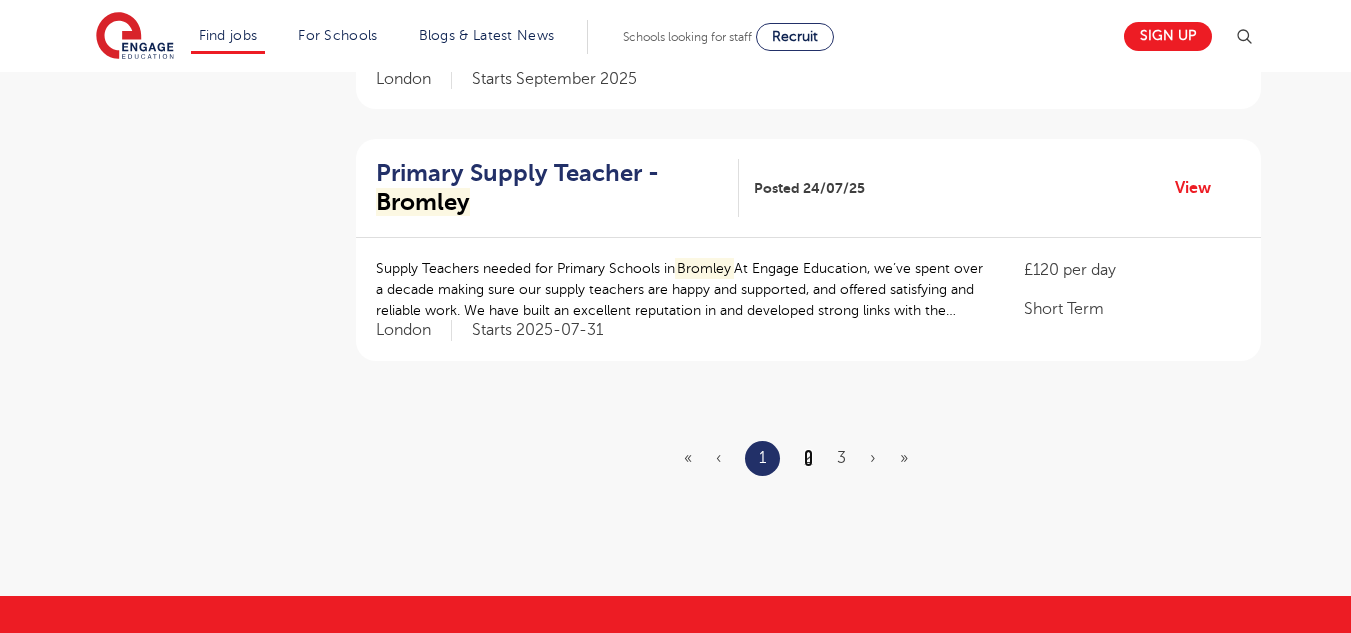 click on "2" at bounding box center (808, 458) 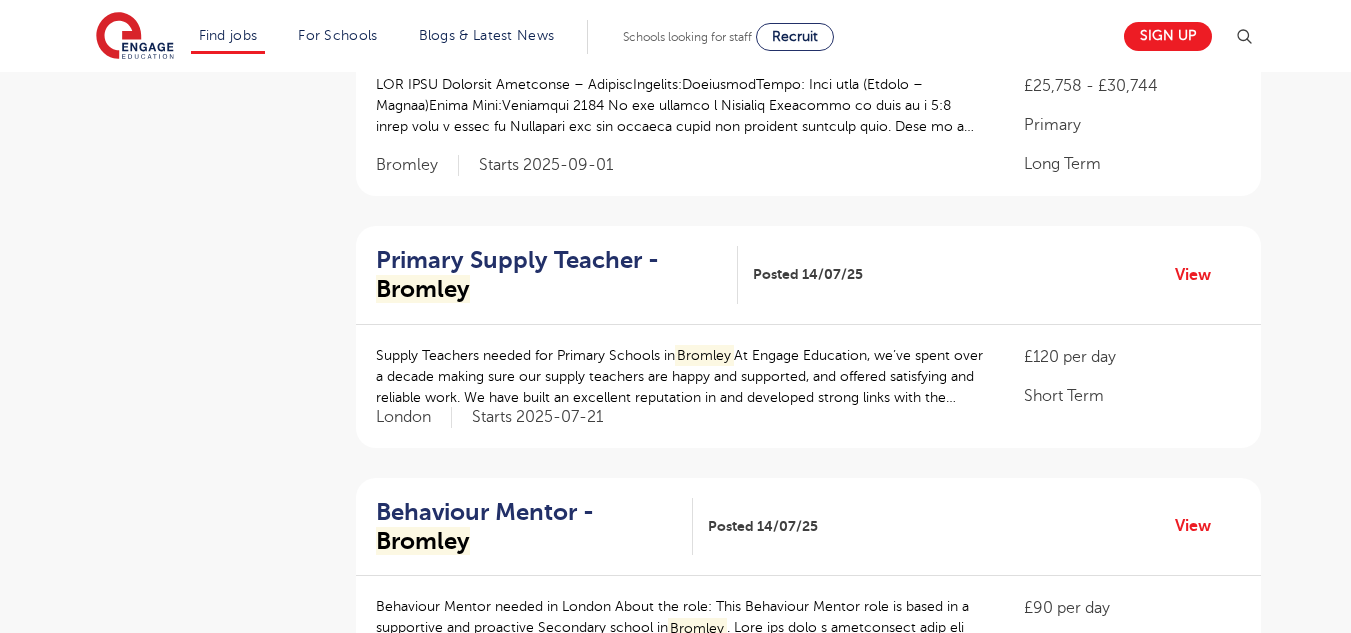 scroll, scrollTop: 2062, scrollLeft: 0, axis: vertical 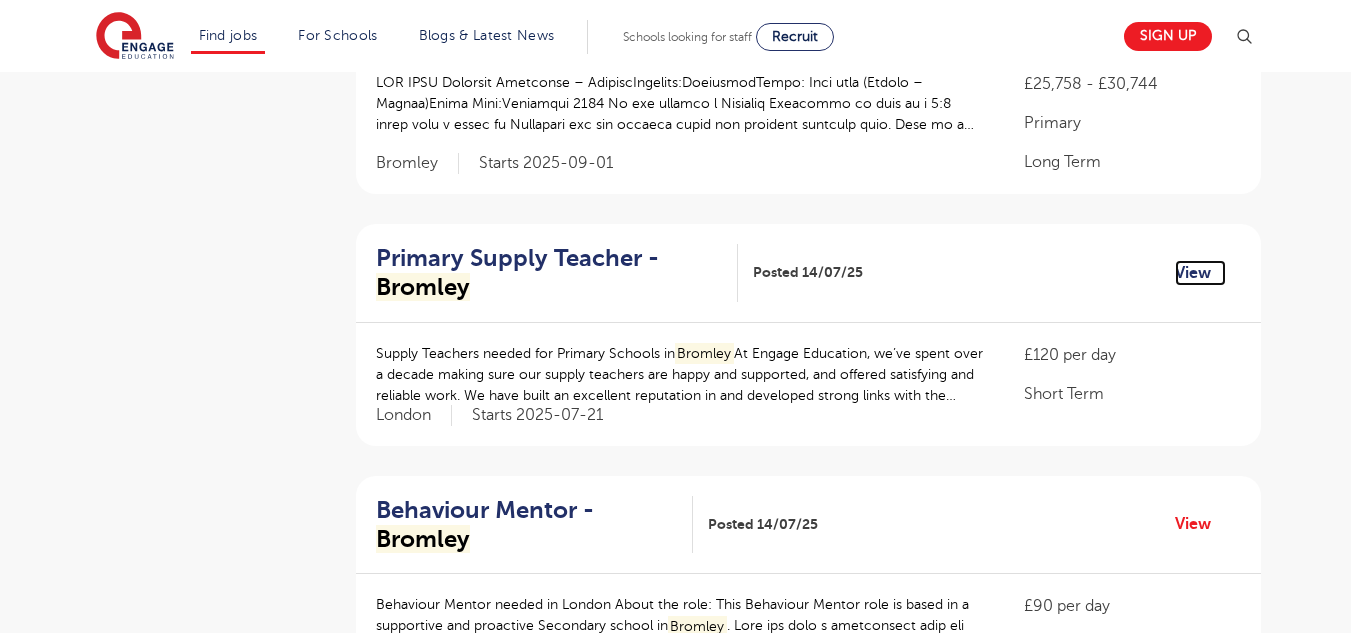 click on "View" at bounding box center [1200, 273] 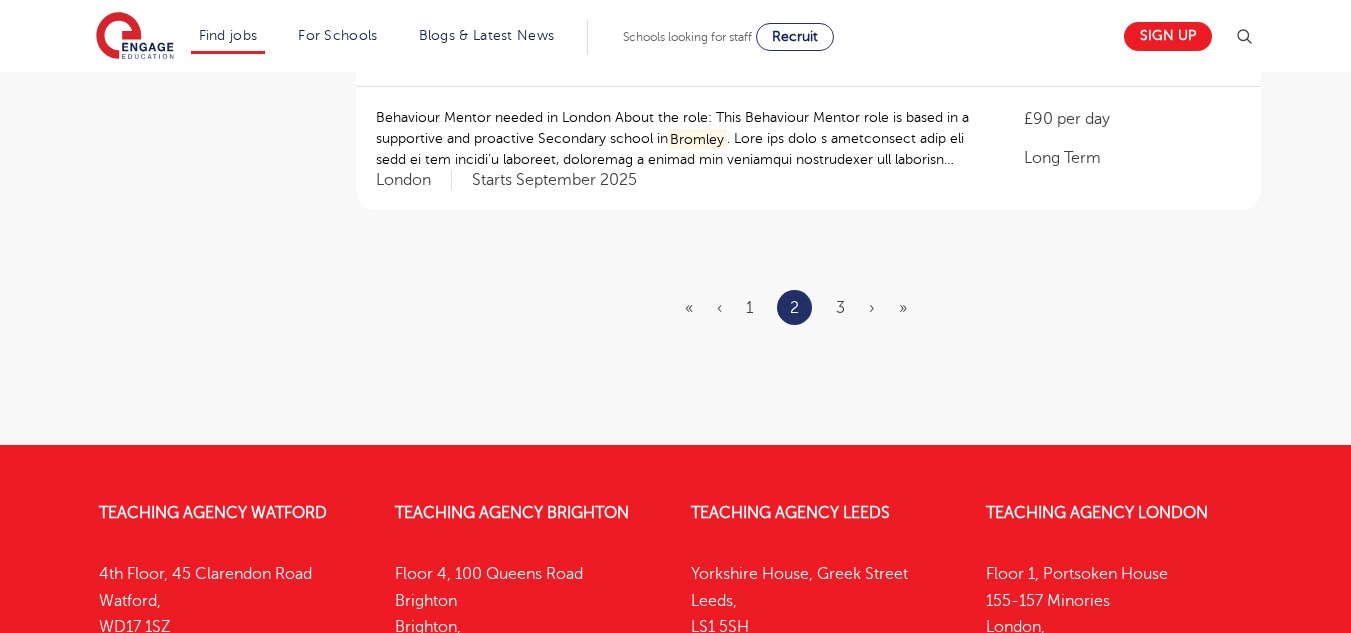 scroll, scrollTop: 2550, scrollLeft: 0, axis: vertical 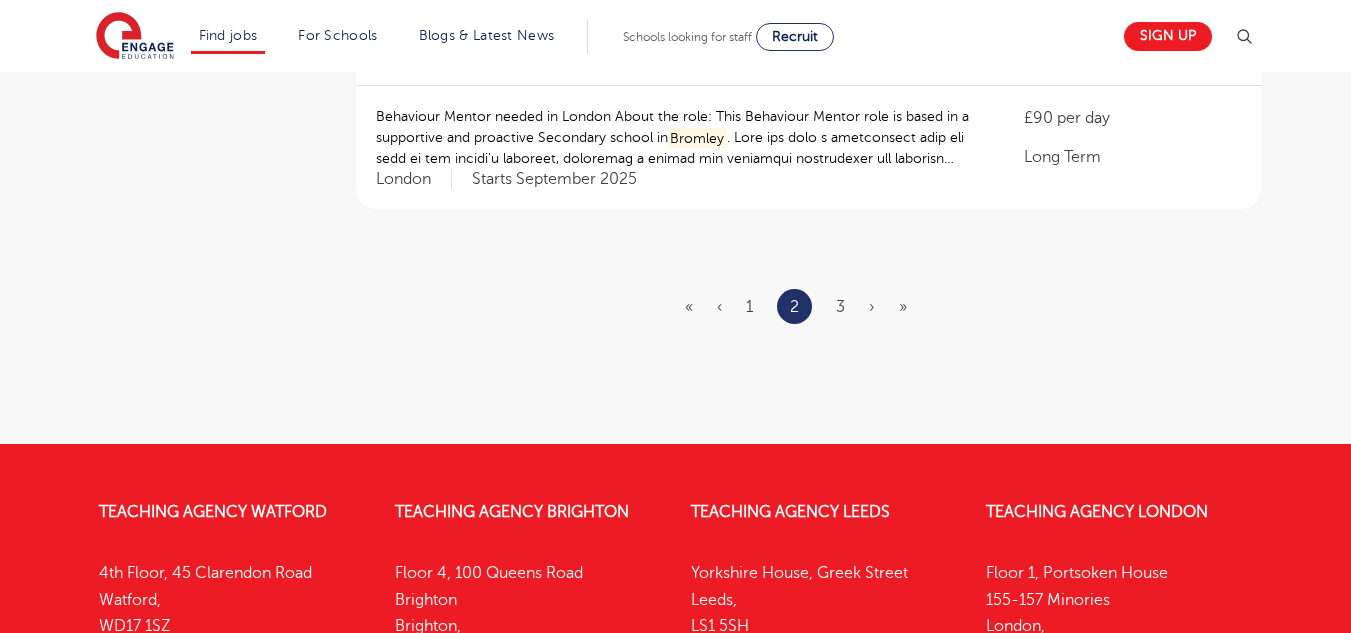 click on "« ‹ 1 2 3 › »" at bounding box center (808, 306) 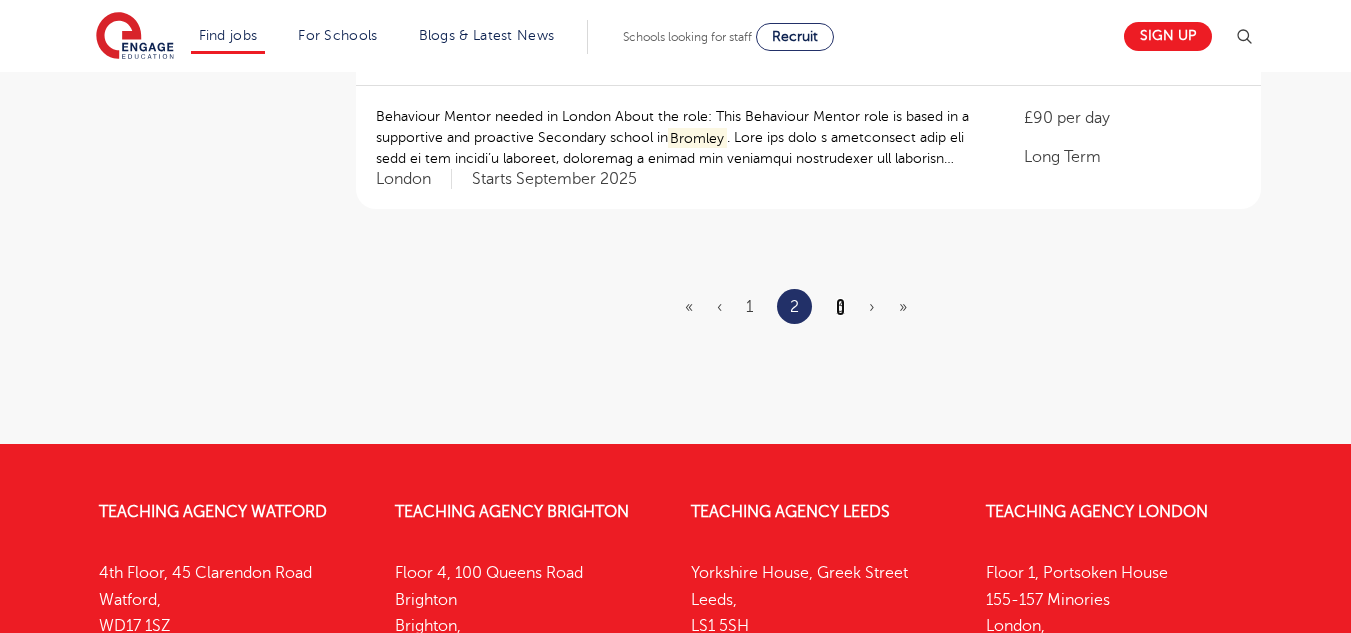click on "3" at bounding box center (840, 307) 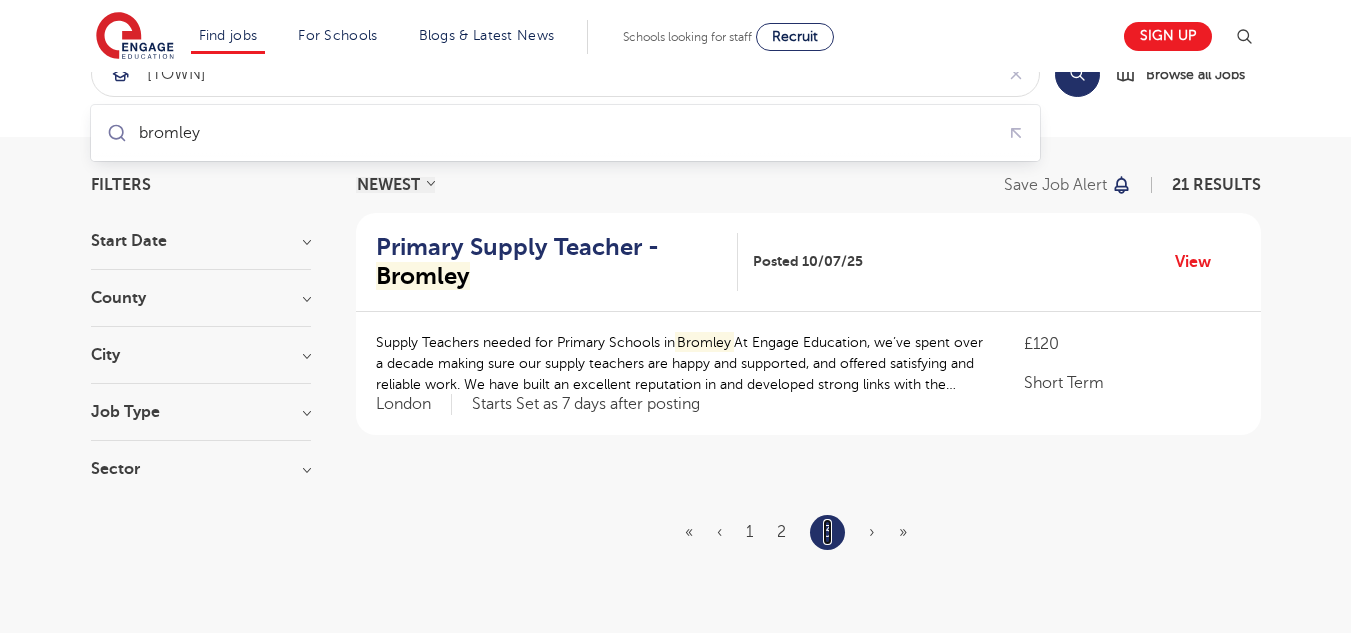 scroll, scrollTop: 60, scrollLeft: 0, axis: vertical 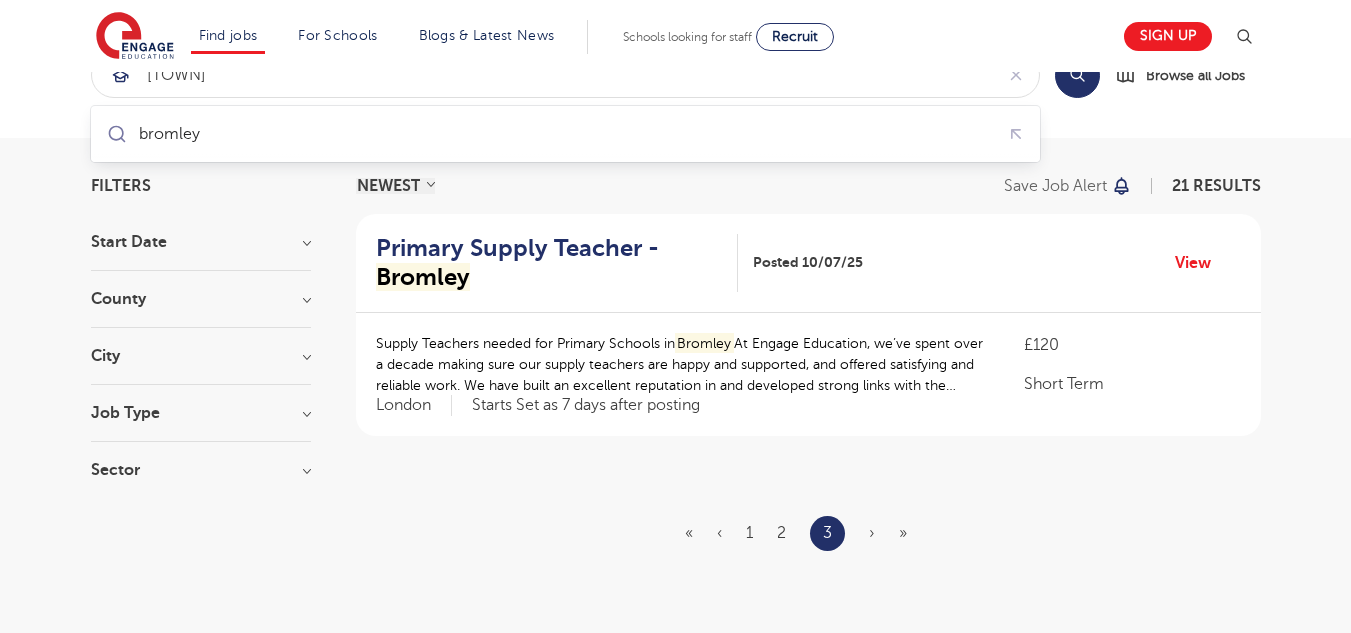 click on "Job Type" at bounding box center [201, 413] 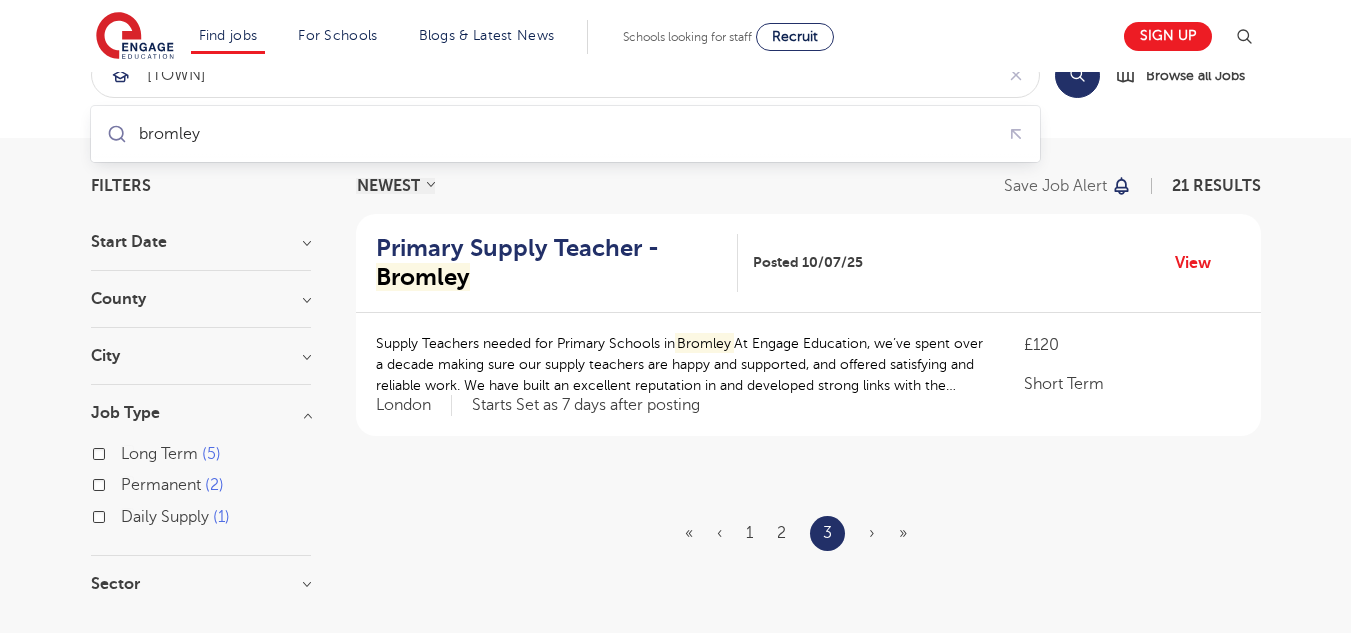 click on "Permanent   2" at bounding box center (172, 485) 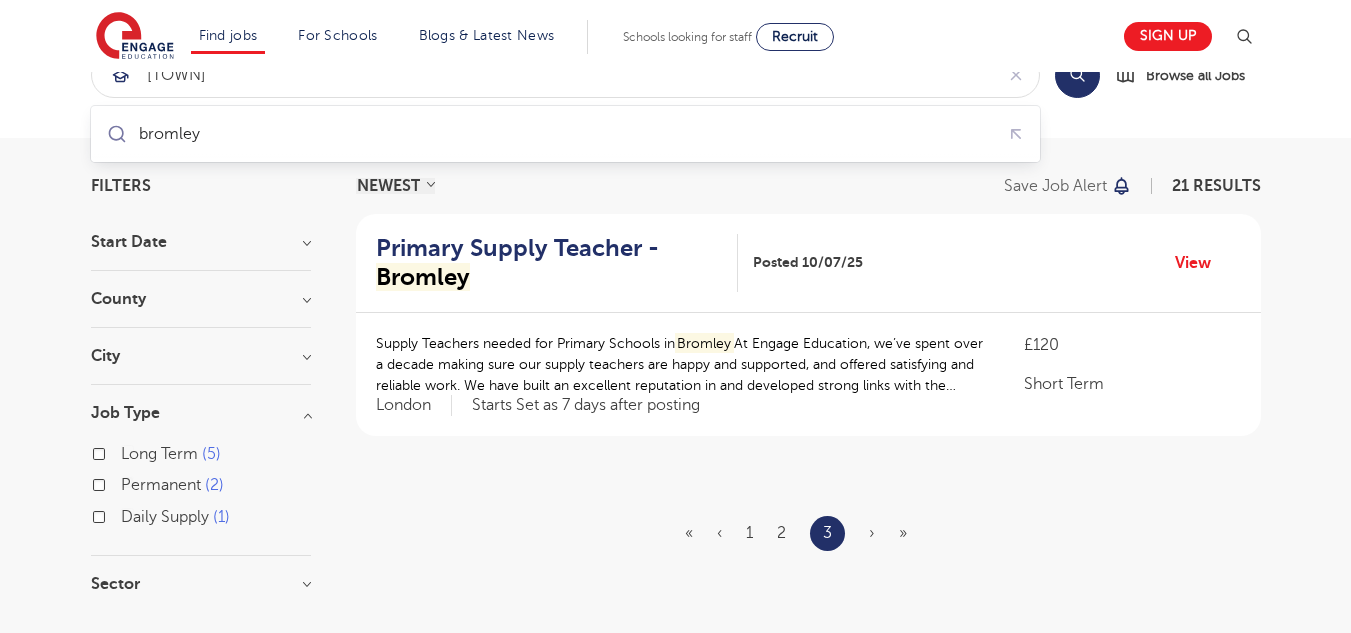 click on "Permanent   2" at bounding box center (127, 482) 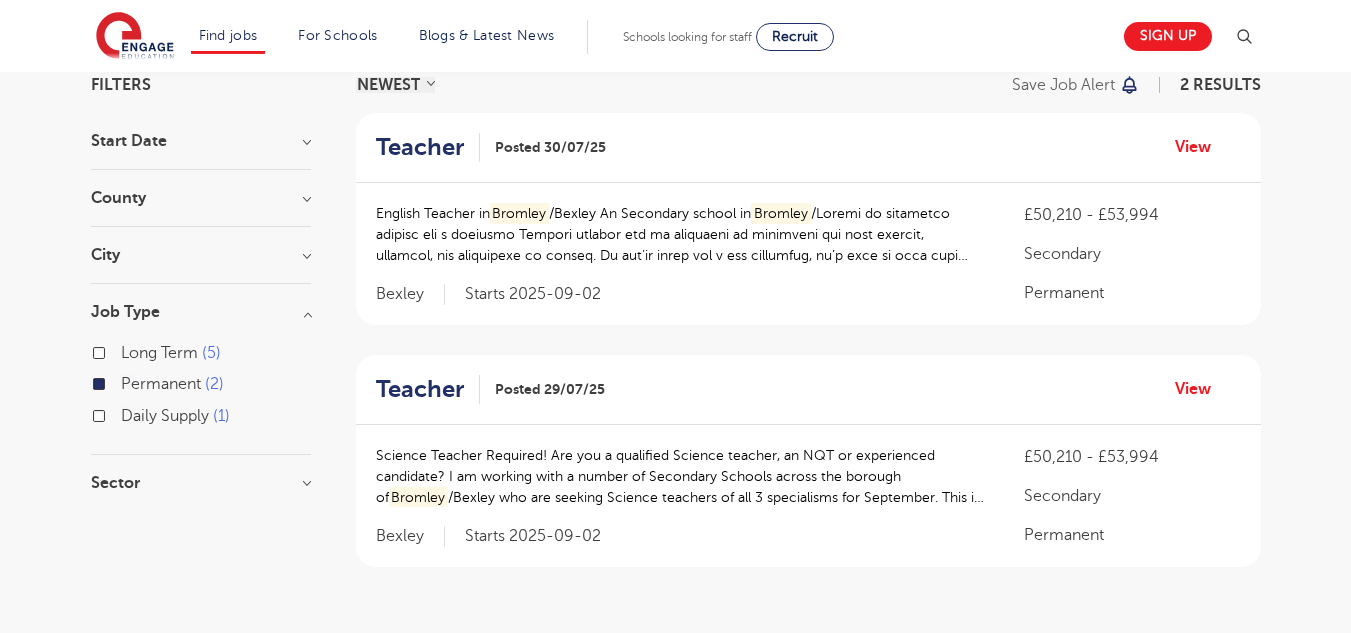 scroll, scrollTop: 166, scrollLeft: 0, axis: vertical 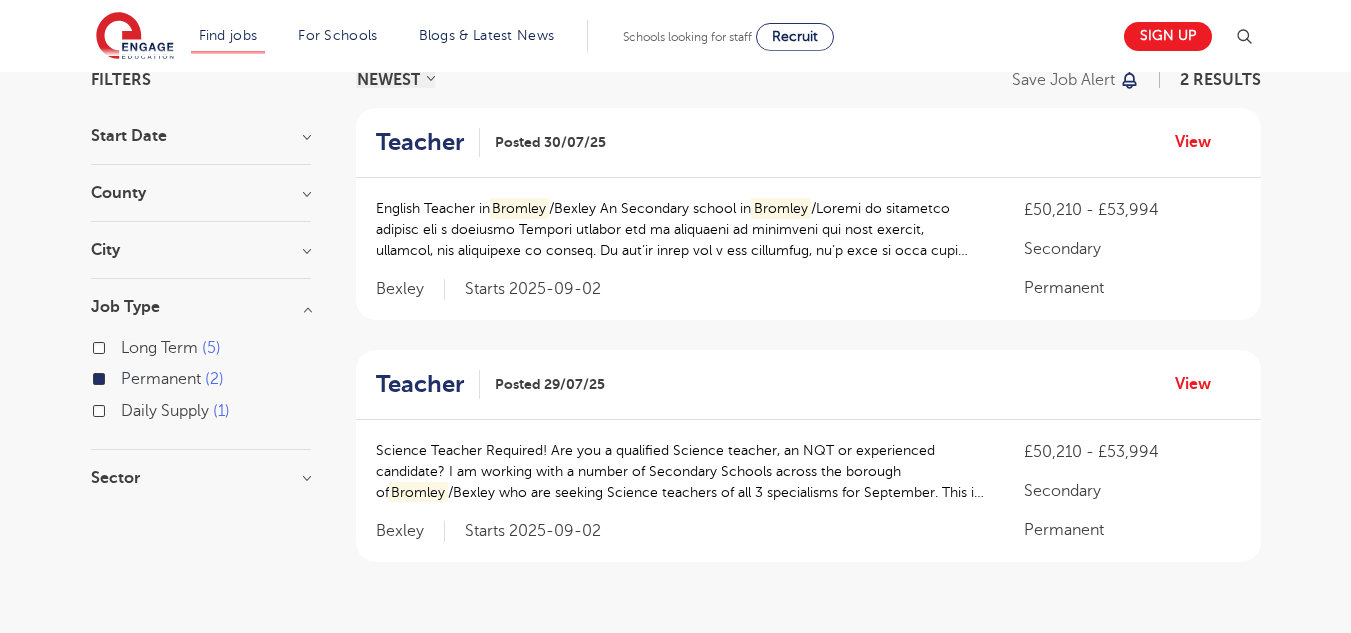 click on "Daily Supply   1" at bounding box center (175, 411) 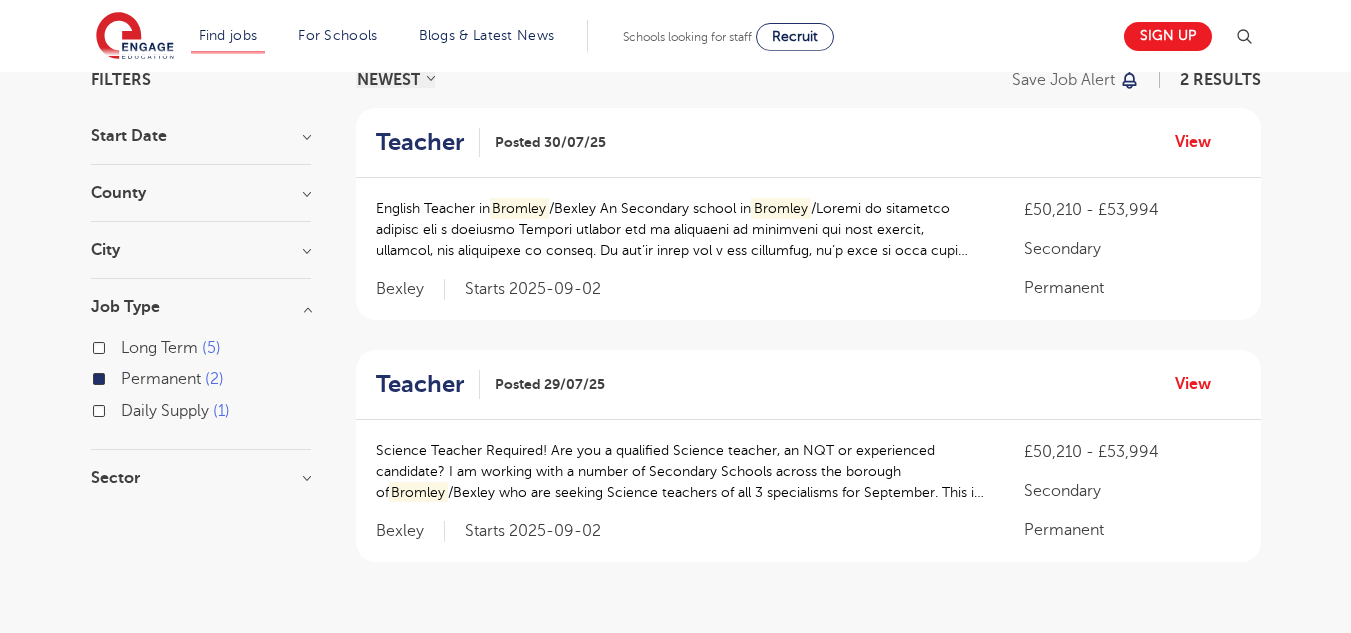click on "Daily Supply   1" at bounding box center [127, 408] 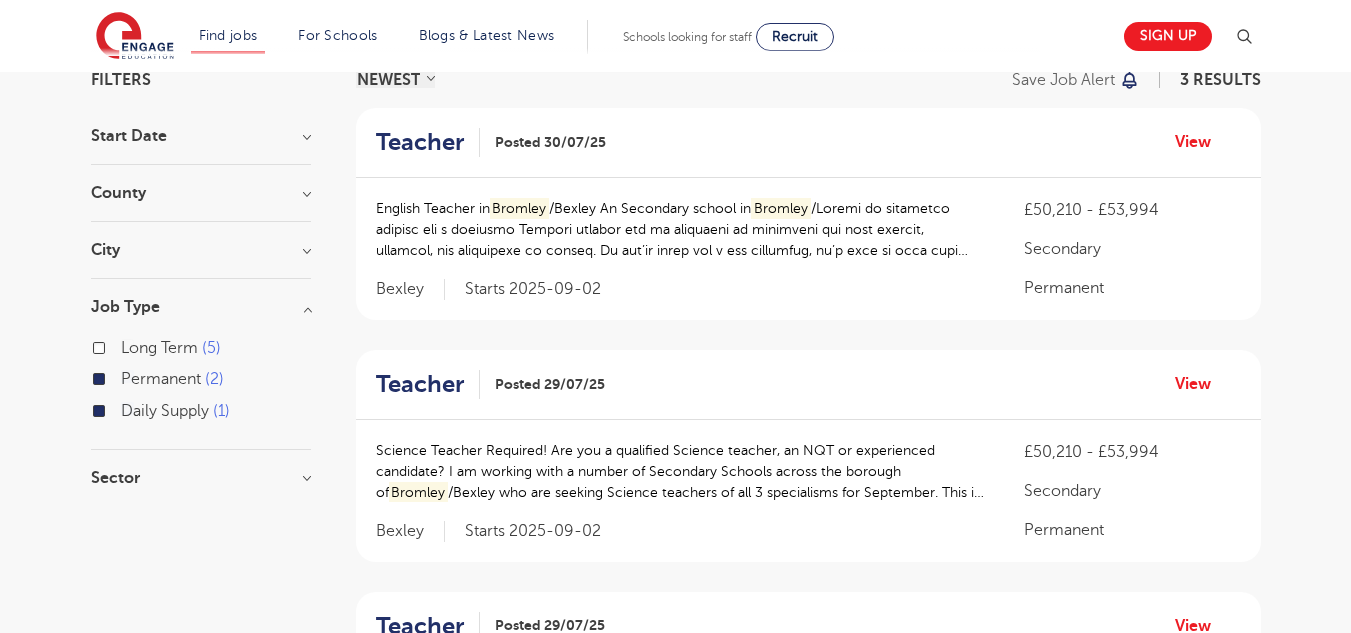 click on "Long Term   5" at bounding box center [171, 348] 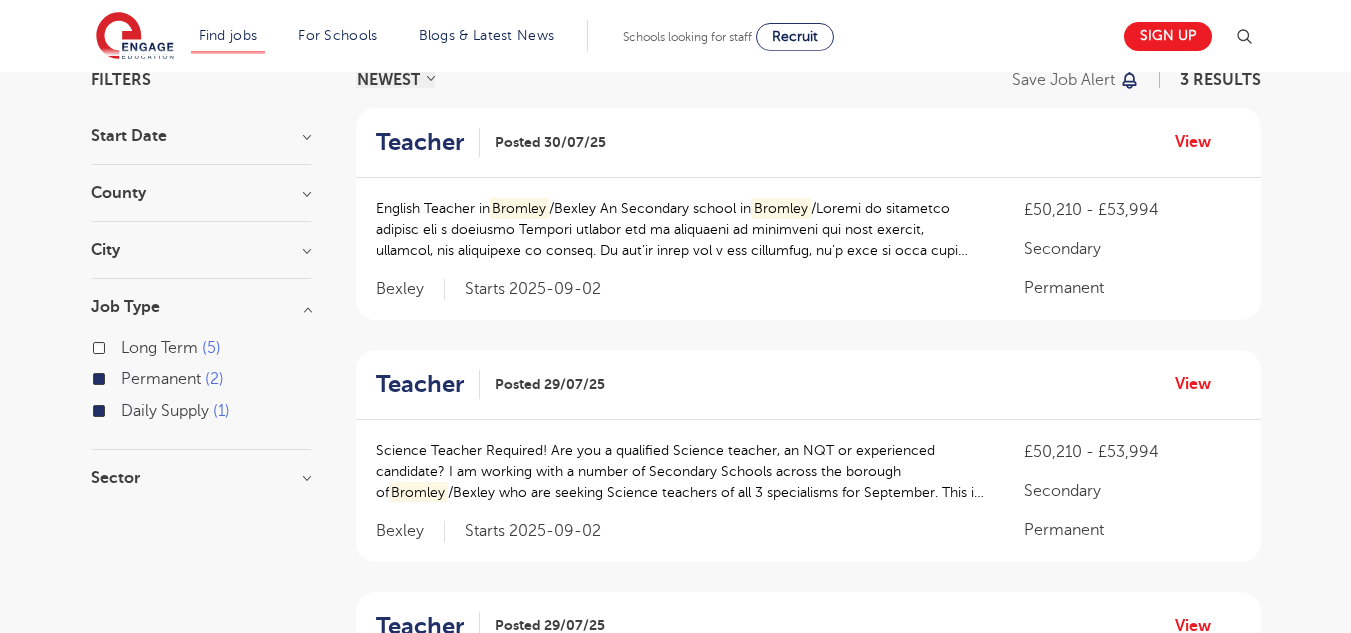 click on "Long Term   5" at bounding box center [127, 345] 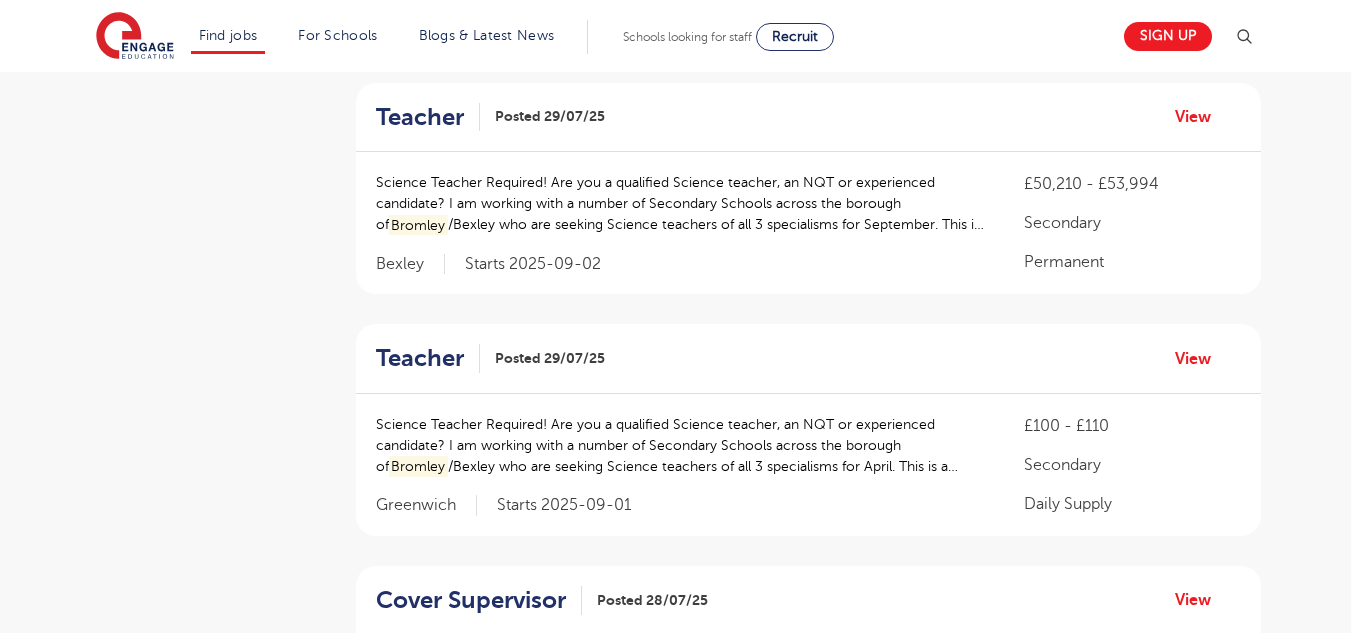 scroll, scrollTop: 676, scrollLeft: 0, axis: vertical 